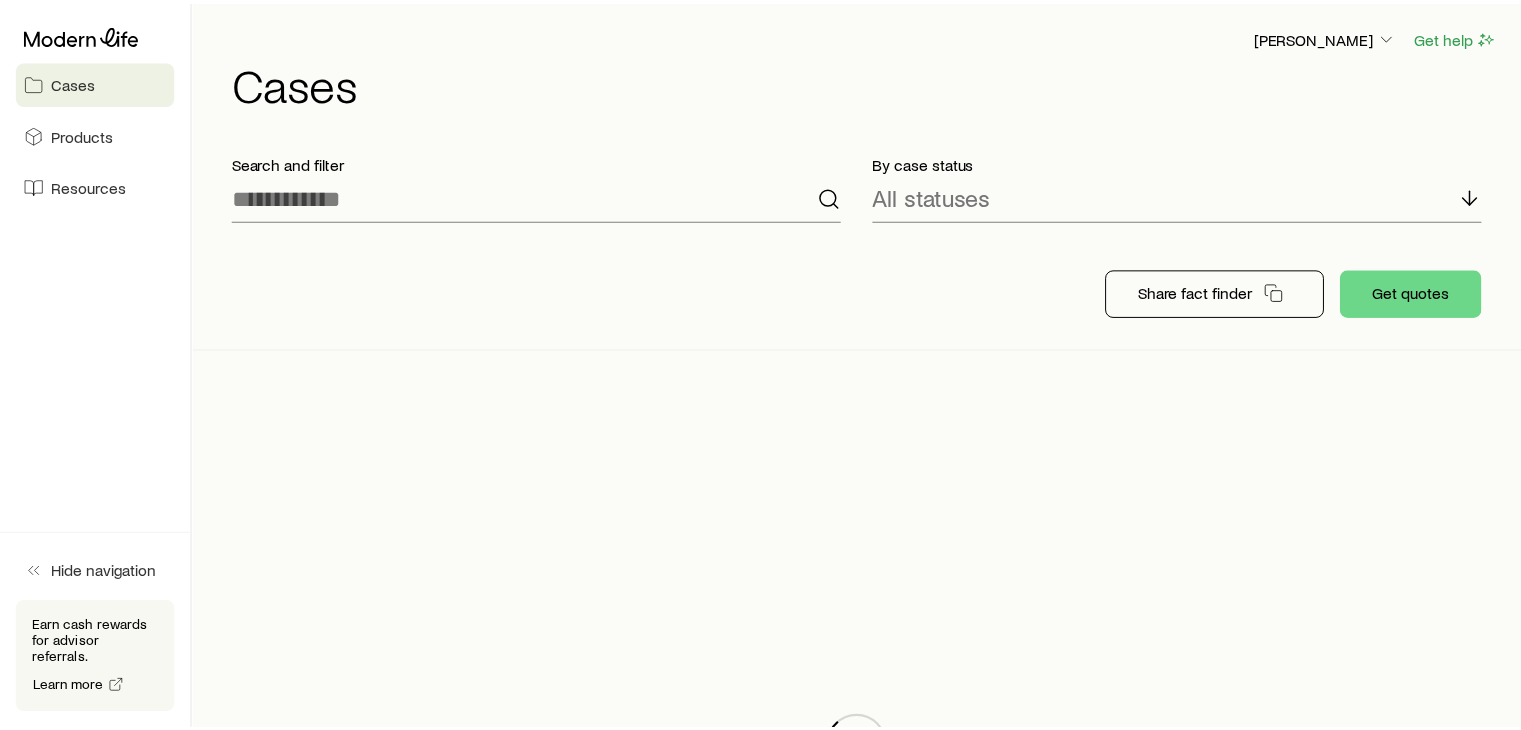 scroll, scrollTop: 0, scrollLeft: 0, axis: both 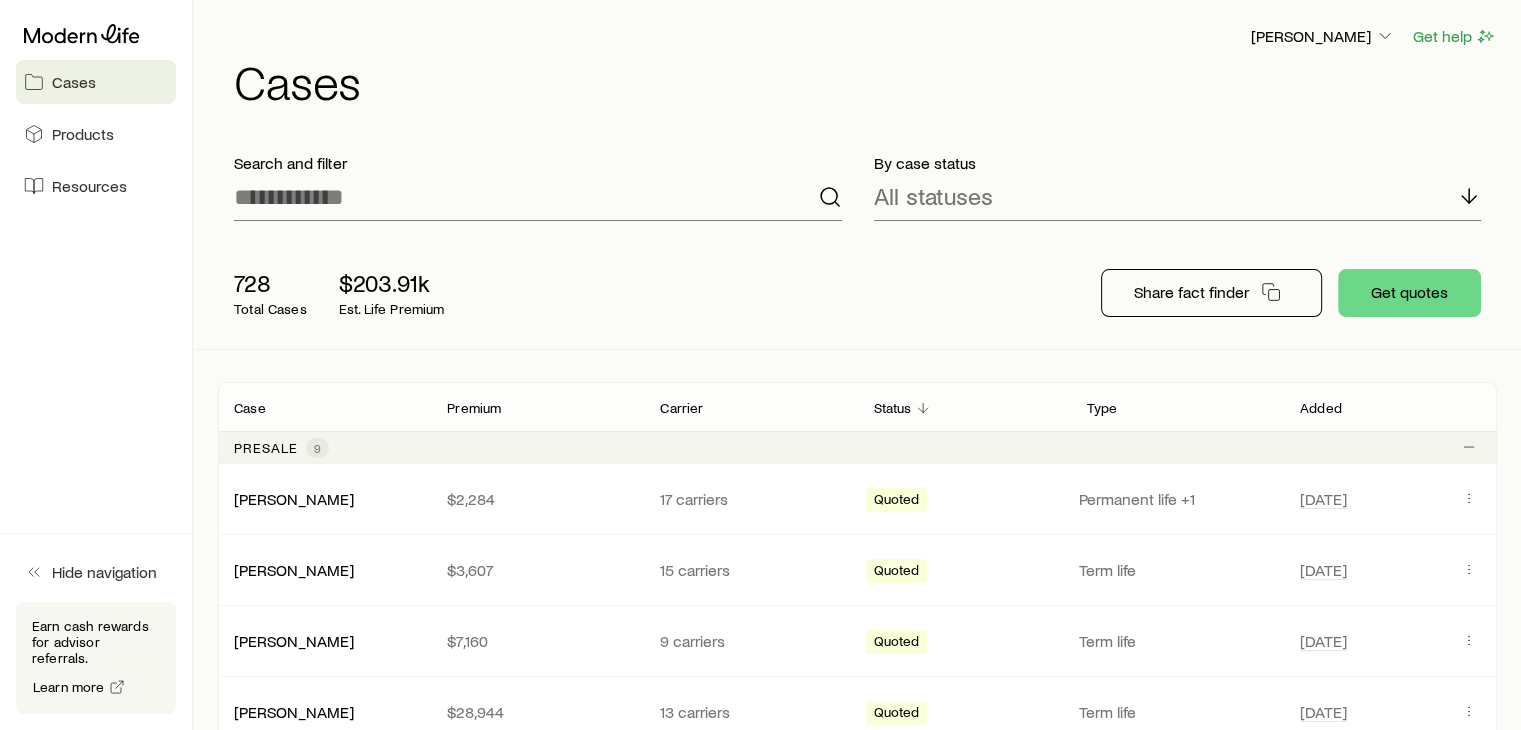 click on "728 Total Cases $203.91k Est. Life Premium Share fact finder Get quotes" at bounding box center [857, 293] 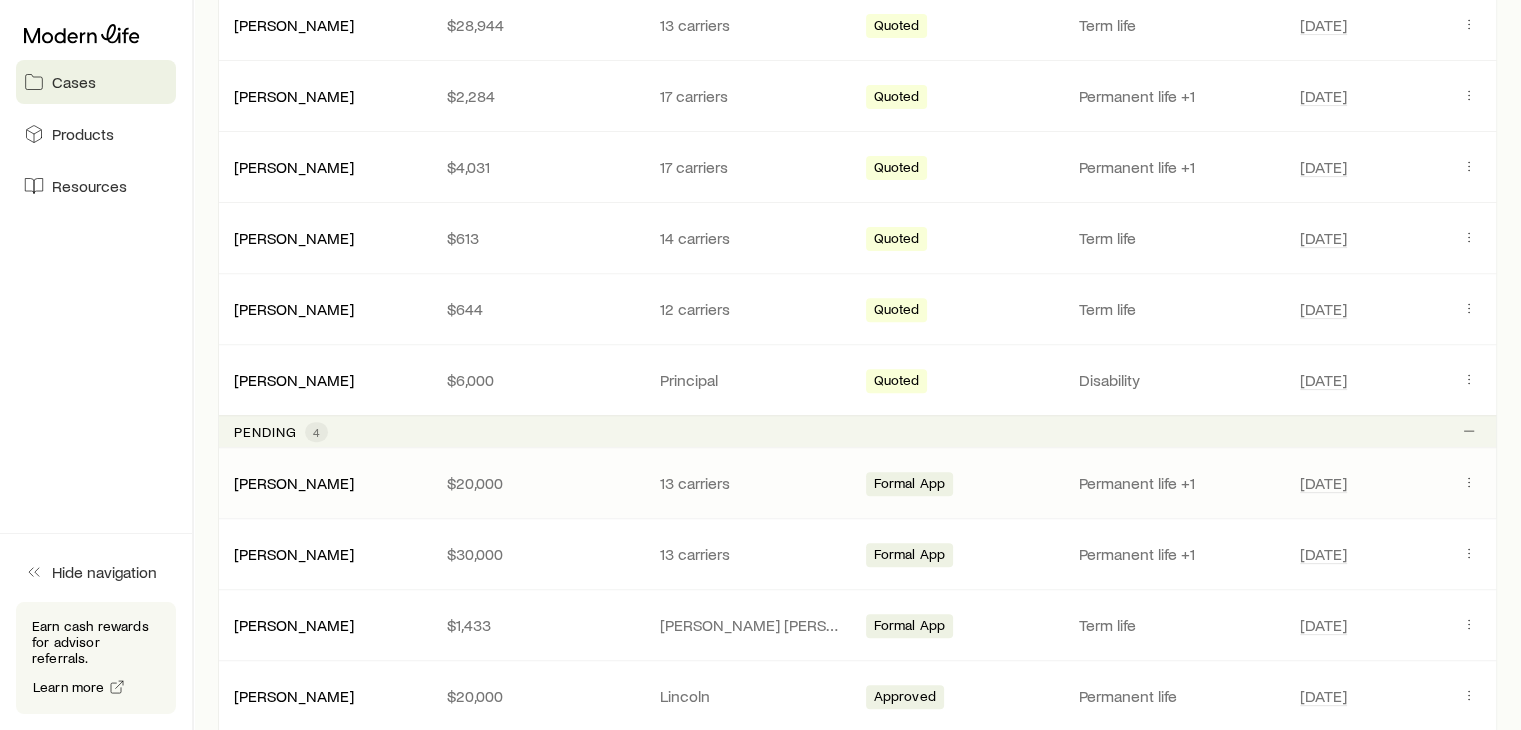 scroll, scrollTop: 700, scrollLeft: 0, axis: vertical 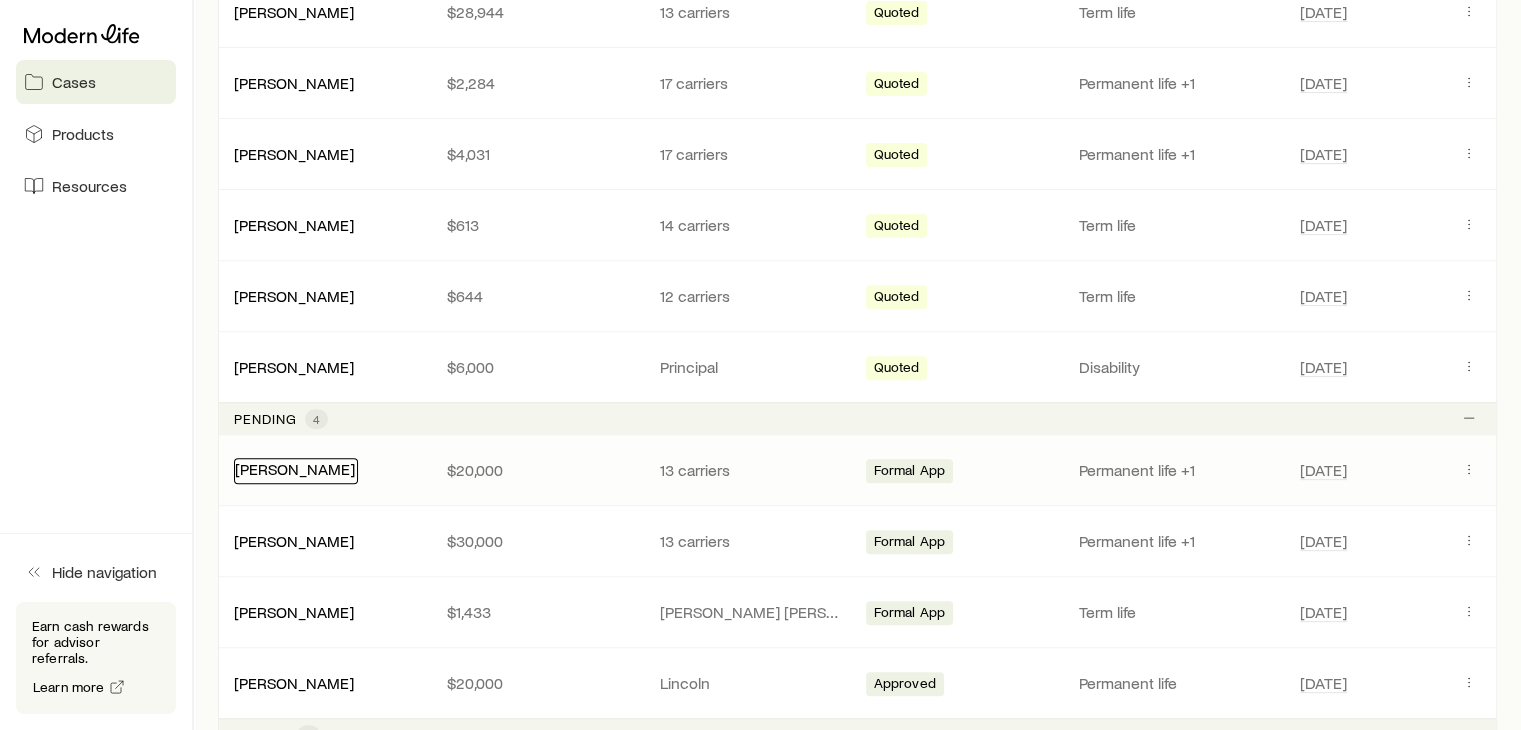click on "[PERSON_NAME]" at bounding box center [295, 468] 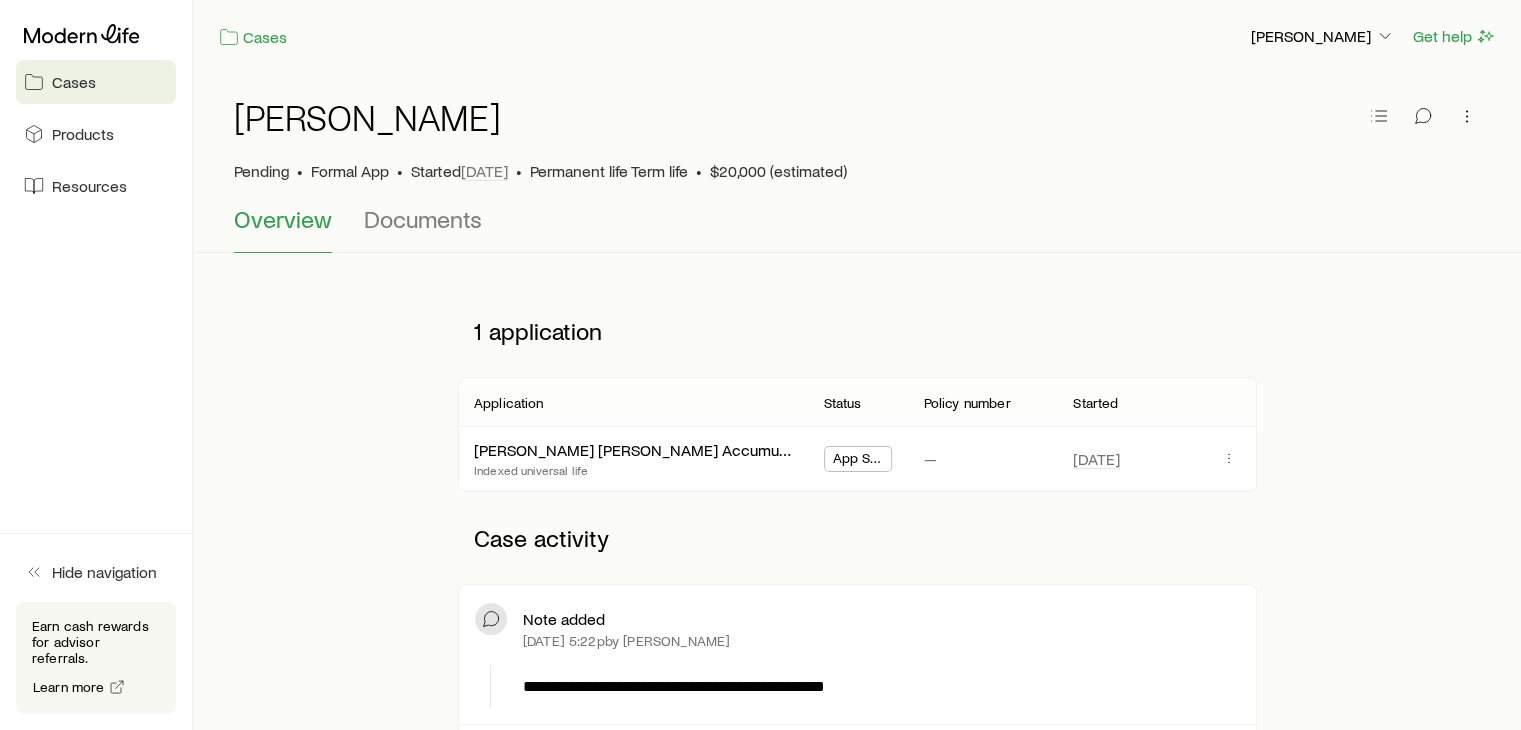 scroll, scrollTop: 0, scrollLeft: 0, axis: both 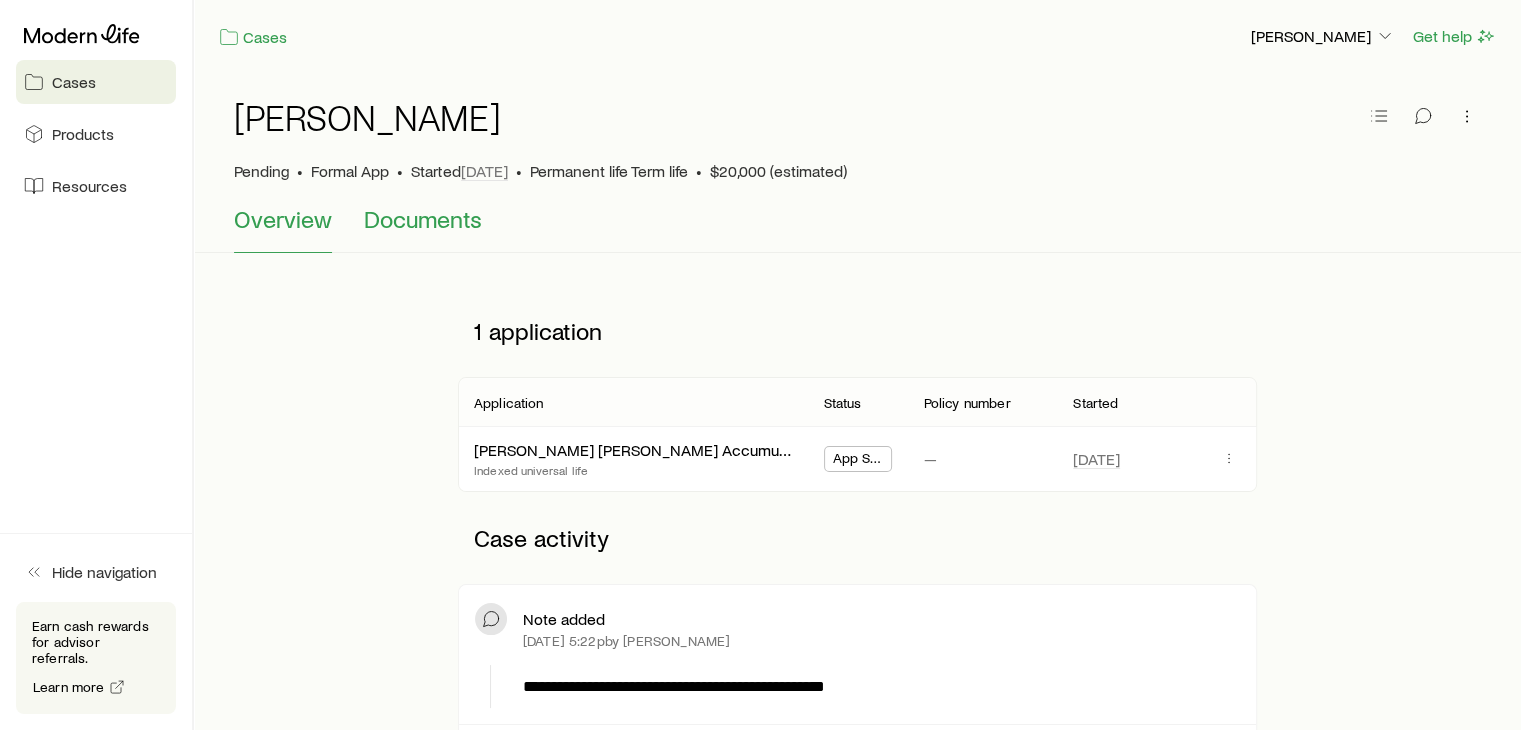 click on "Documents" at bounding box center (423, 219) 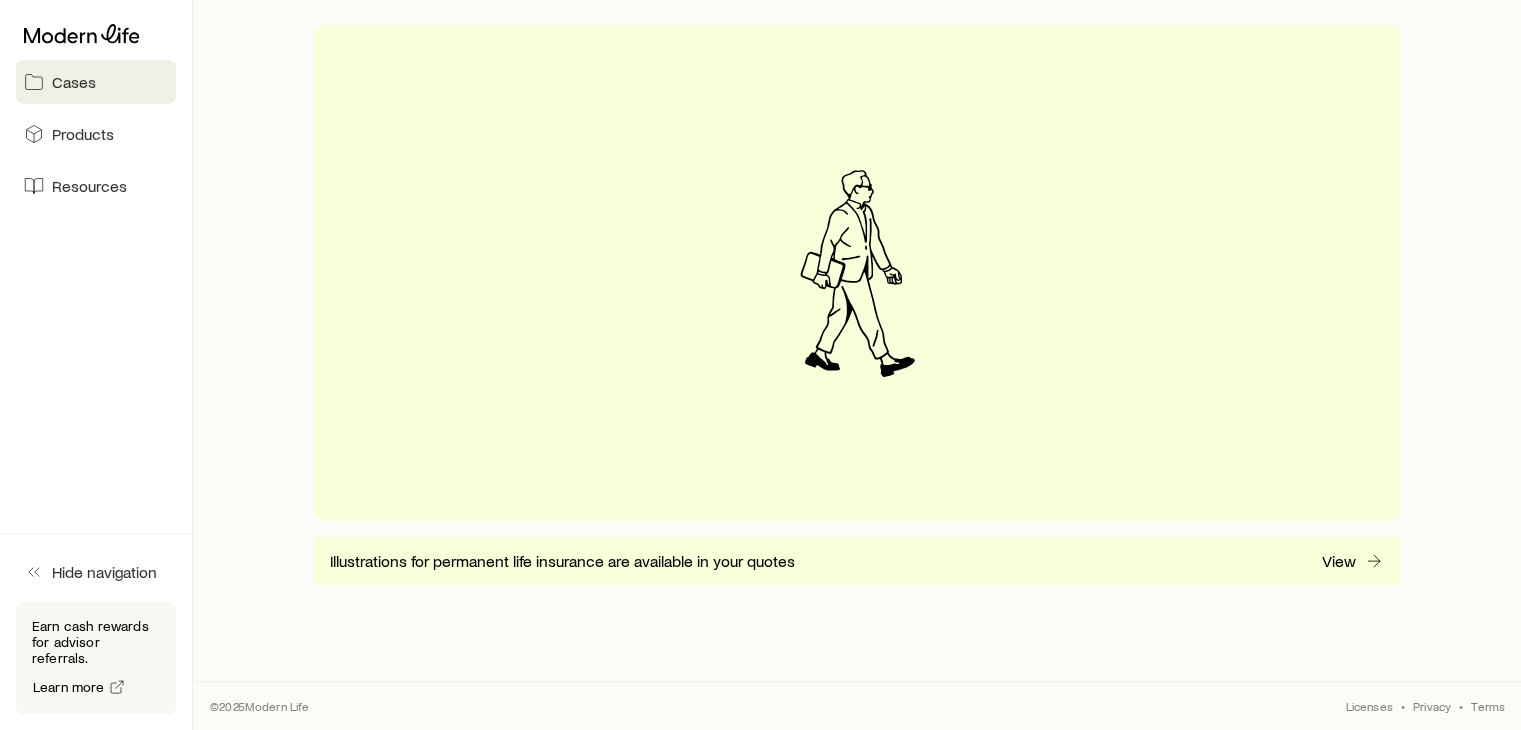 scroll, scrollTop: 0, scrollLeft: 0, axis: both 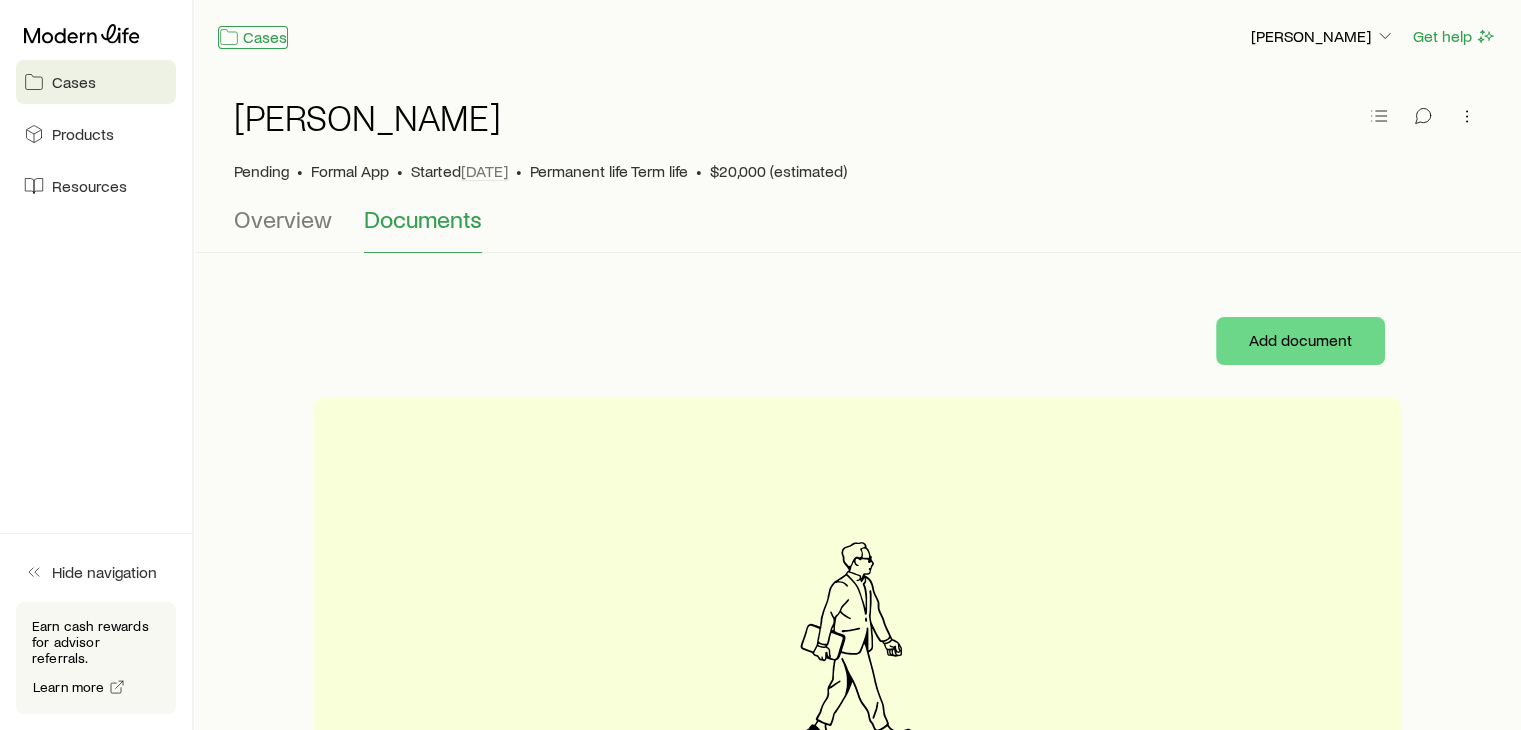 click on "Cases" at bounding box center (253, 37) 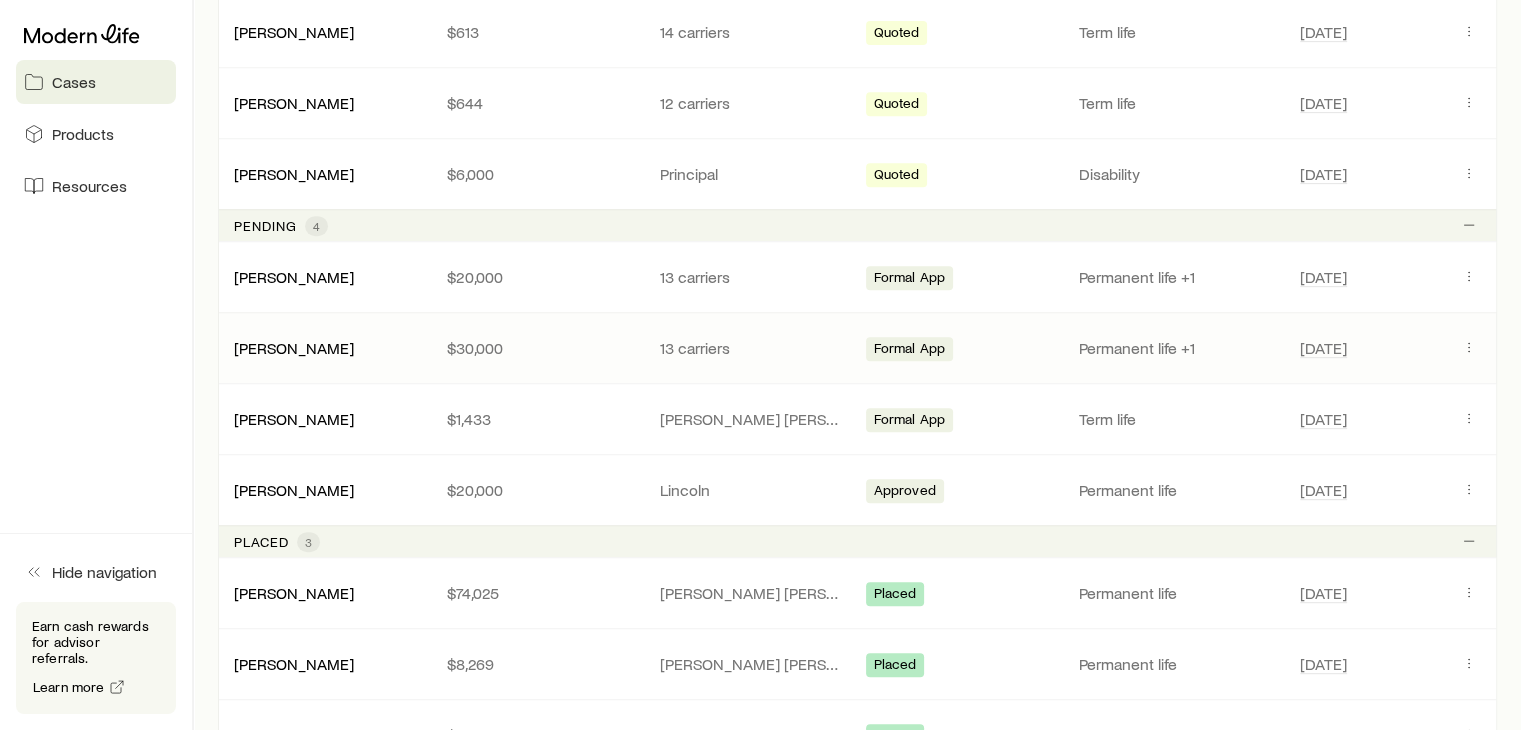 scroll, scrollTop: 900, scrollLeft: 0, axis: vertical 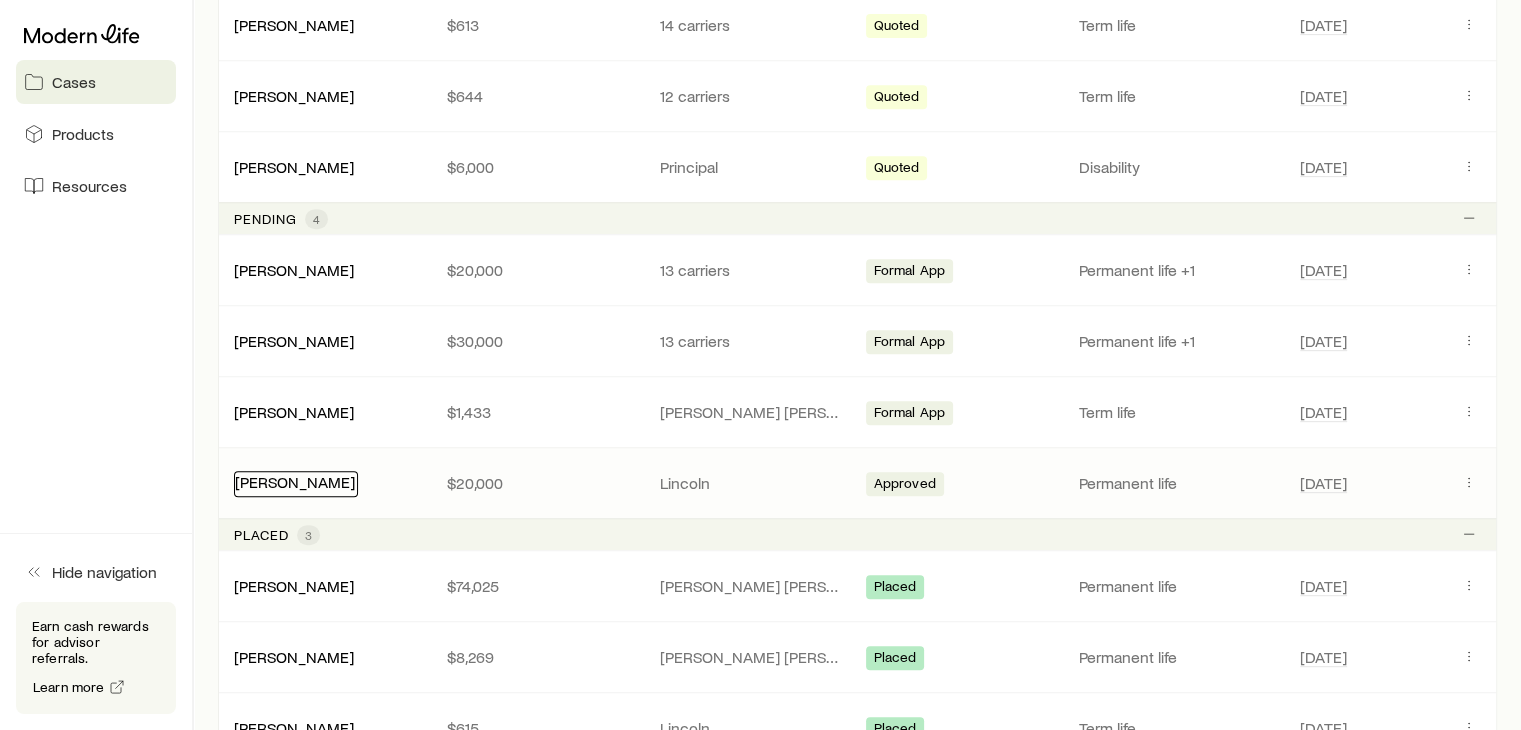 click on "[PERSON_NAME]" at bounding box center (295, 481) 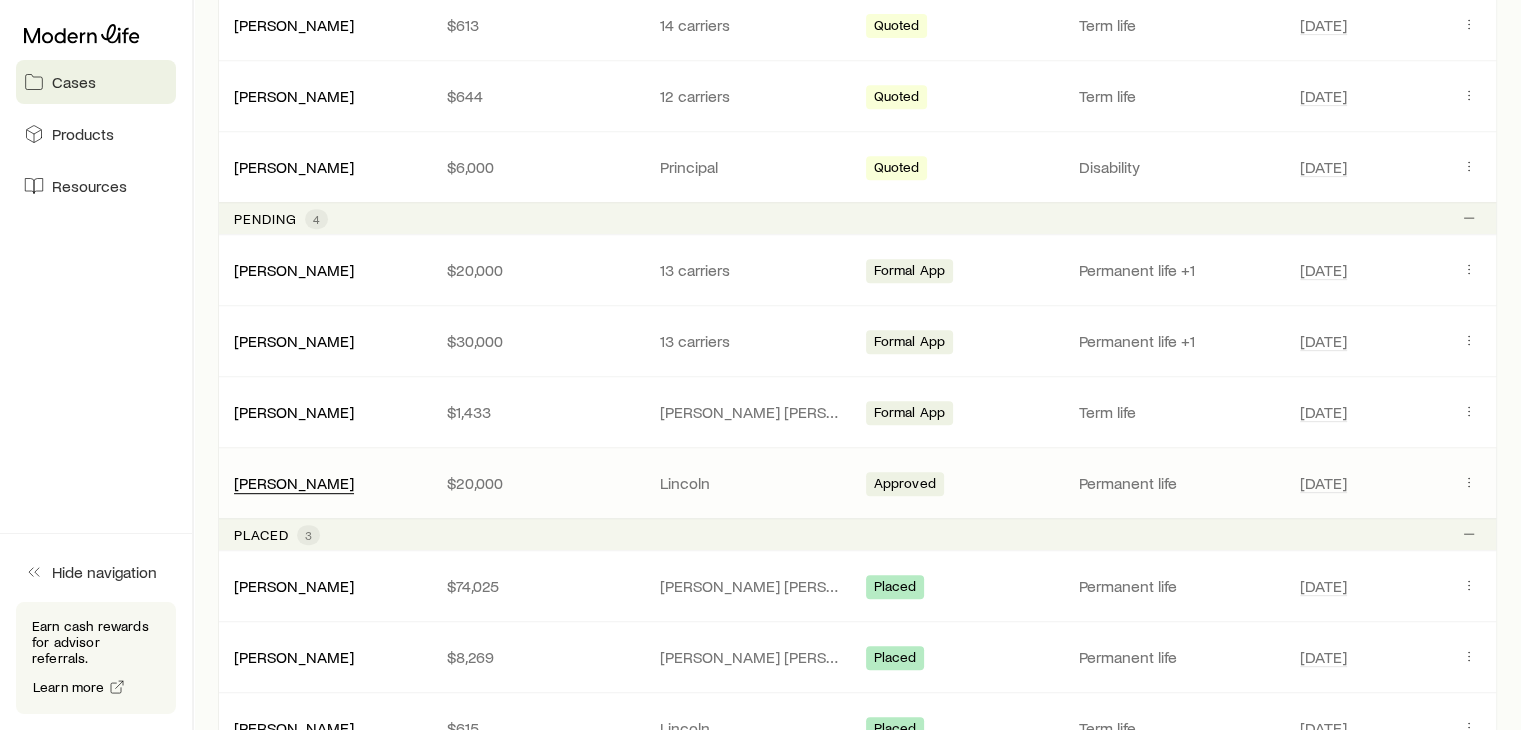 scroll, scrollTop: 0, scrollLeft: 0, axis: both 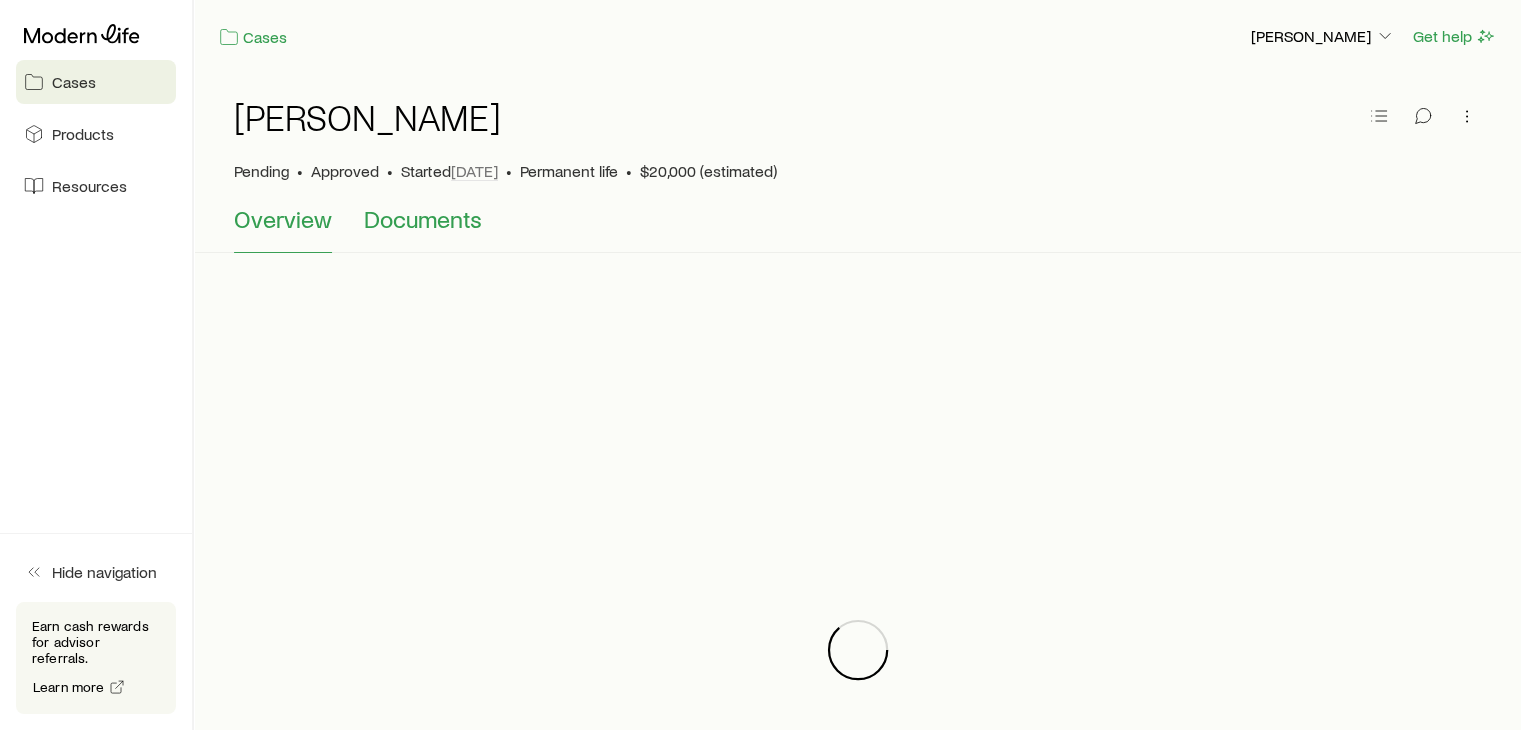 click on "Documents" at bounding box center (423, 219) 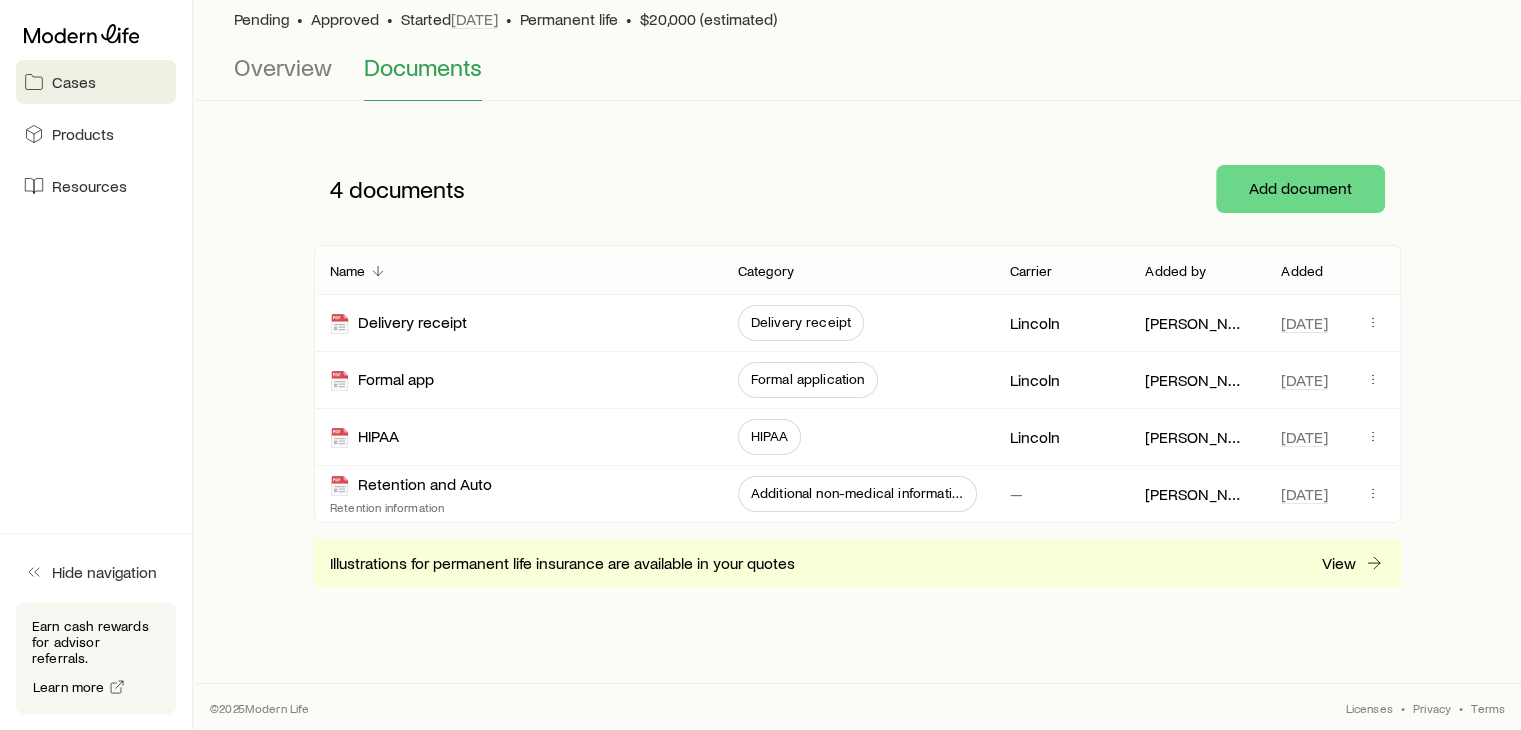 scroll, scrollTop: 152, scrollLeft: 0, axis: vertical 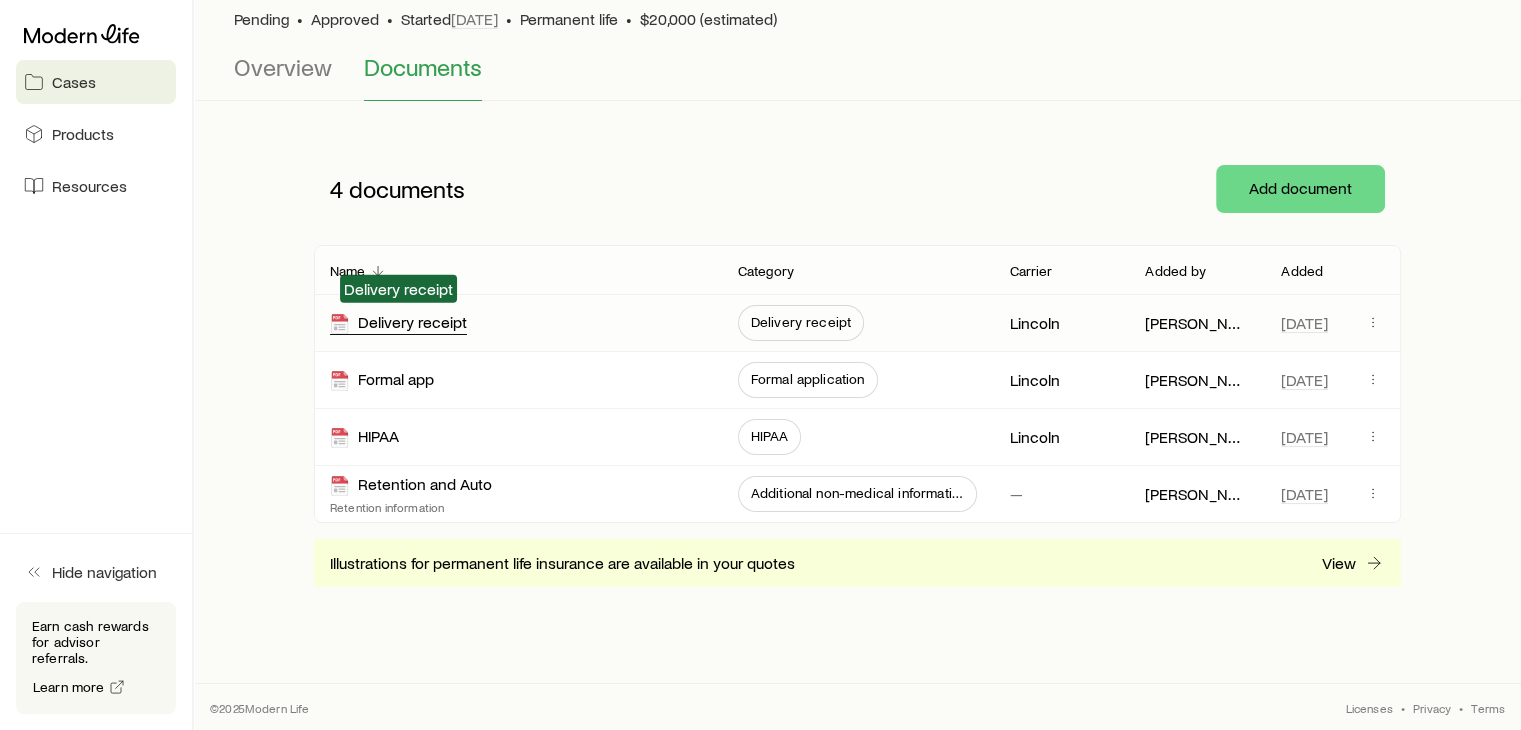 click on "Delivery receipt" at bounding box center (398, 323) 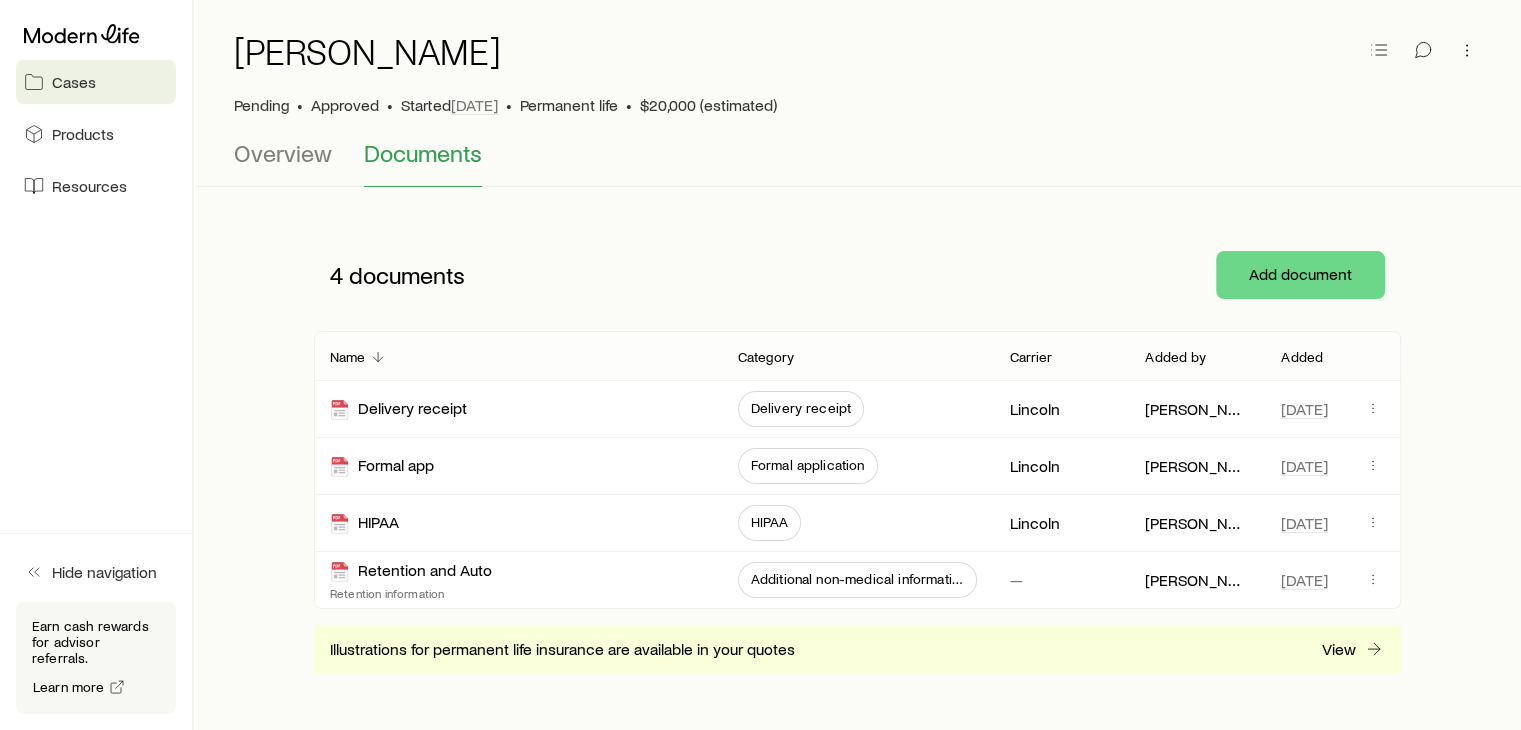 scroll, scrollTop: 0, scrollLeft: 0, axis: both 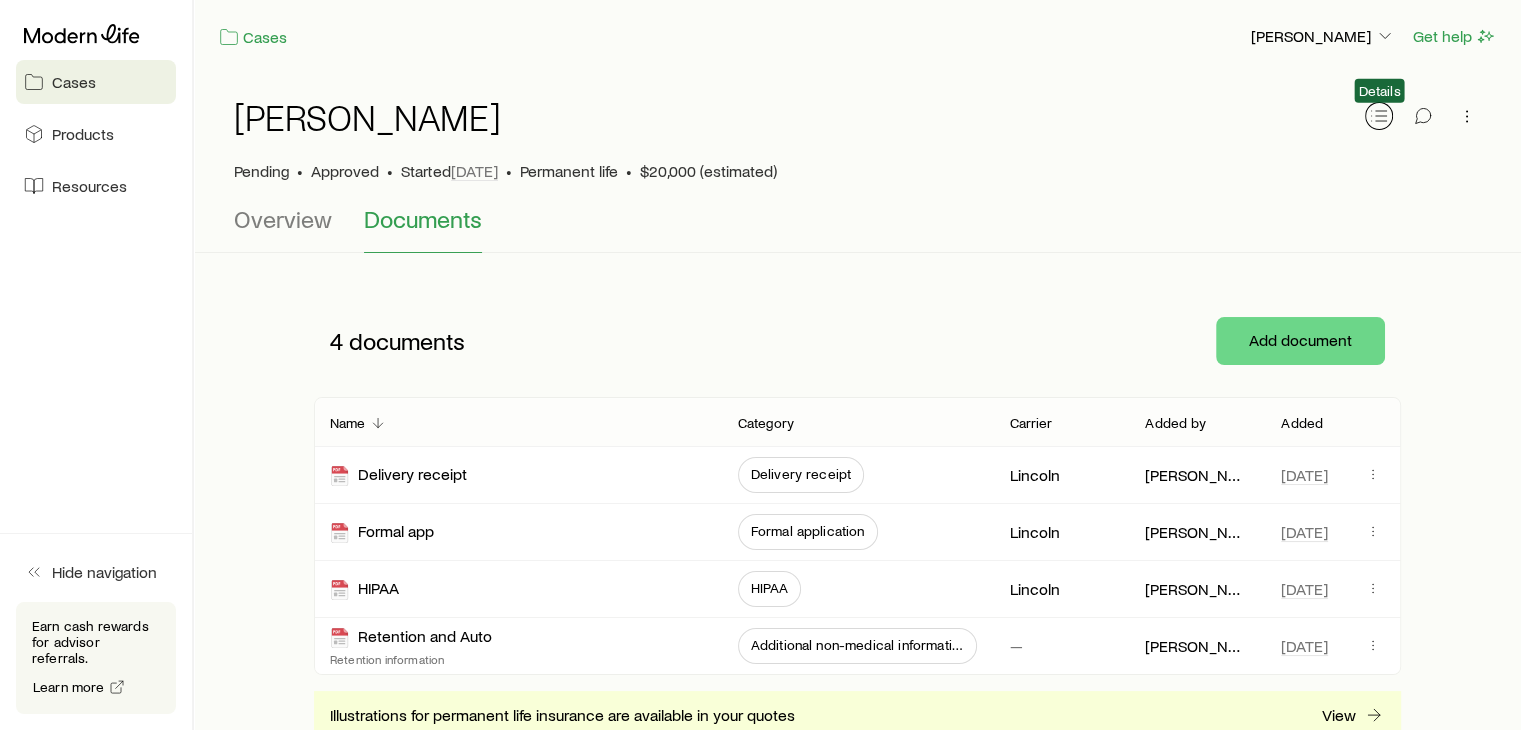 click 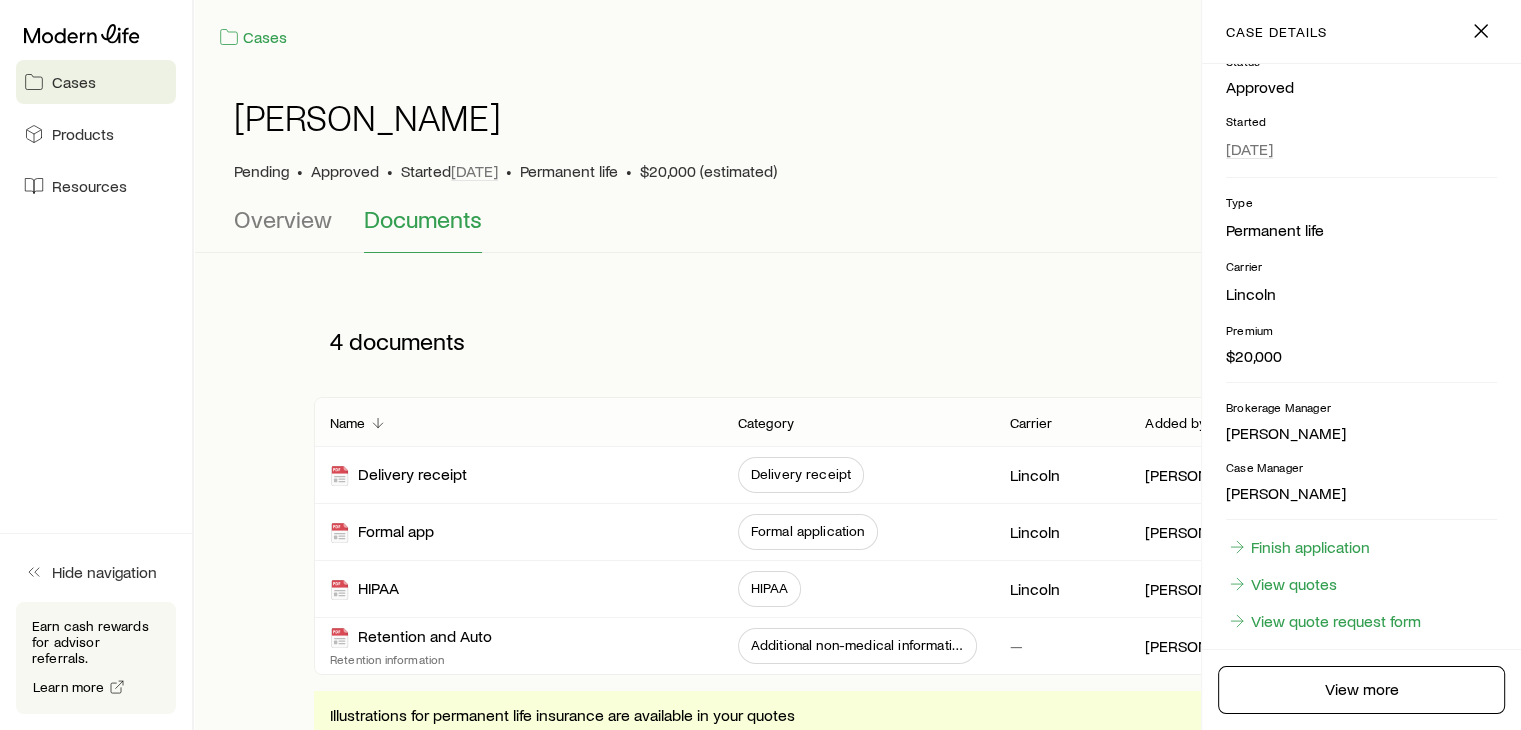 scroll, scrollTop: 263, scrollLeft: 0, axis: vertical 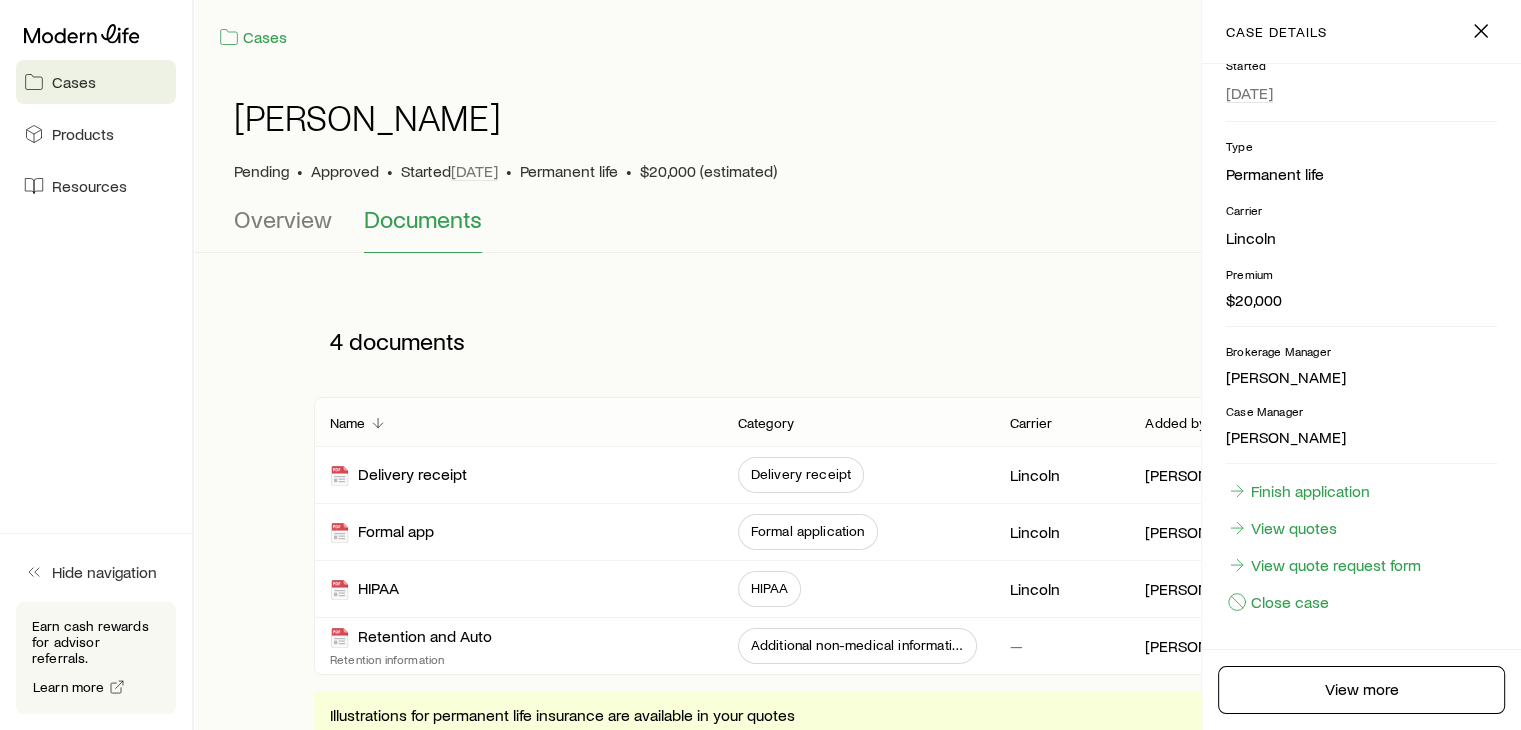 click on "Cases" at bounding box center [74, 82] 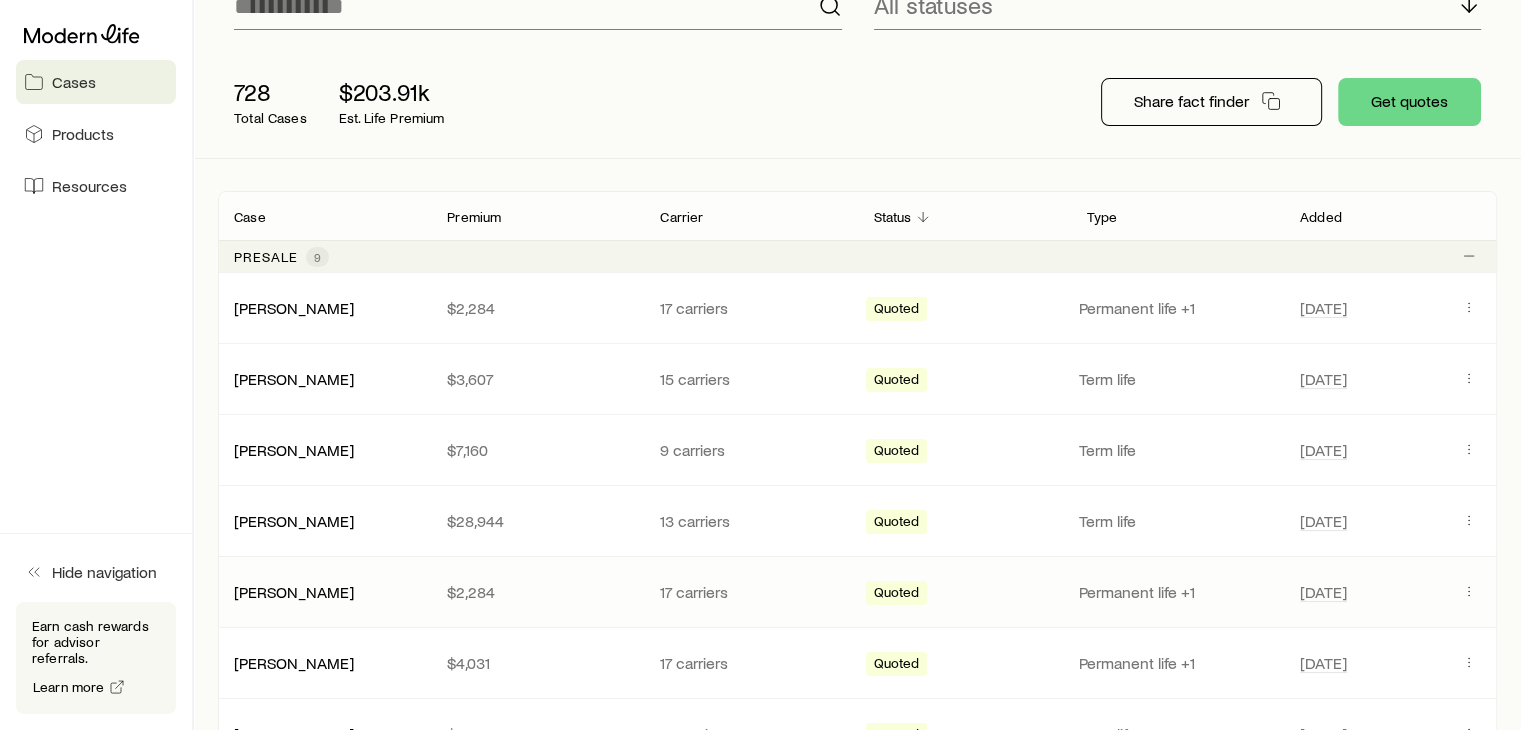 scroll, scrollTop: 0, scrollLeft: 0, axis: both 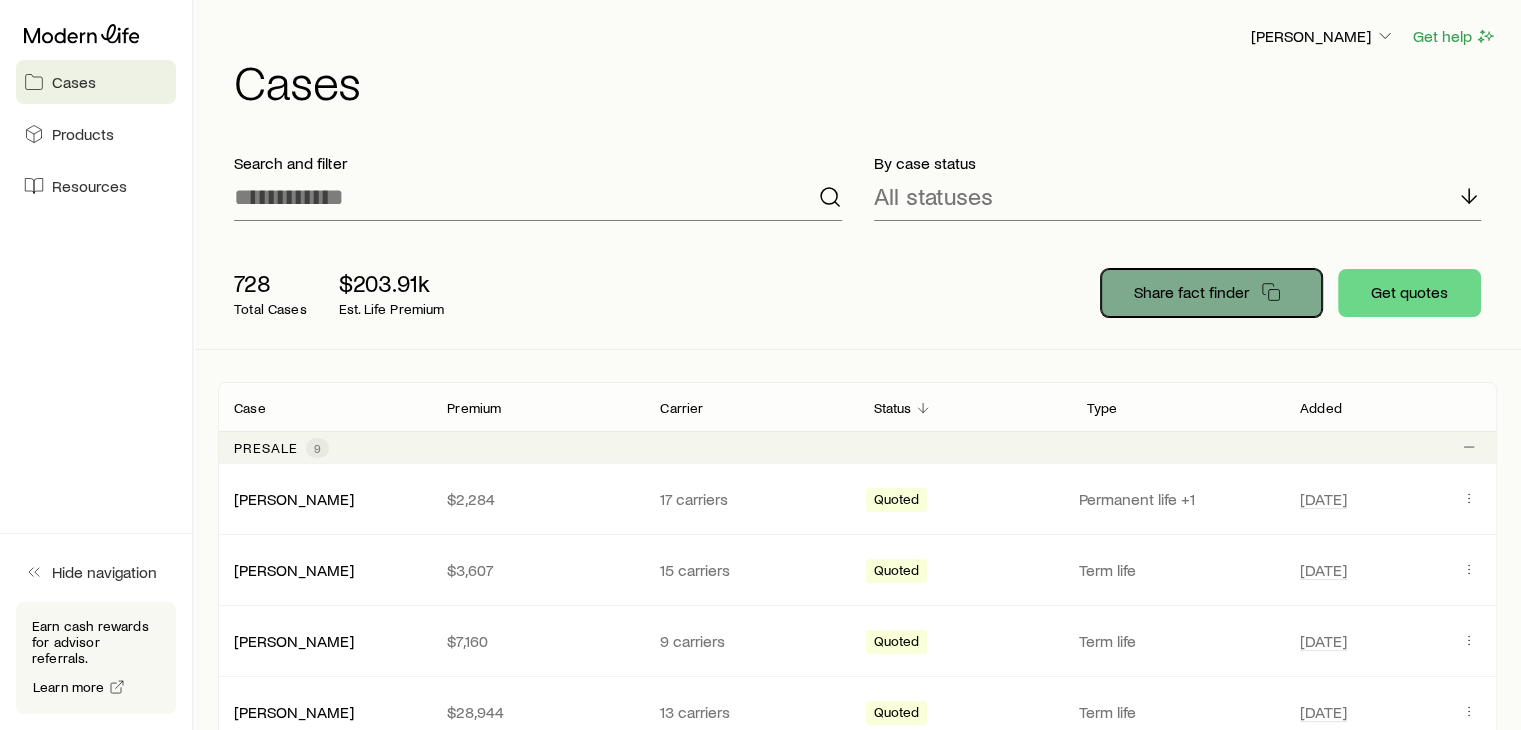 click on "Share fact finder" at bounding box center [1191, 292] 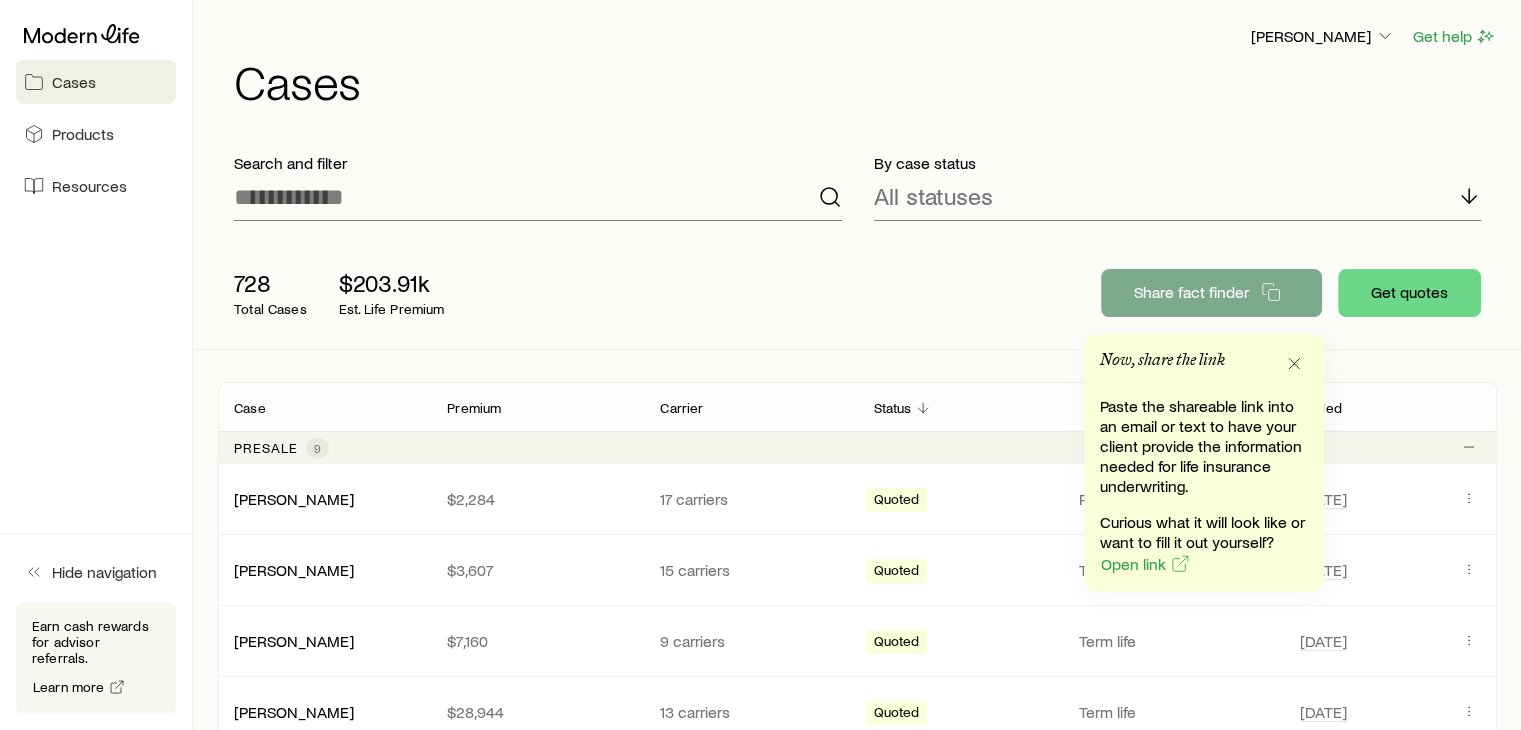 click on "728 Total Cases $203.91k Est. Life Premium" at bounding box center [538, 293] 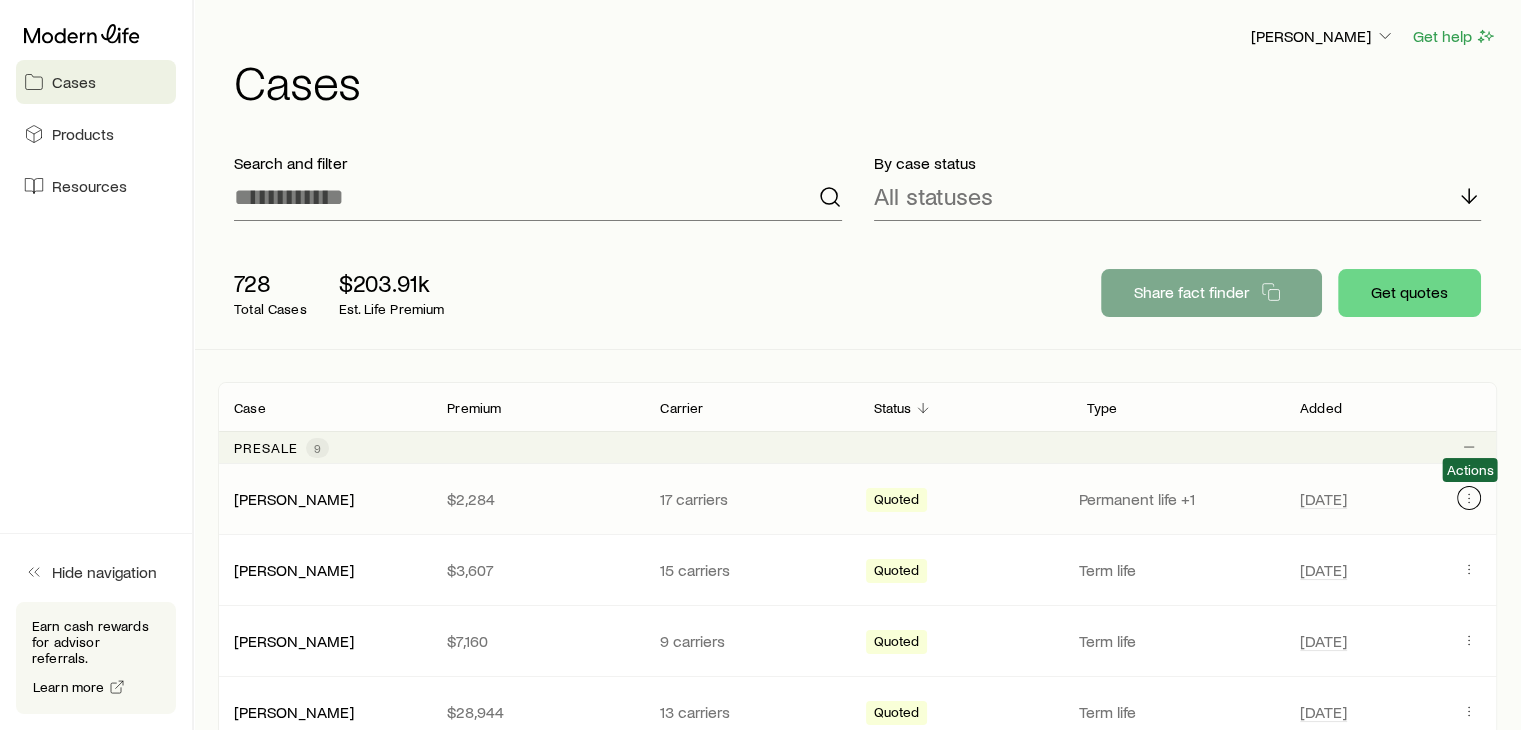 click 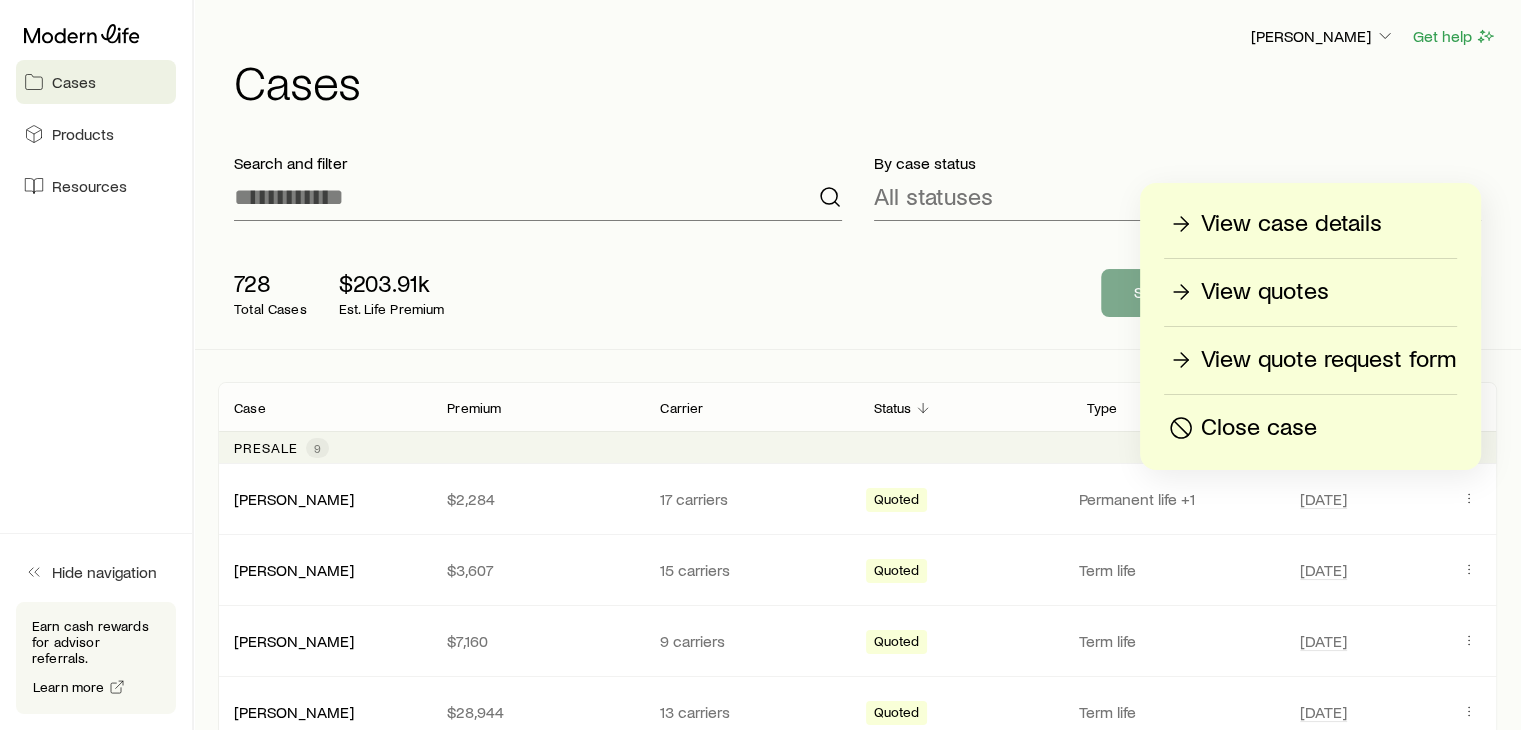 click on "728 Total Cases $203.91k Est. Life Premium Share fact finder Get quotes" at bounding box center [857, 293] 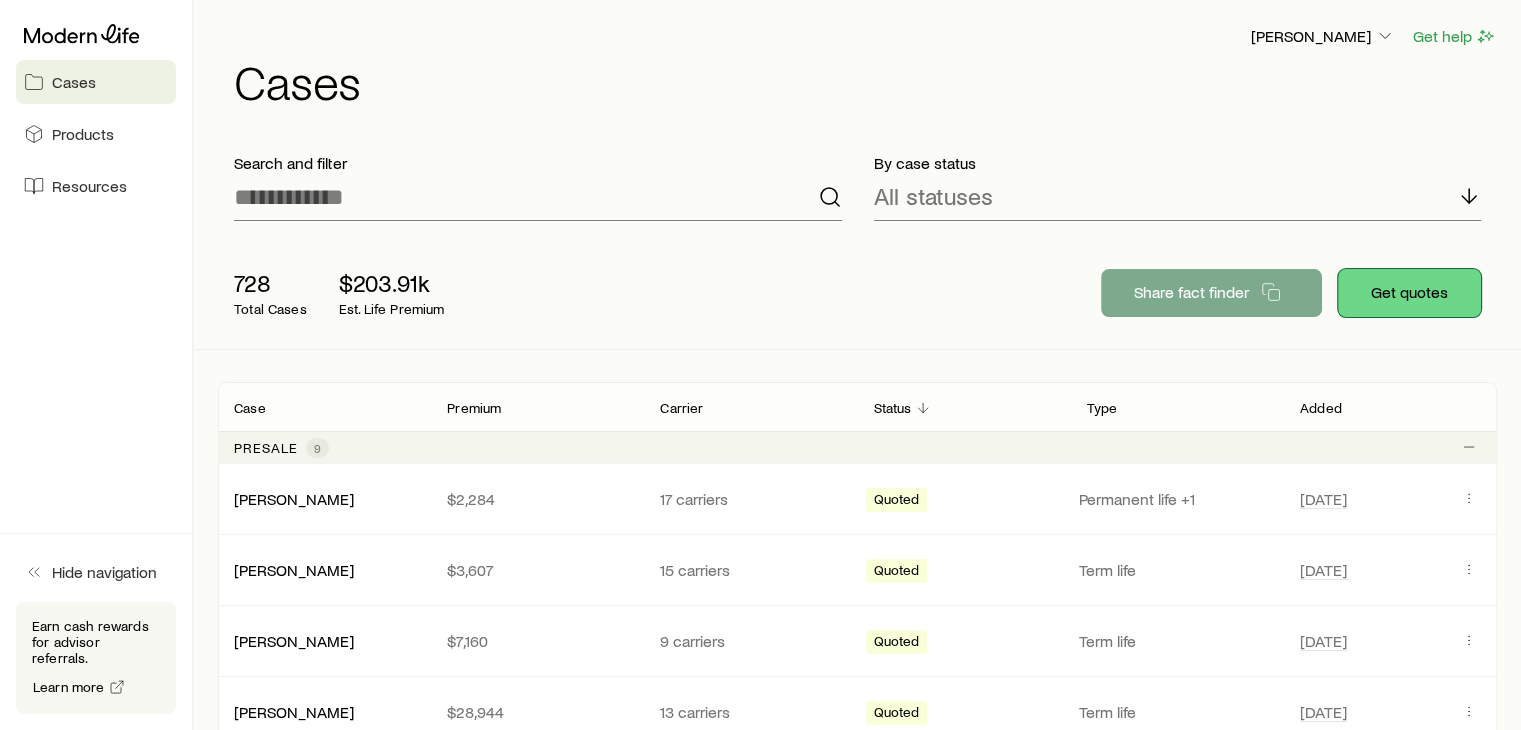 click on "Get quotes" at bounding box center (1409, 293) 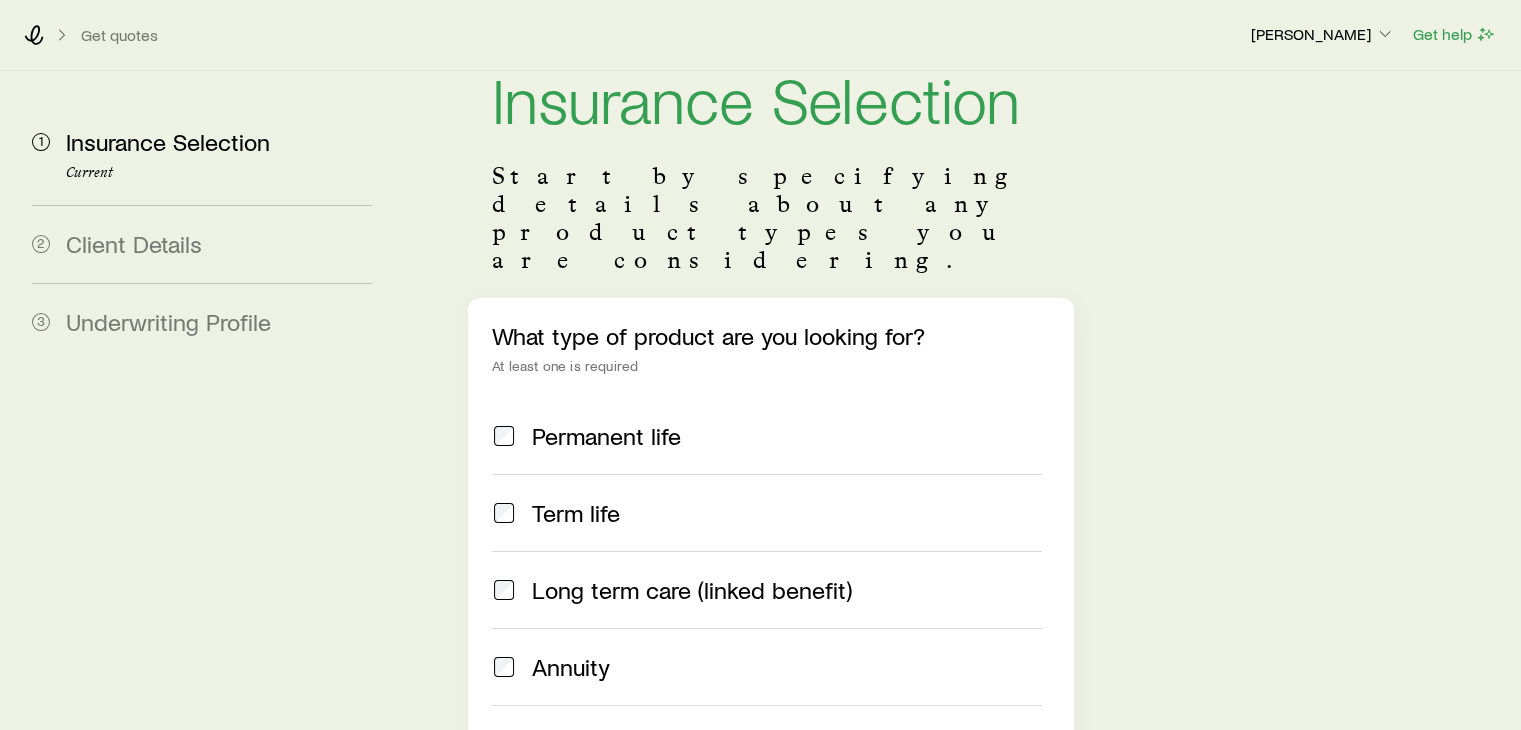 scroll, scrollTop: 100, scrollLeft: 0, axis: vertical 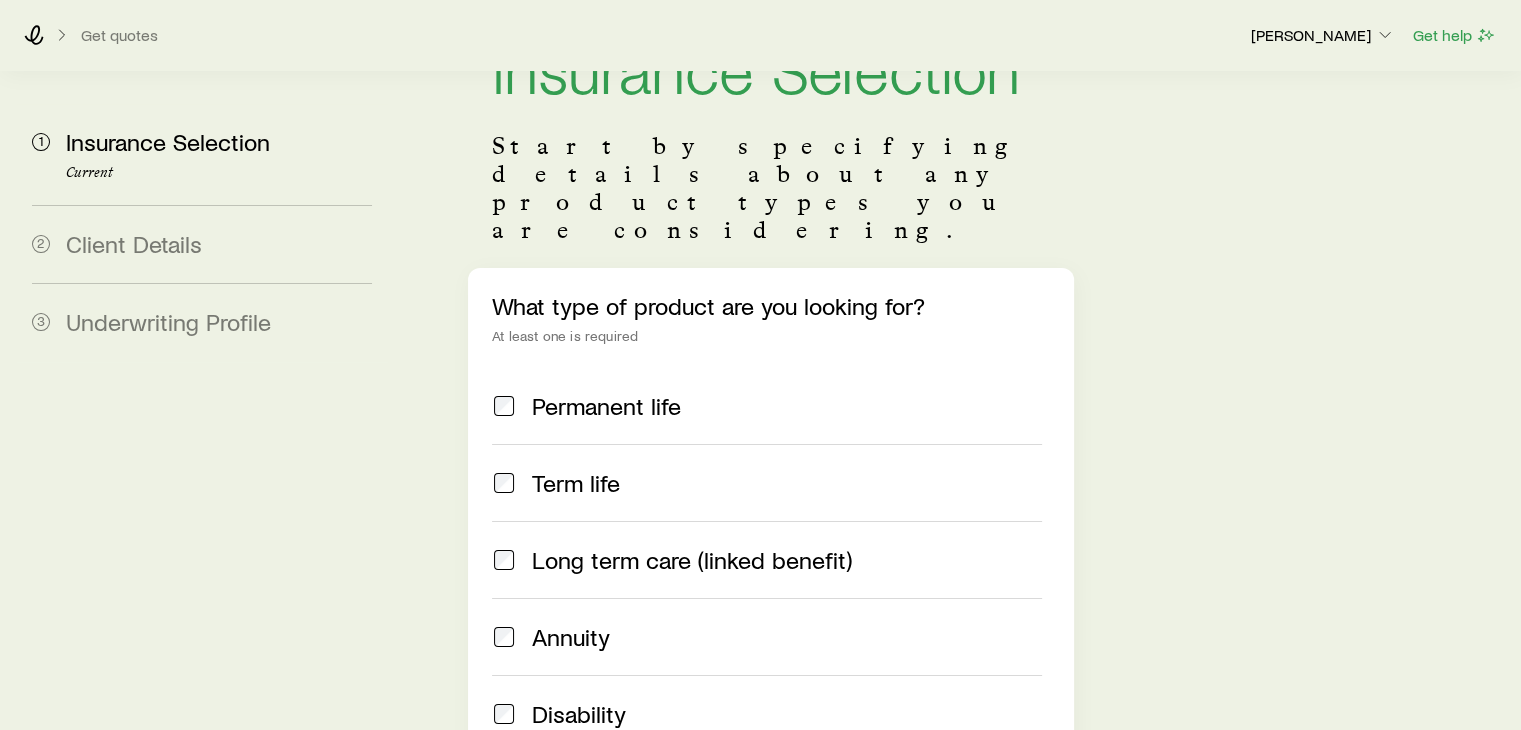 click on "Permanent life" at bounding box center (606, 406) 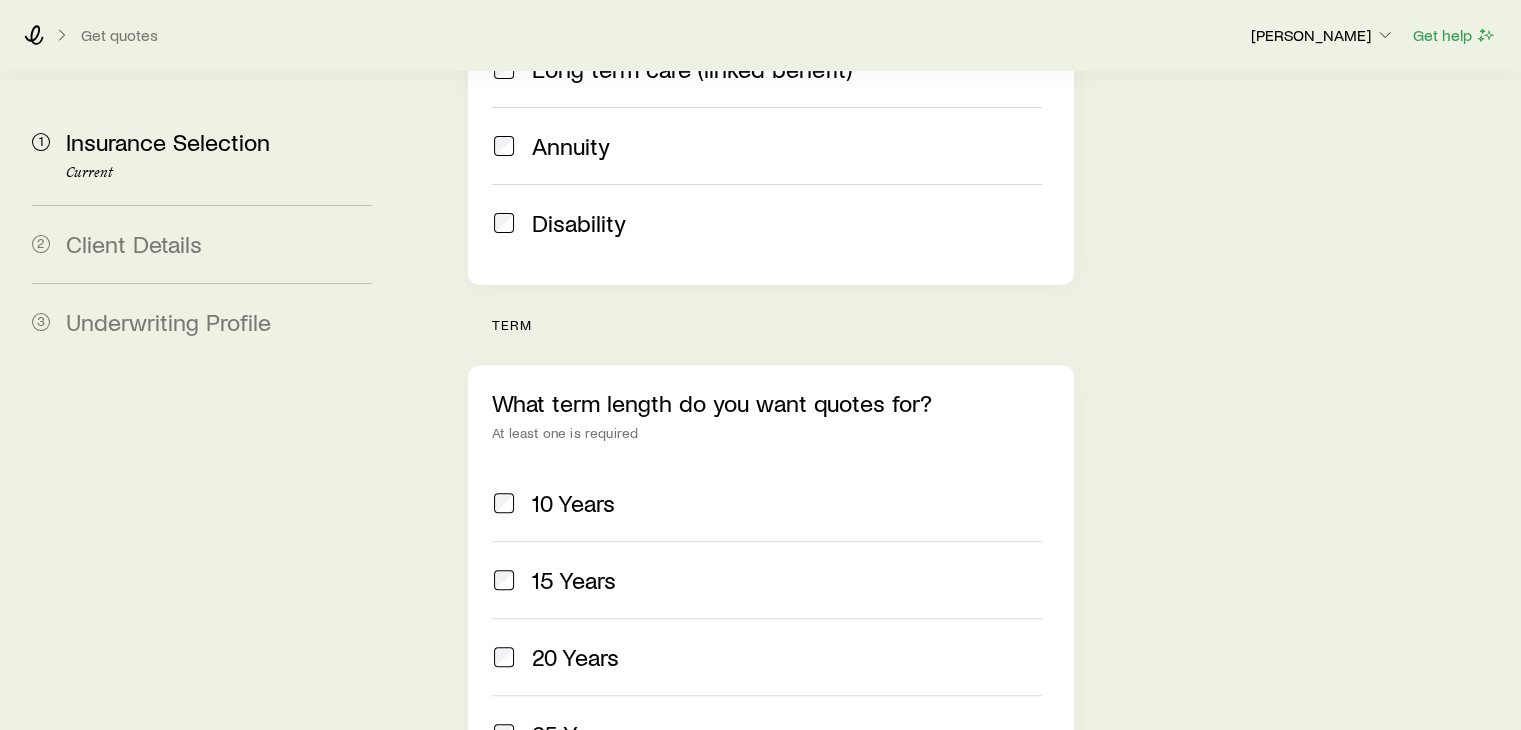 scroll, scrollTop: 700, scrollLeft: 0, axis: vertical 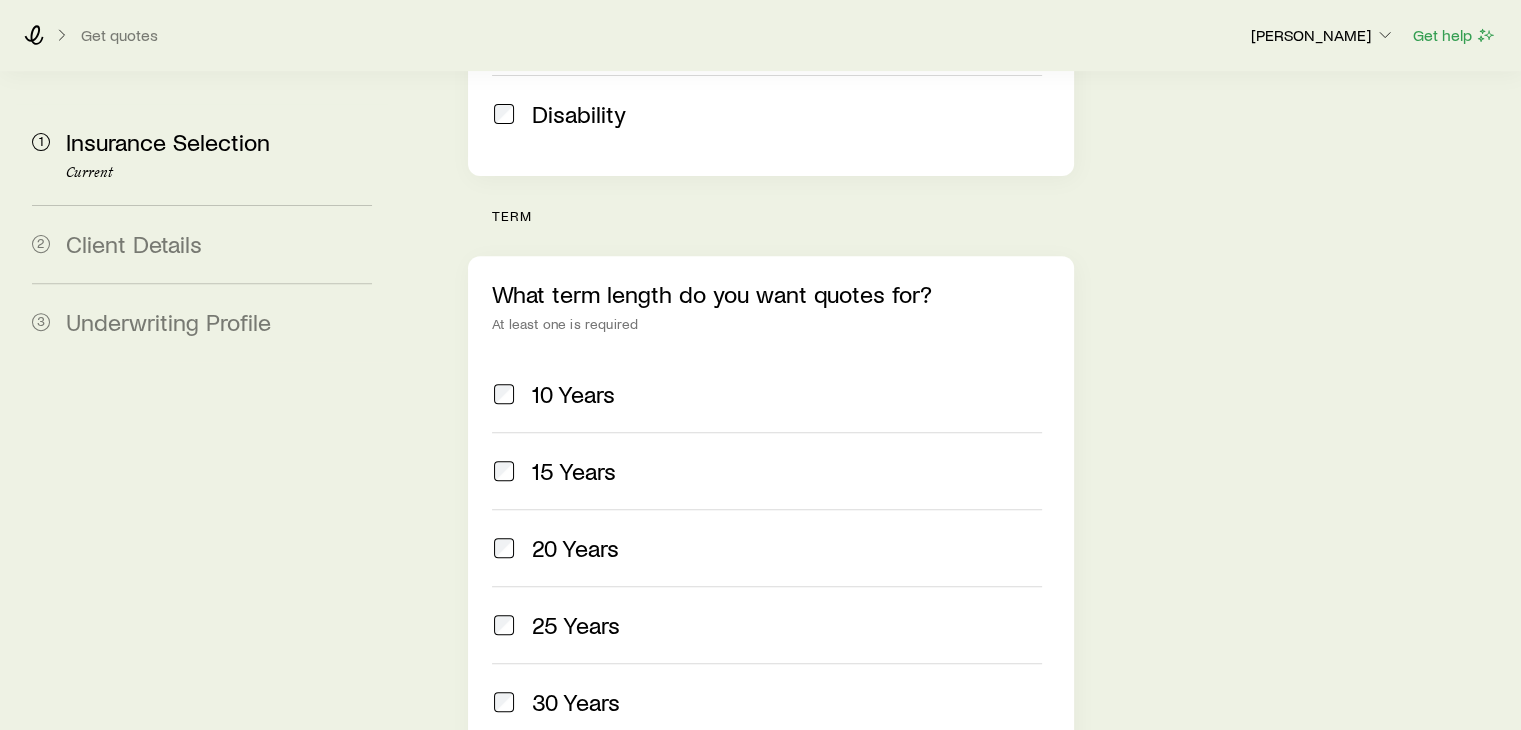 click on "10 Years" at bounding box center [786, 394] 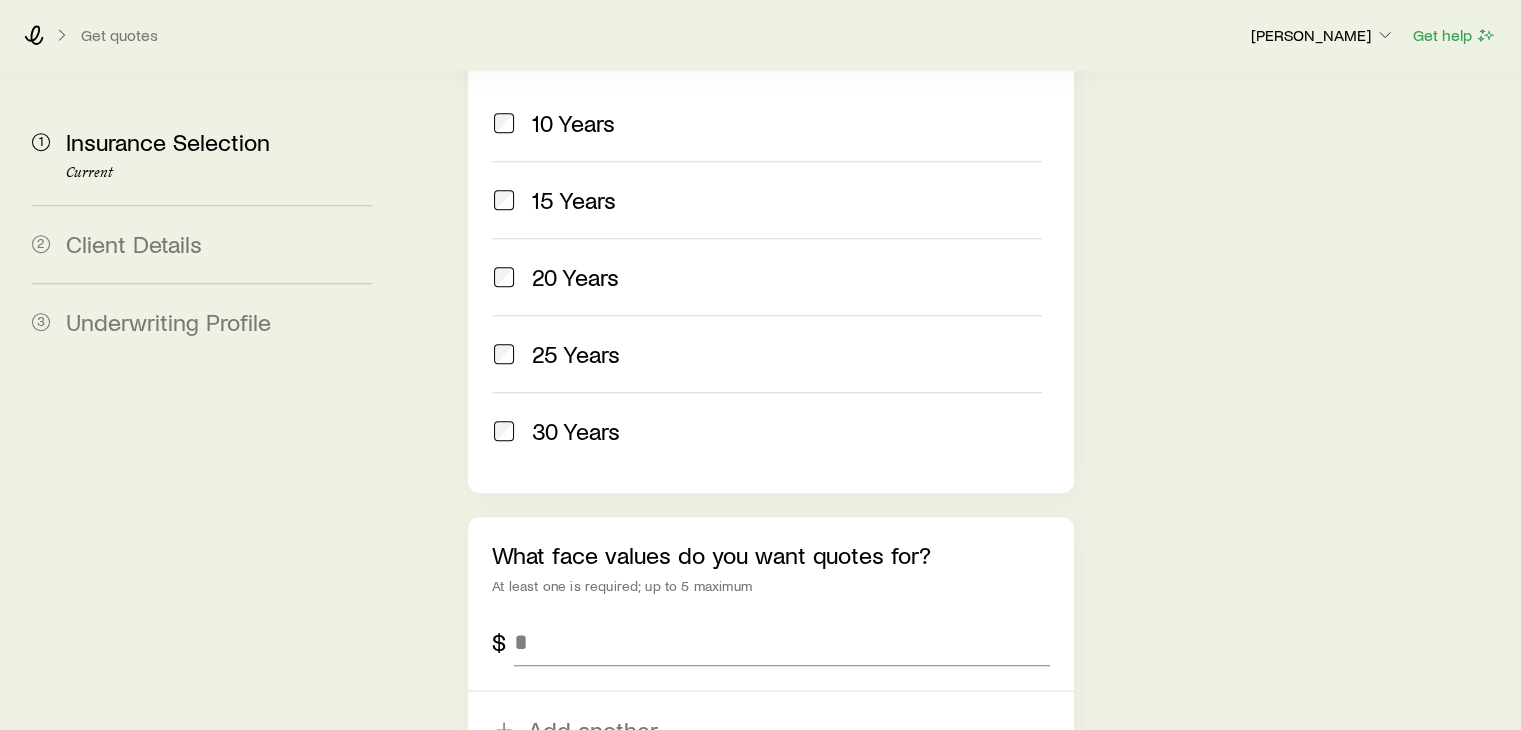 scroll, scrollTop: 1100, scrollLeft: 0, axis: vertical 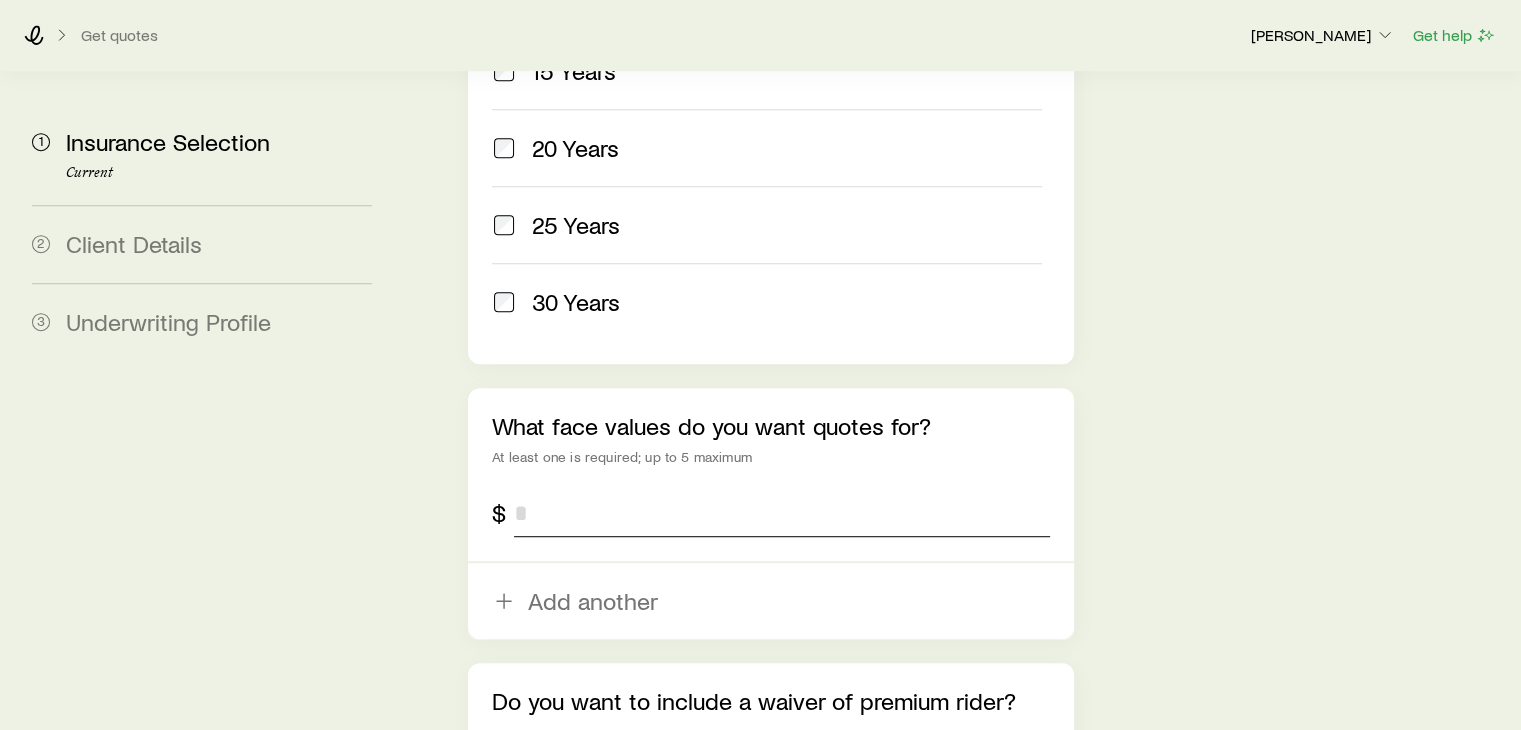 click at bounding box center [781, 513] 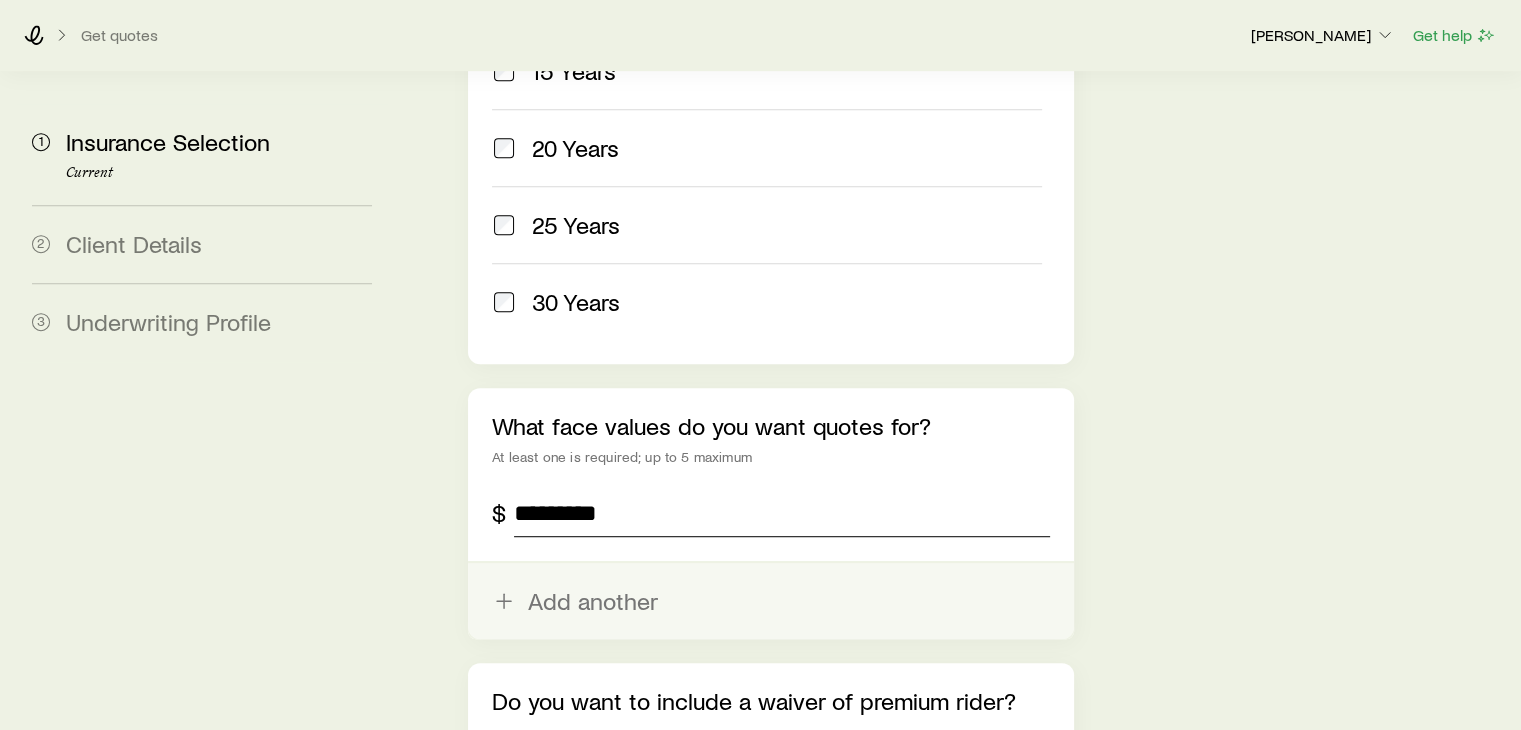type on "*********" 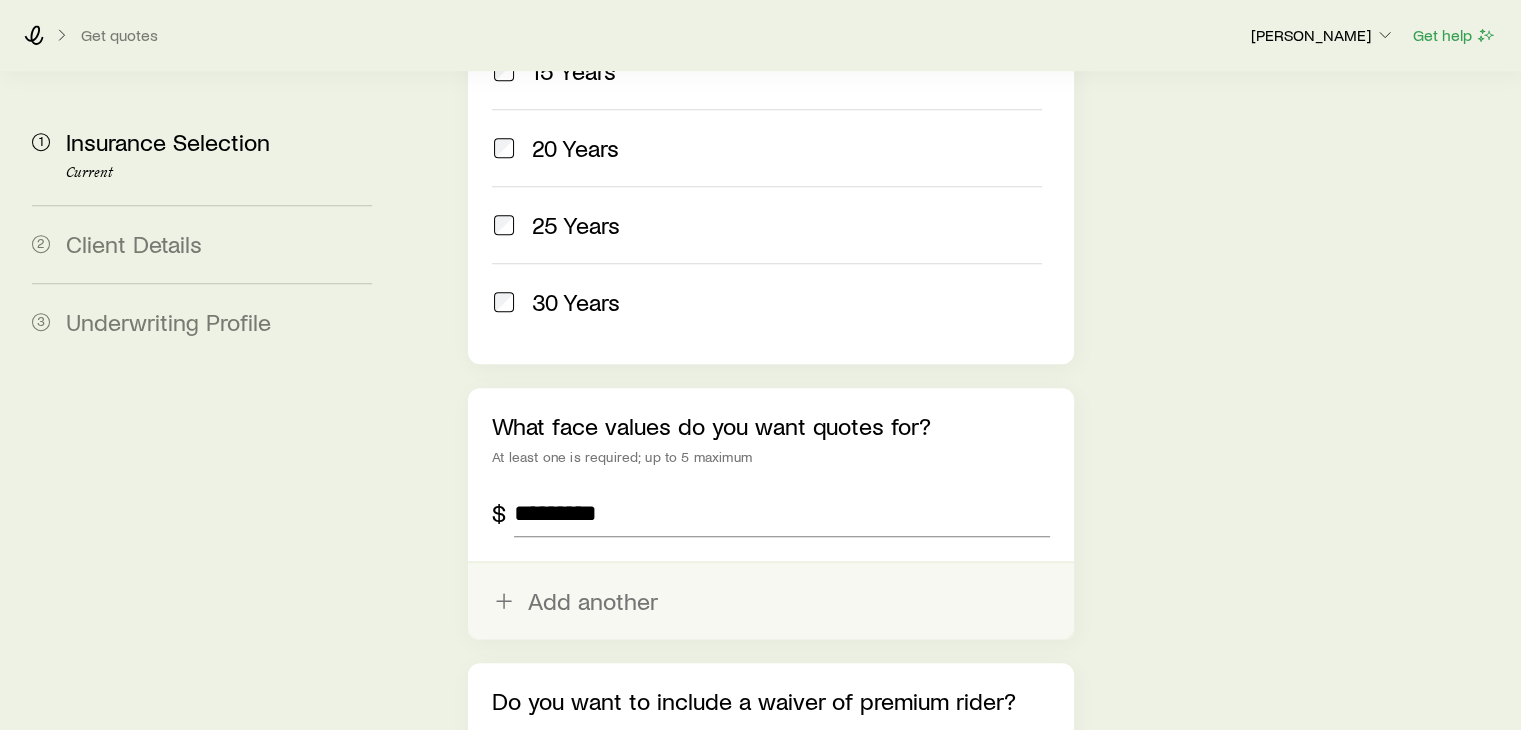 click on "Add another" at bounding box center (770, 601) 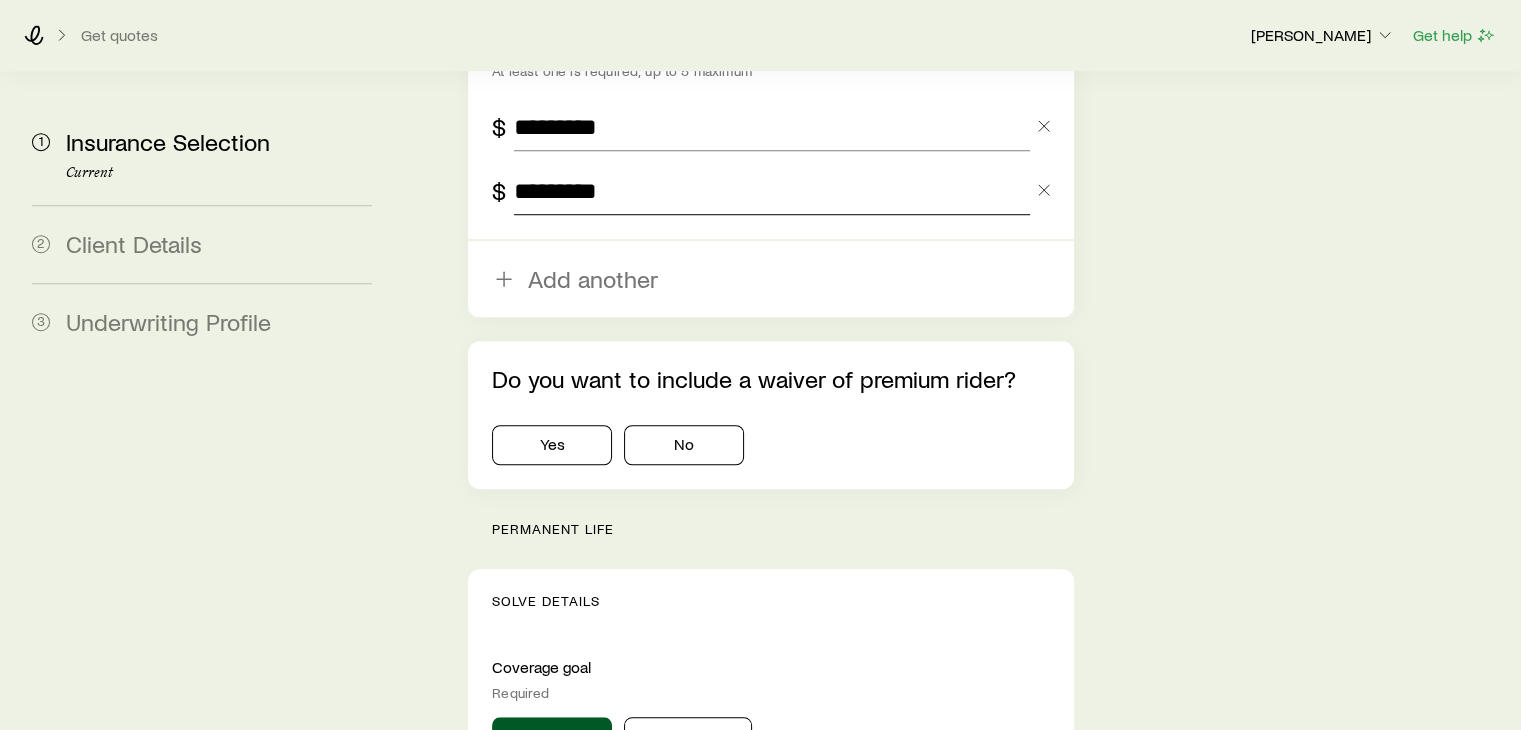 scroll, scrollTop: 1500, scrollLeft: 0, axis: vertical 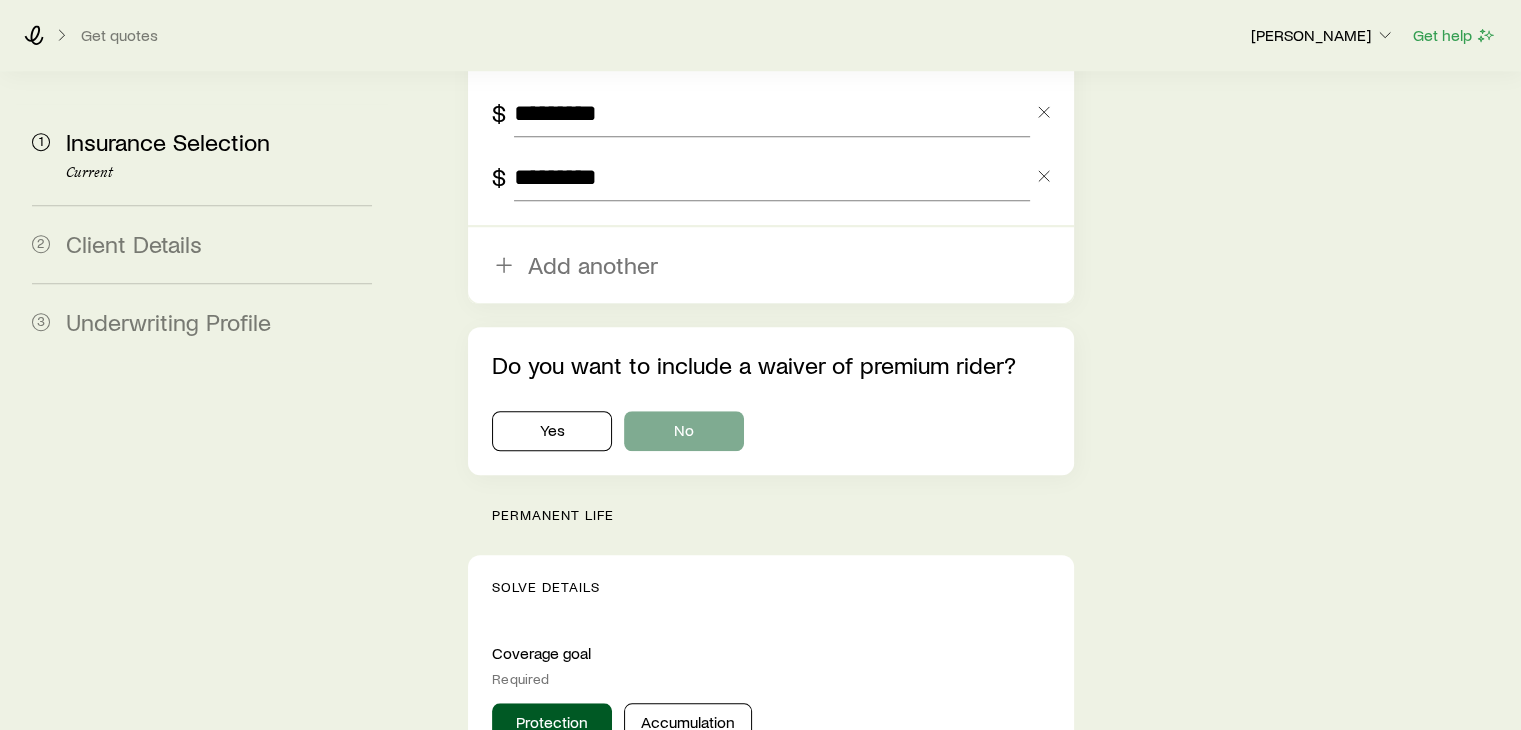 type on "*********" 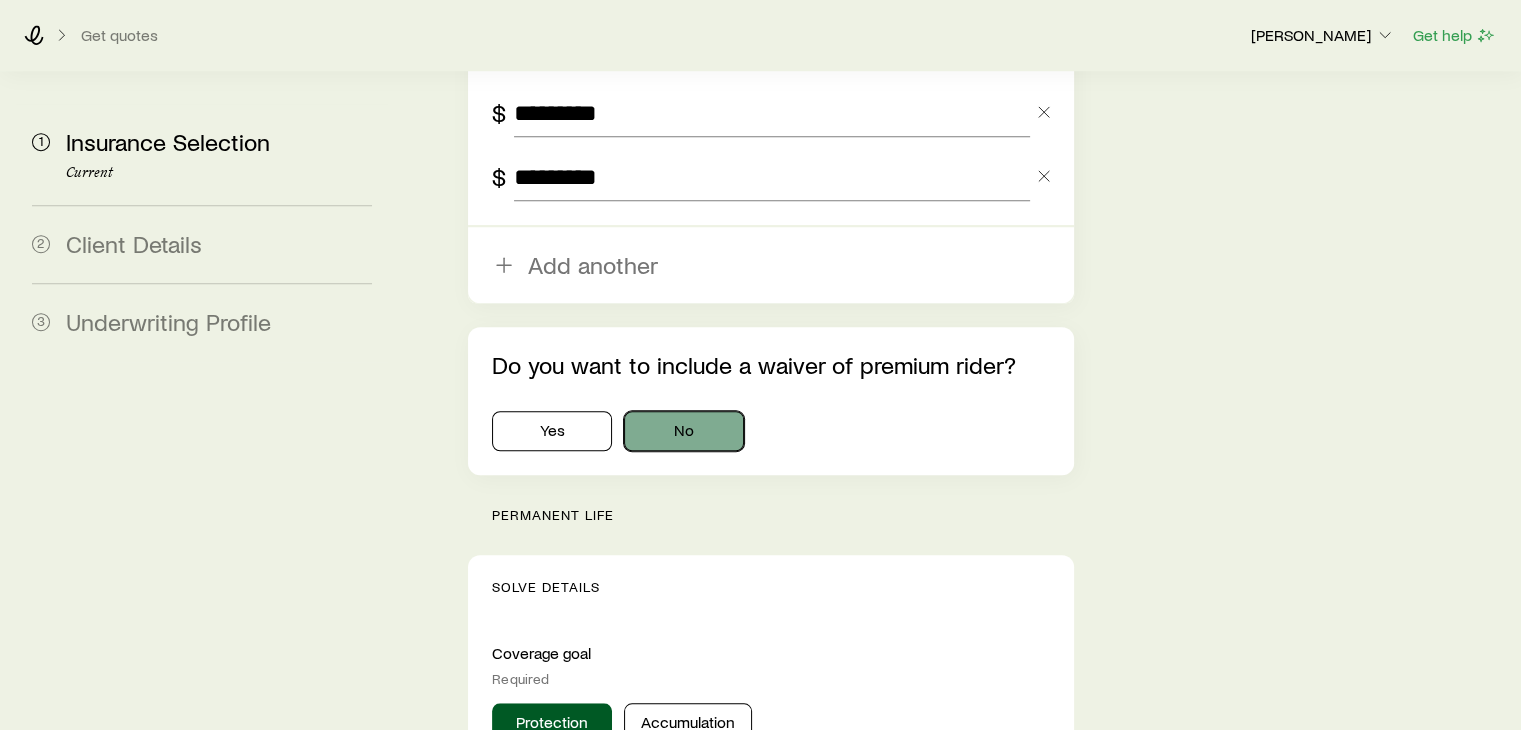click on "No" at bounding box center (684, 431) 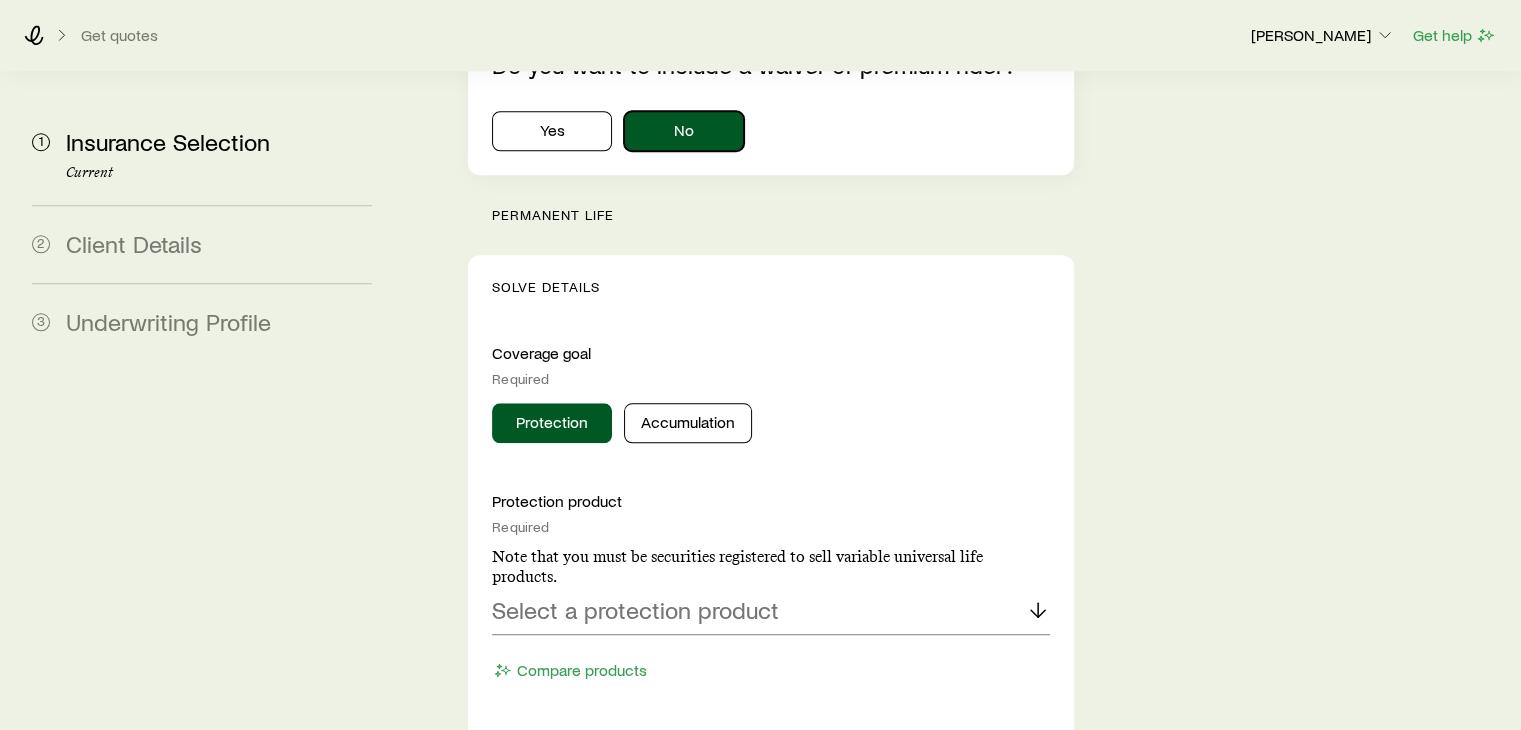 scroll, scrollTop: 2000, scrollLeft: 0, axis: vertical 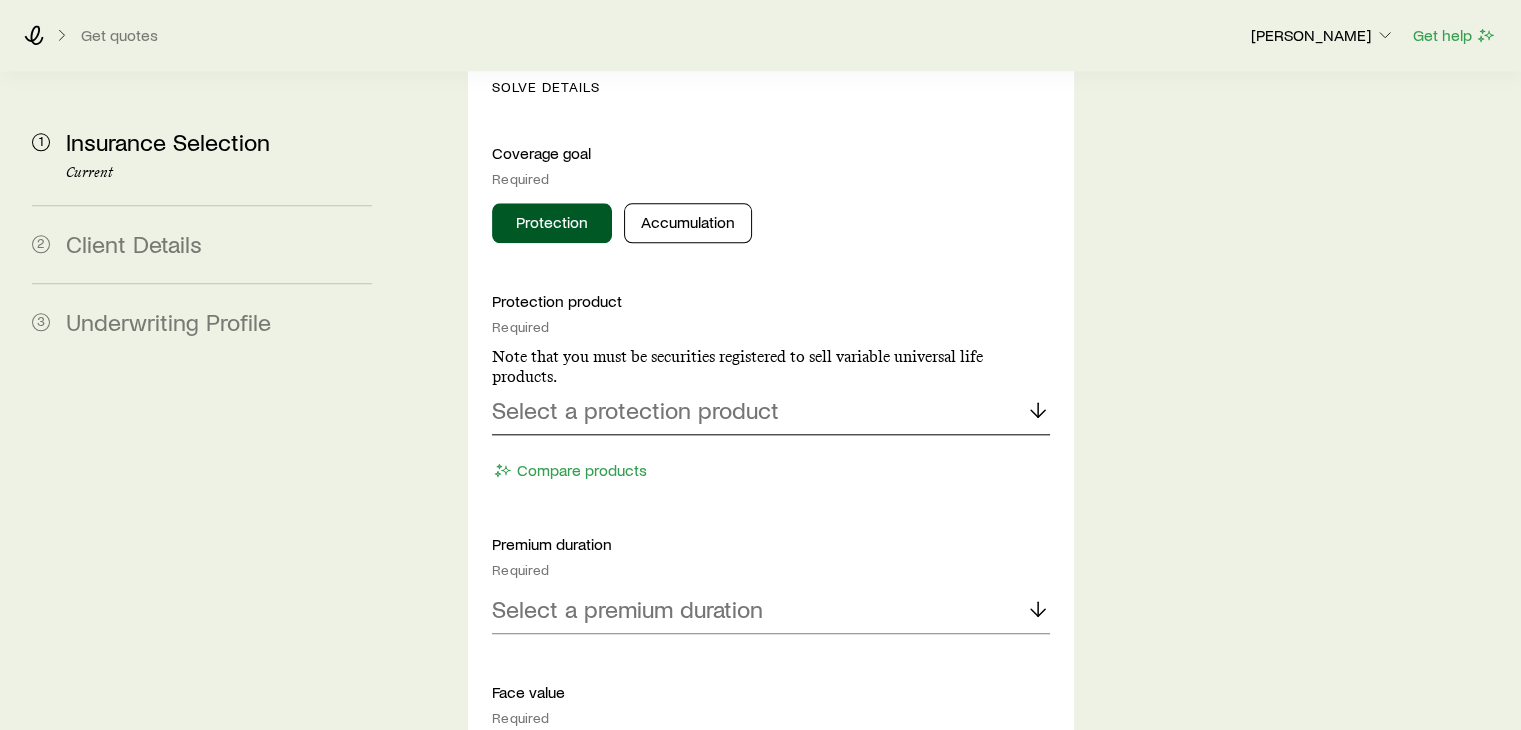 click on "Select a protection product" at bounding box center (770, 411) 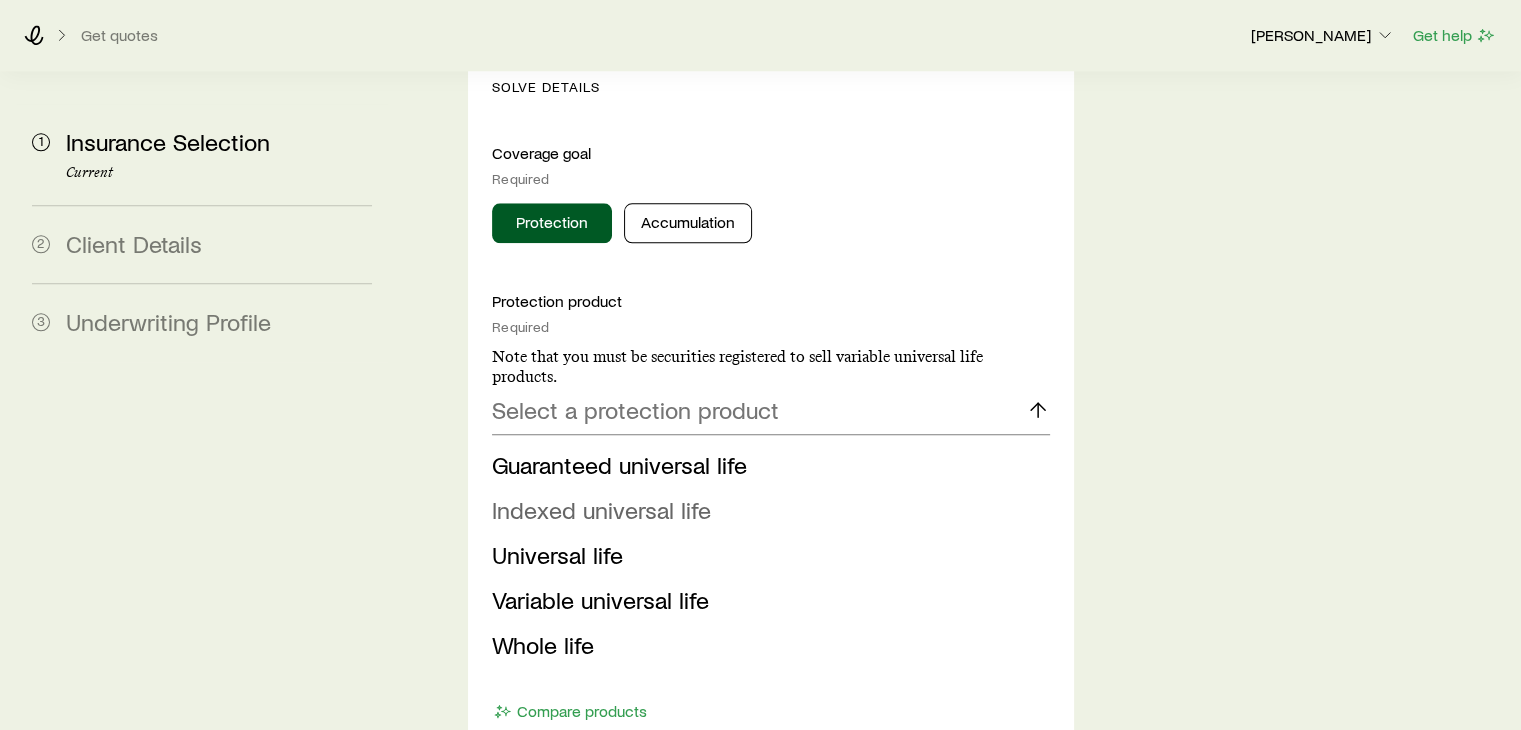 click on "Indexed universal life" at bounding box center (601, 509) 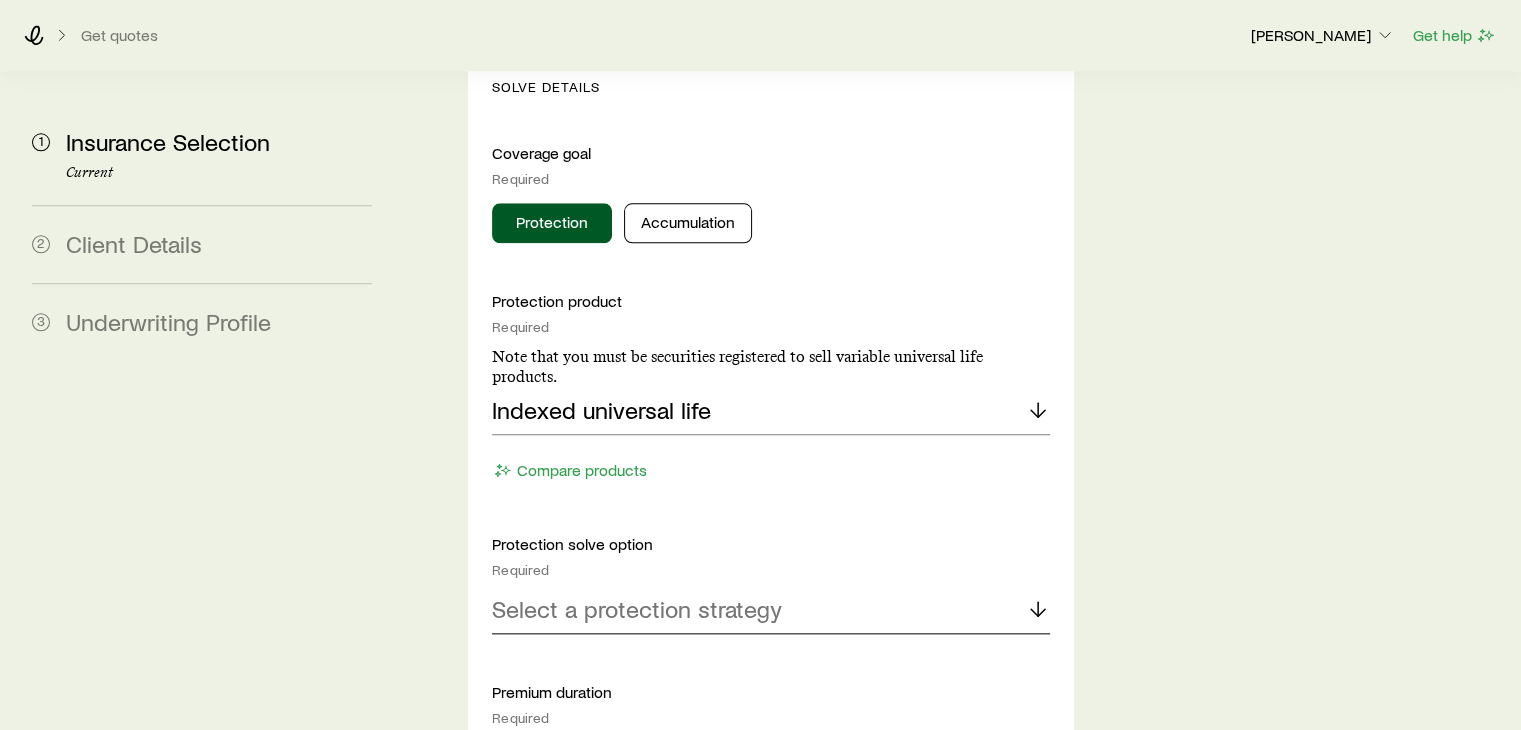 click on "Select a protection strategy" at bounding box center [637, 609] 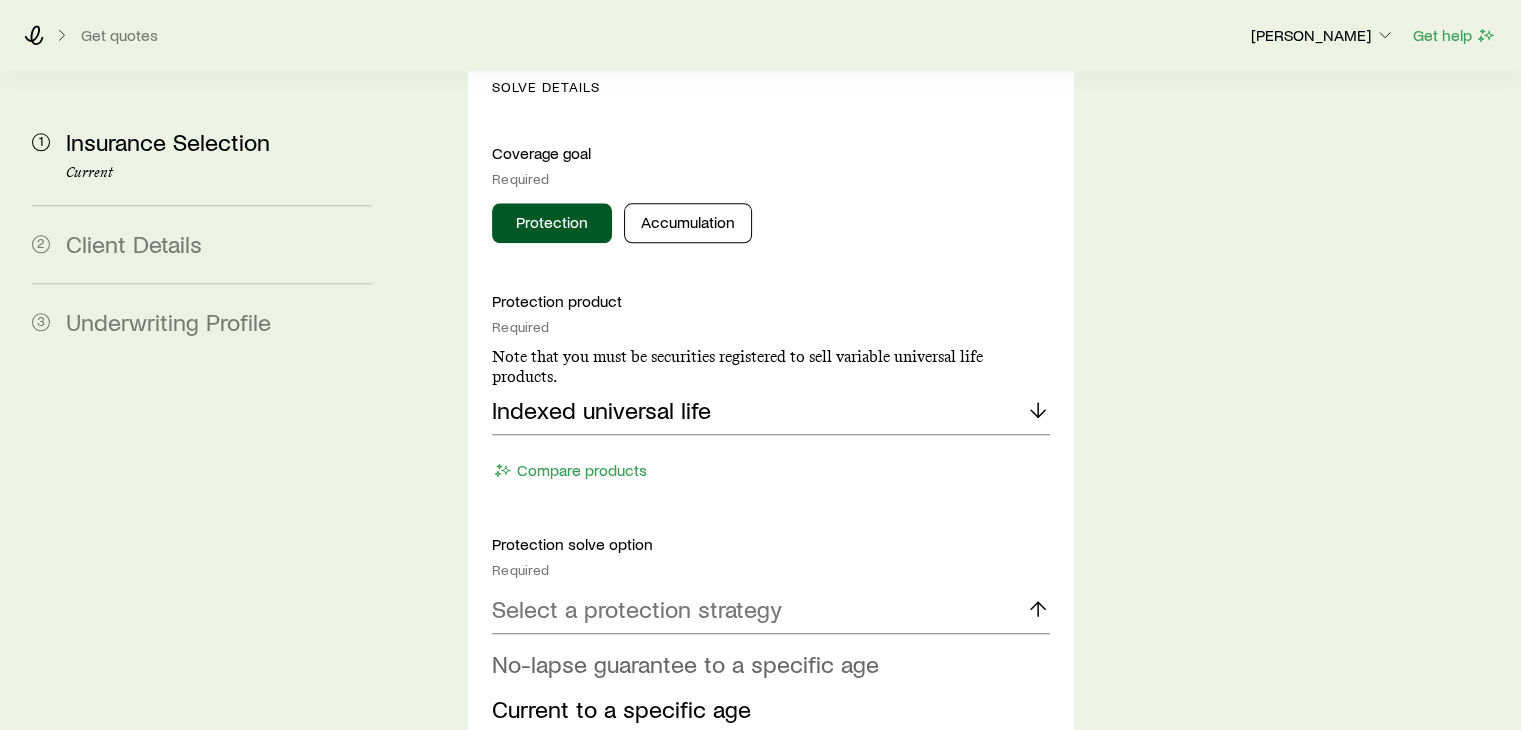 click on "No-lapse guarantee to a specific age" at bounding box center [685, 663] 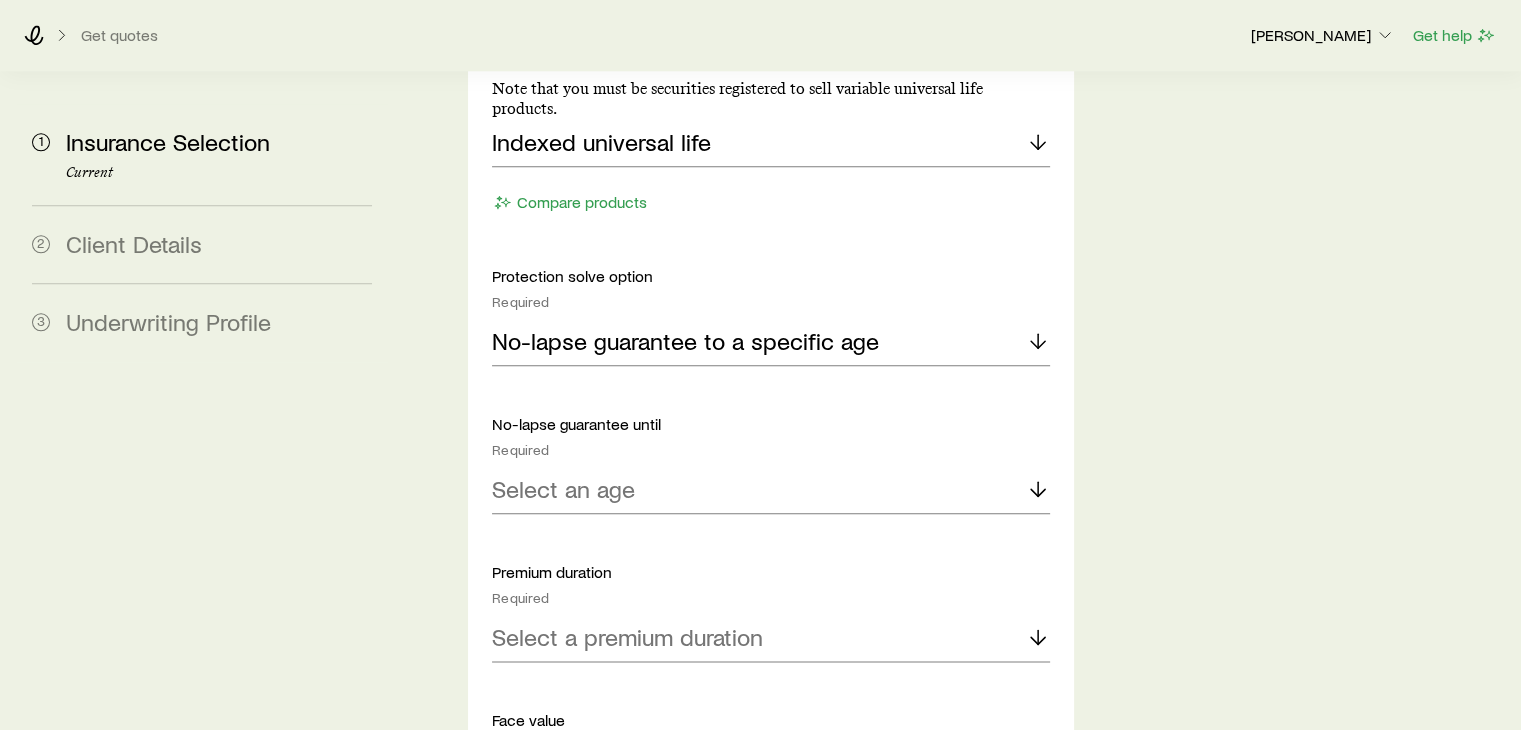 scroll, scrollTop: 2400, scrollLeft: 0, axis: vertical 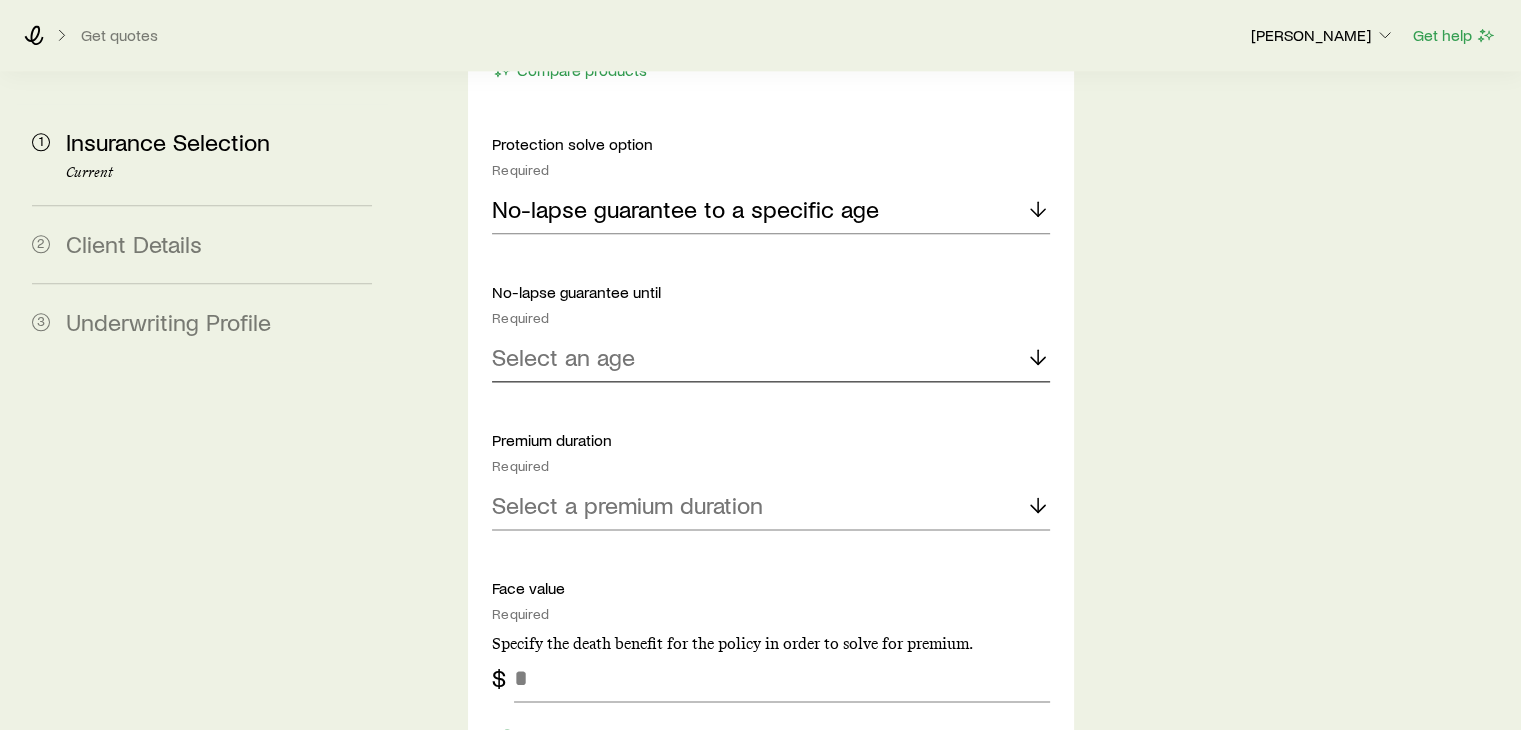 click on "Select an age" at bounding box center [770, 358] 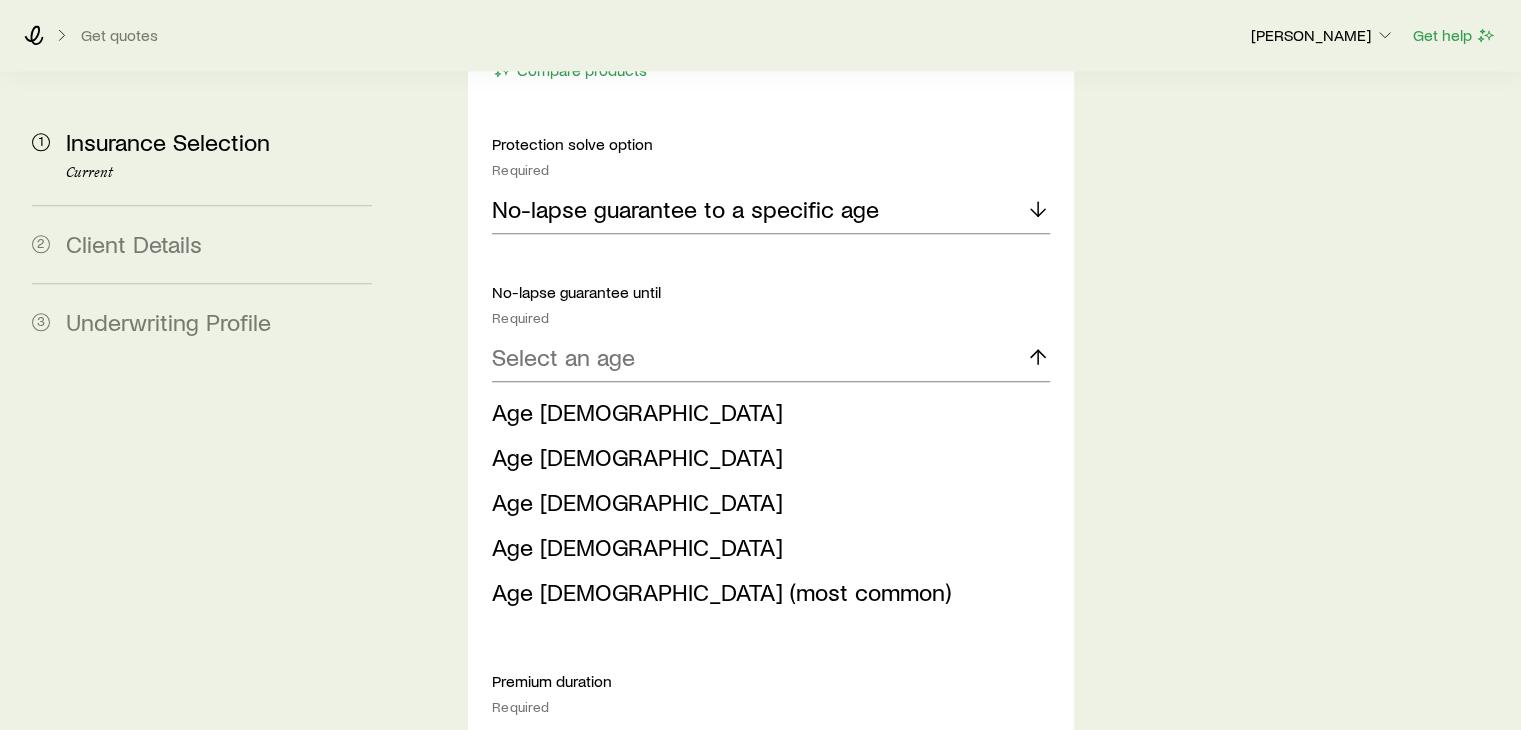 click on "Age [DEMOGRAPHIC_DATA] (most common)" at bounding box center [721, 591] 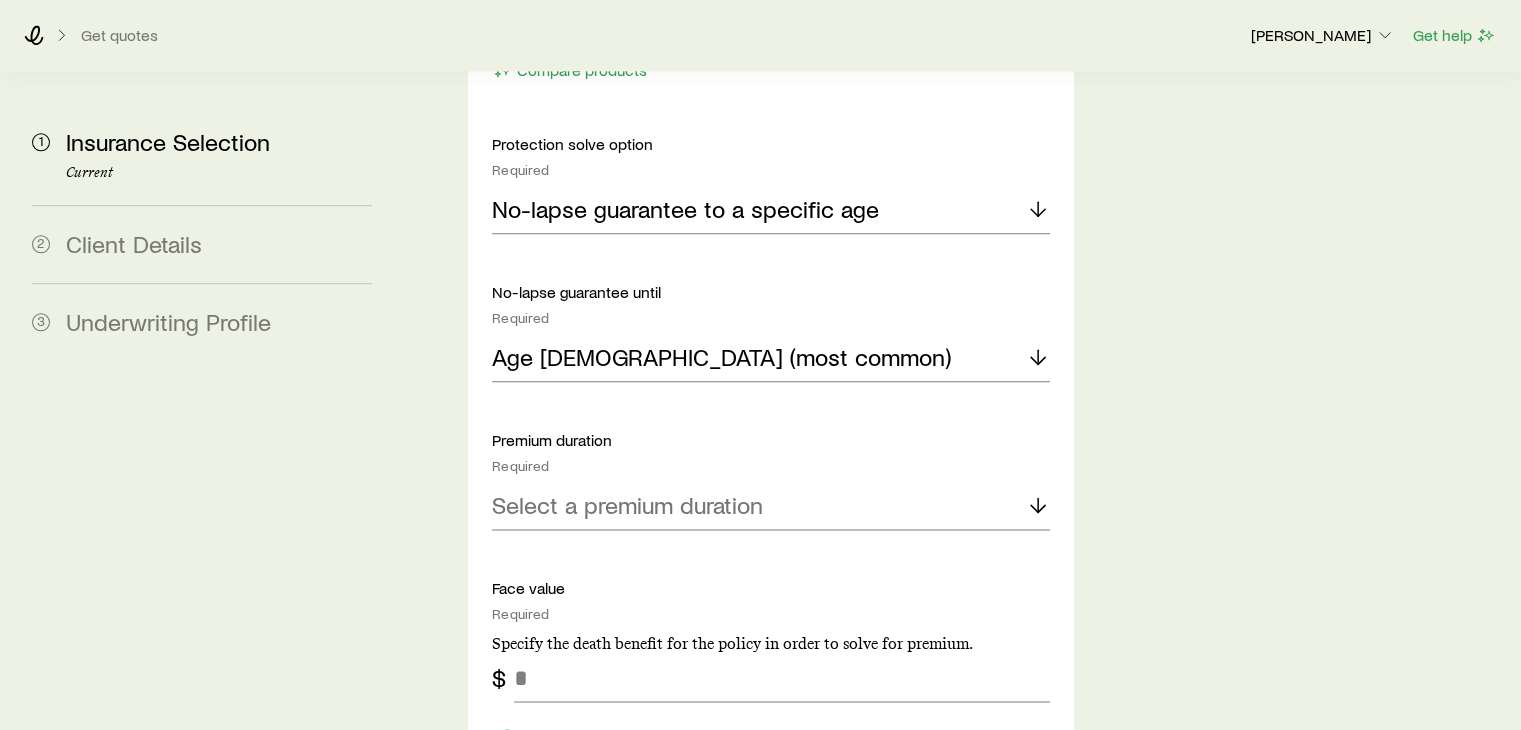 click on "Premium duration Required Select a premium duration" at bounding box center [770, 480] 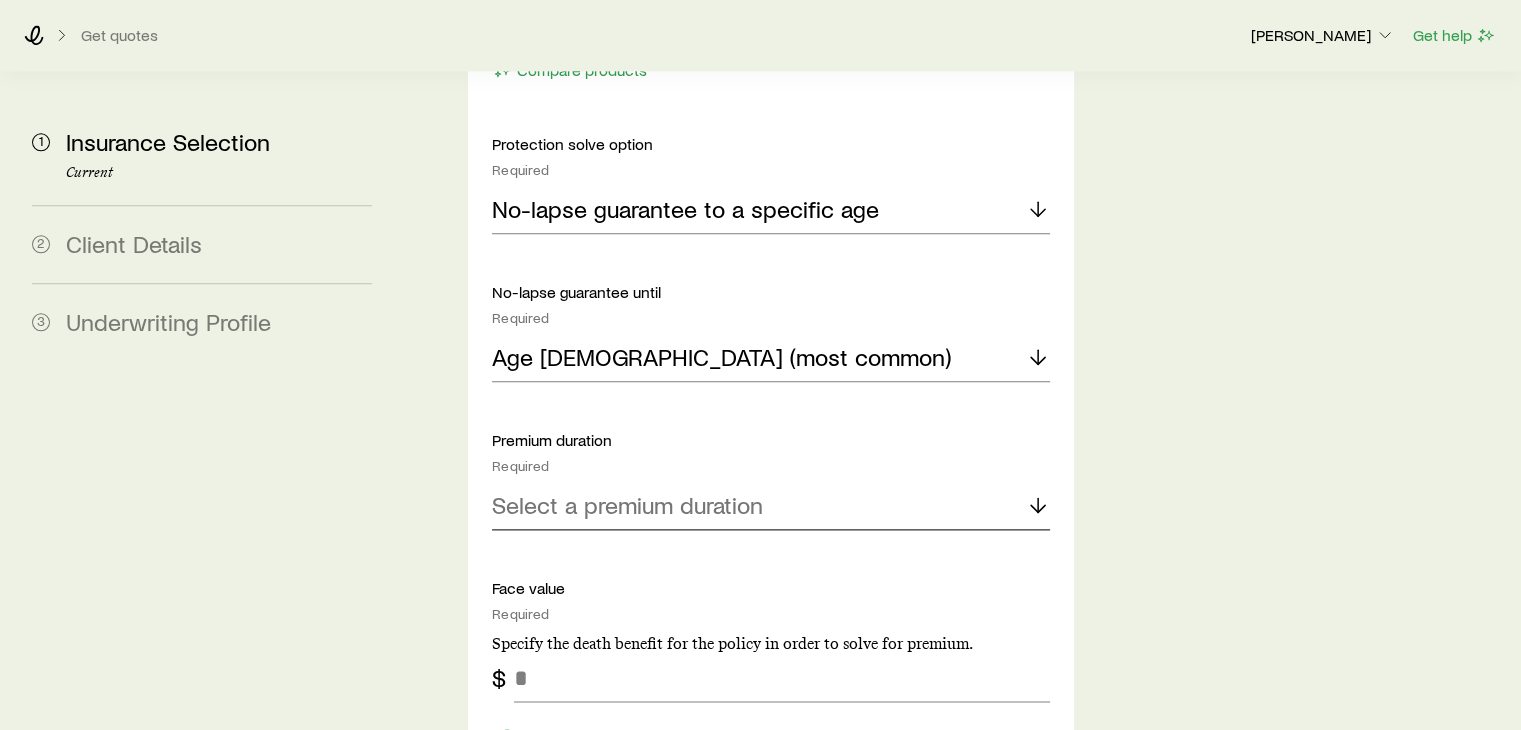 click on "Select a premium duration" at bounding box center (627, 505) 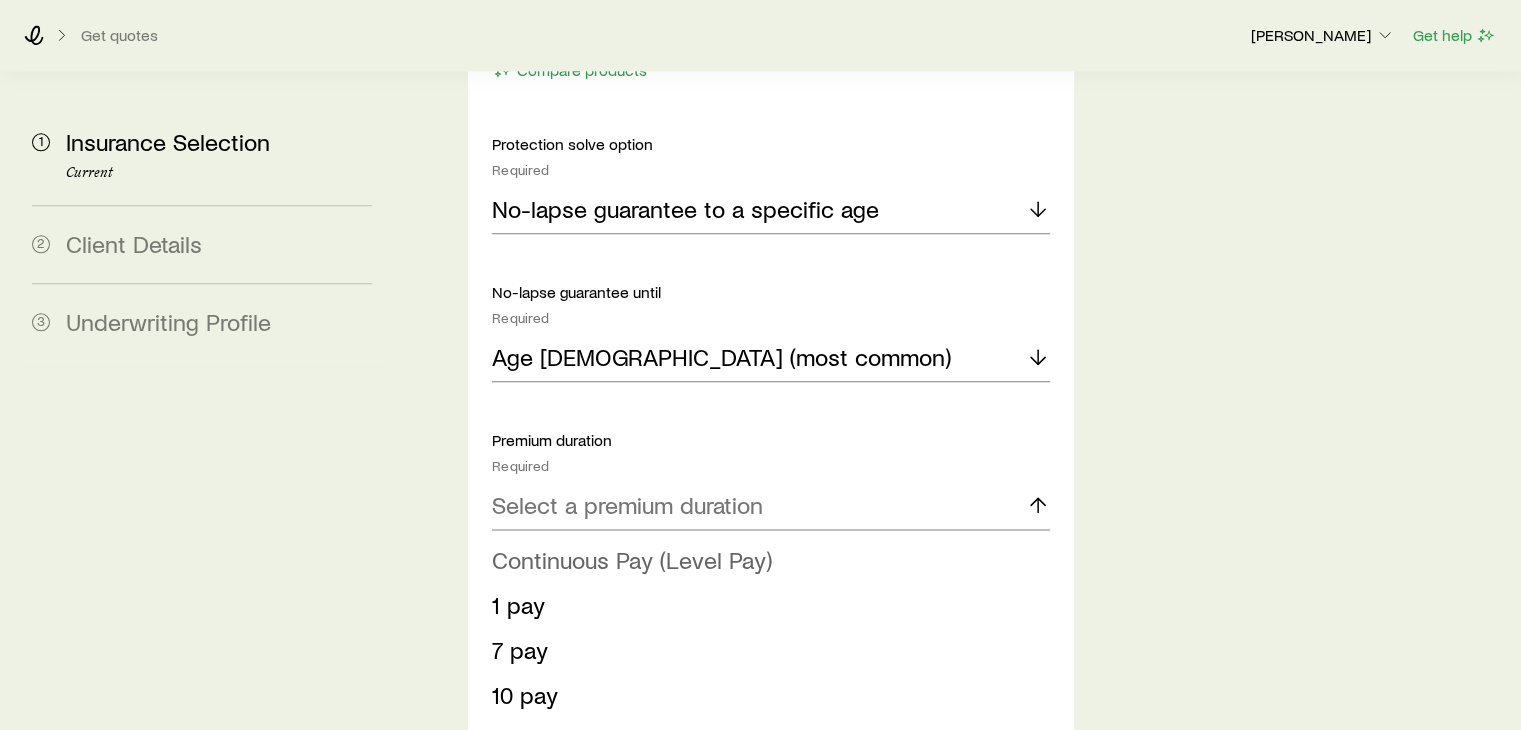 click on "Continuous Pay (Level Pay)" at bounding box center [632, 559] 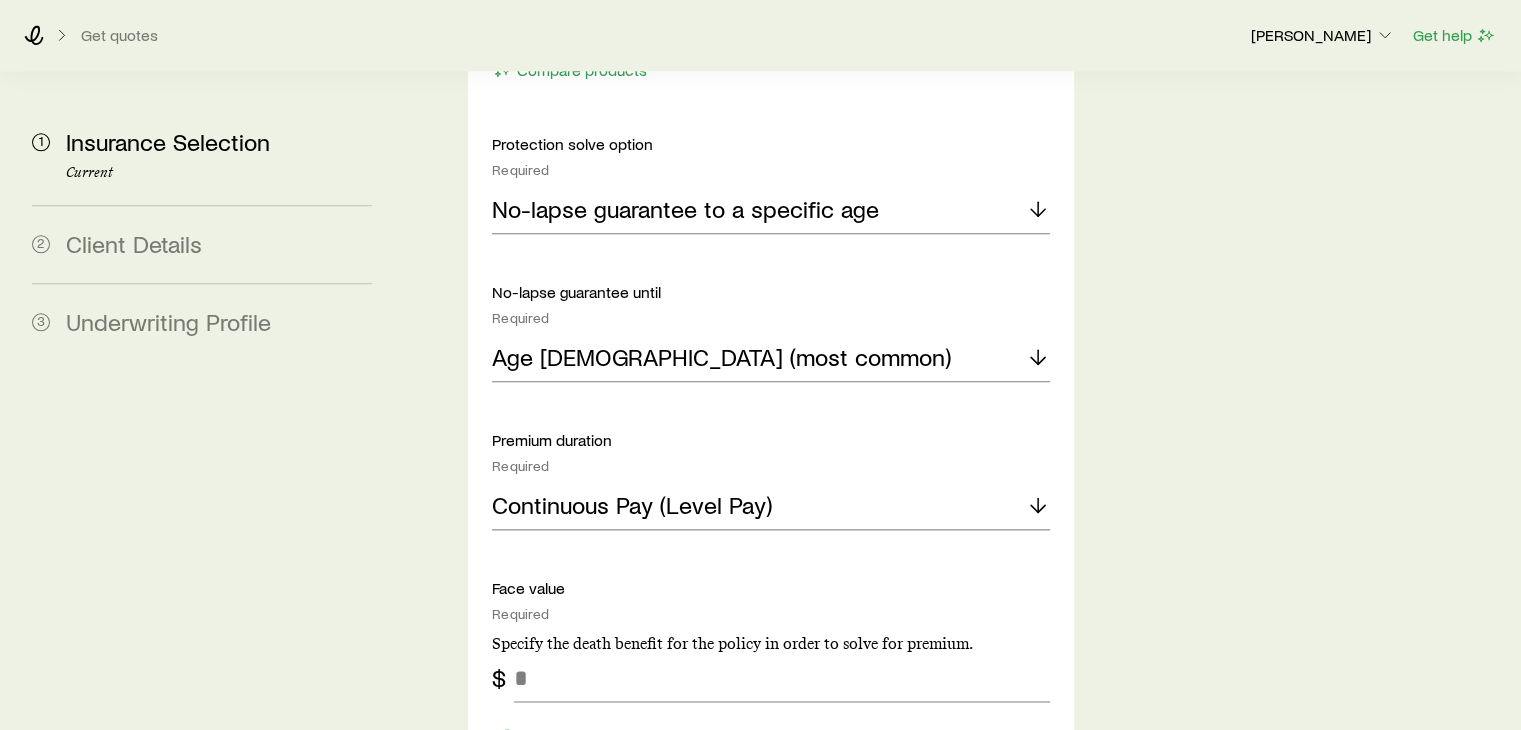 scroll, scrollTop: 2700, scrollLeft: 0, axis: vertical 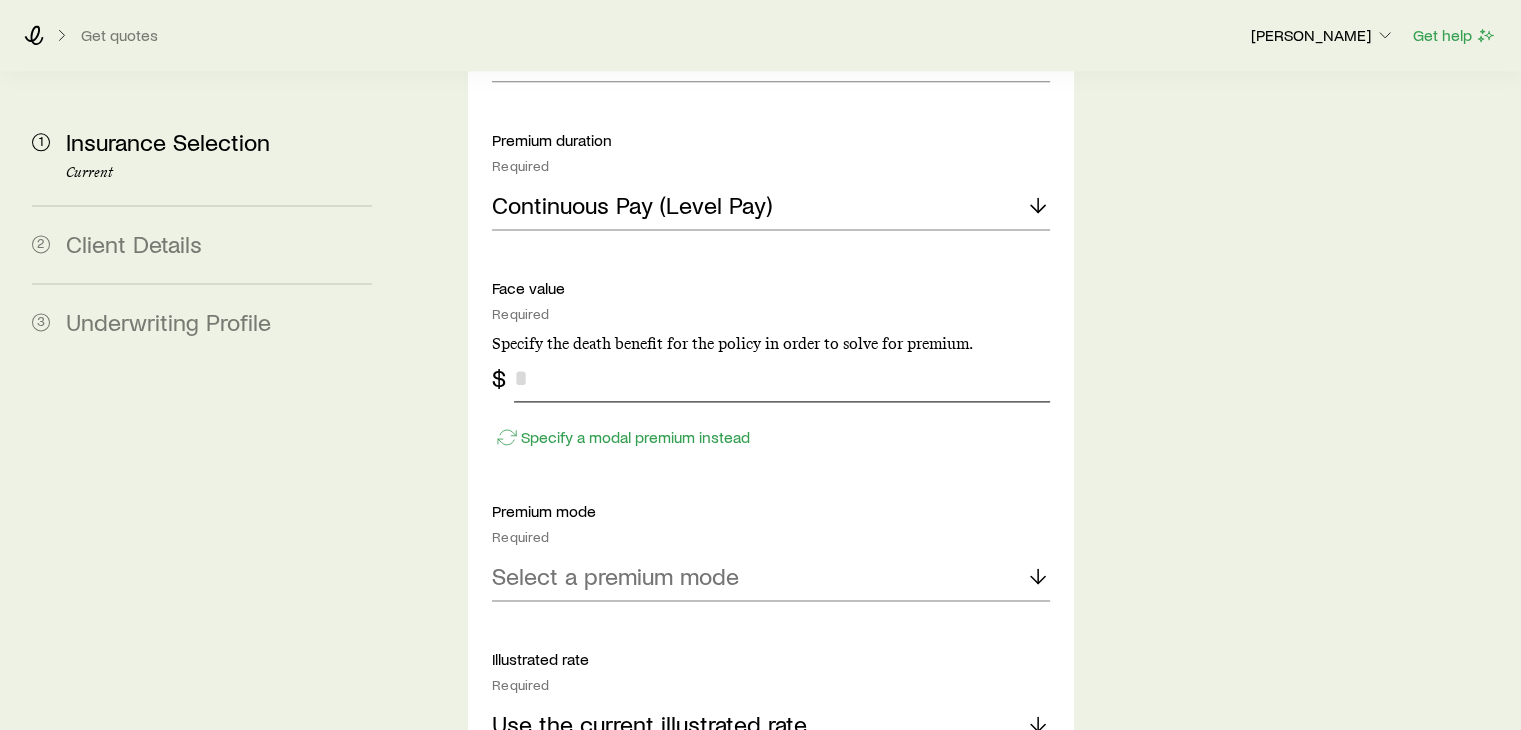 click at bounding box center [781, 378] 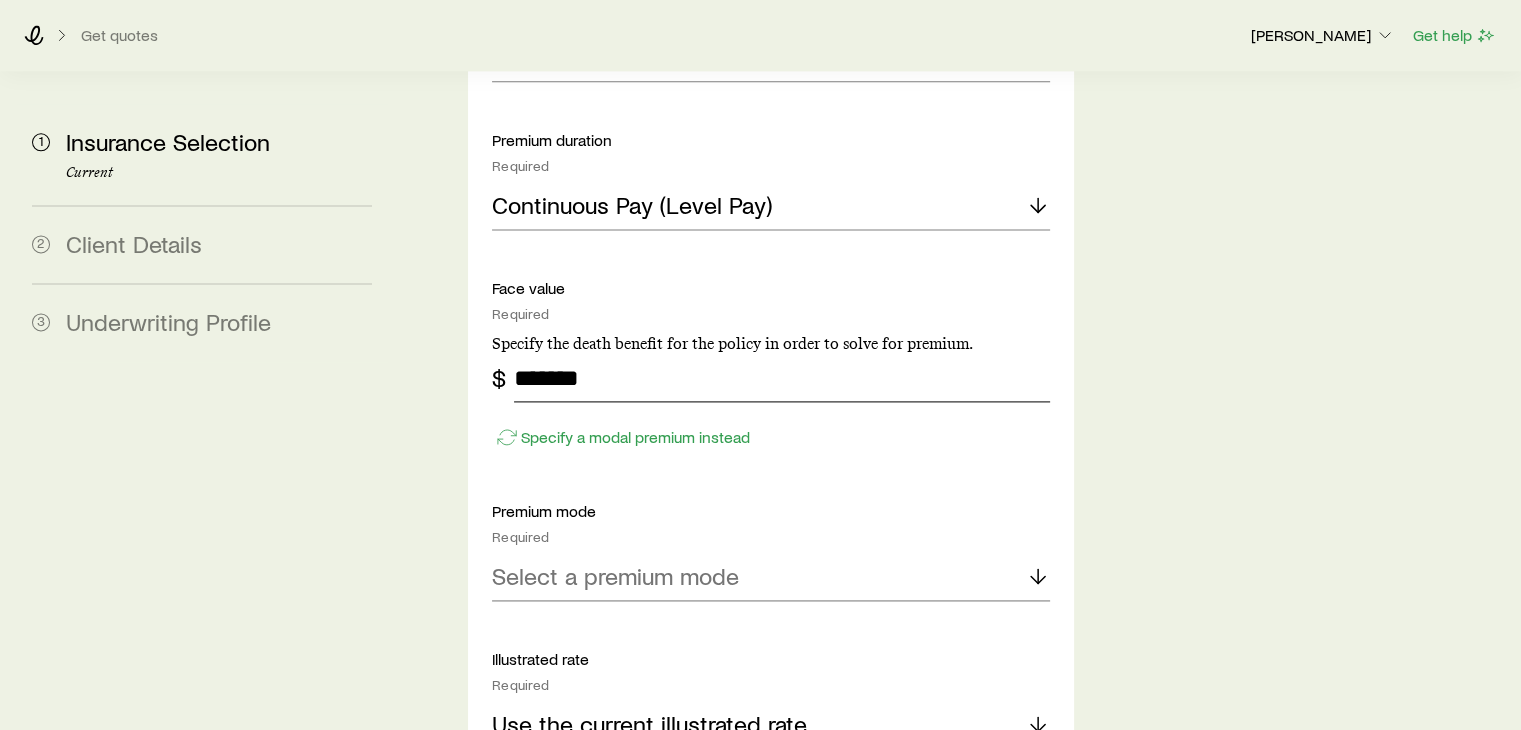 type on "*******" 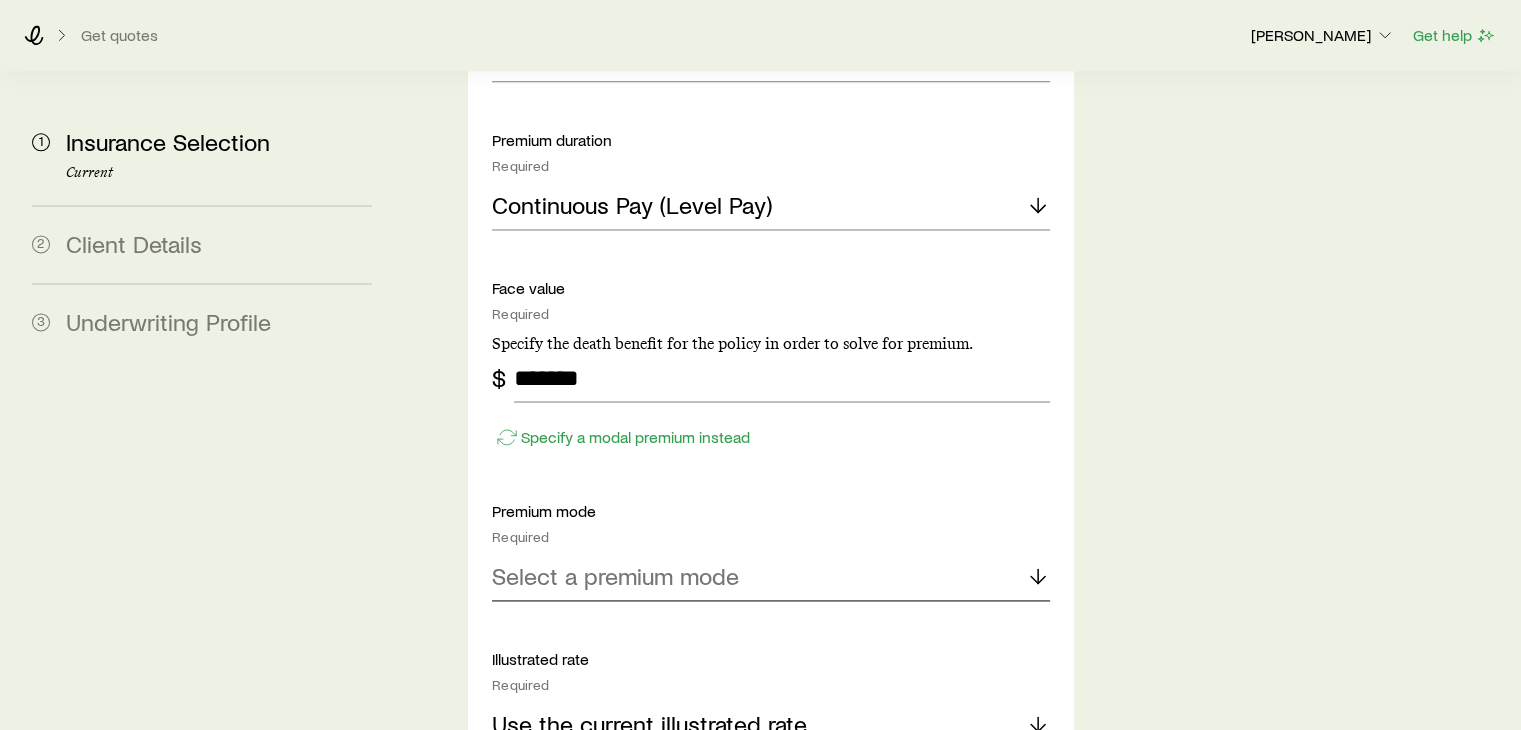 click on "Select a premium mode" at bounding box center [615, 576] 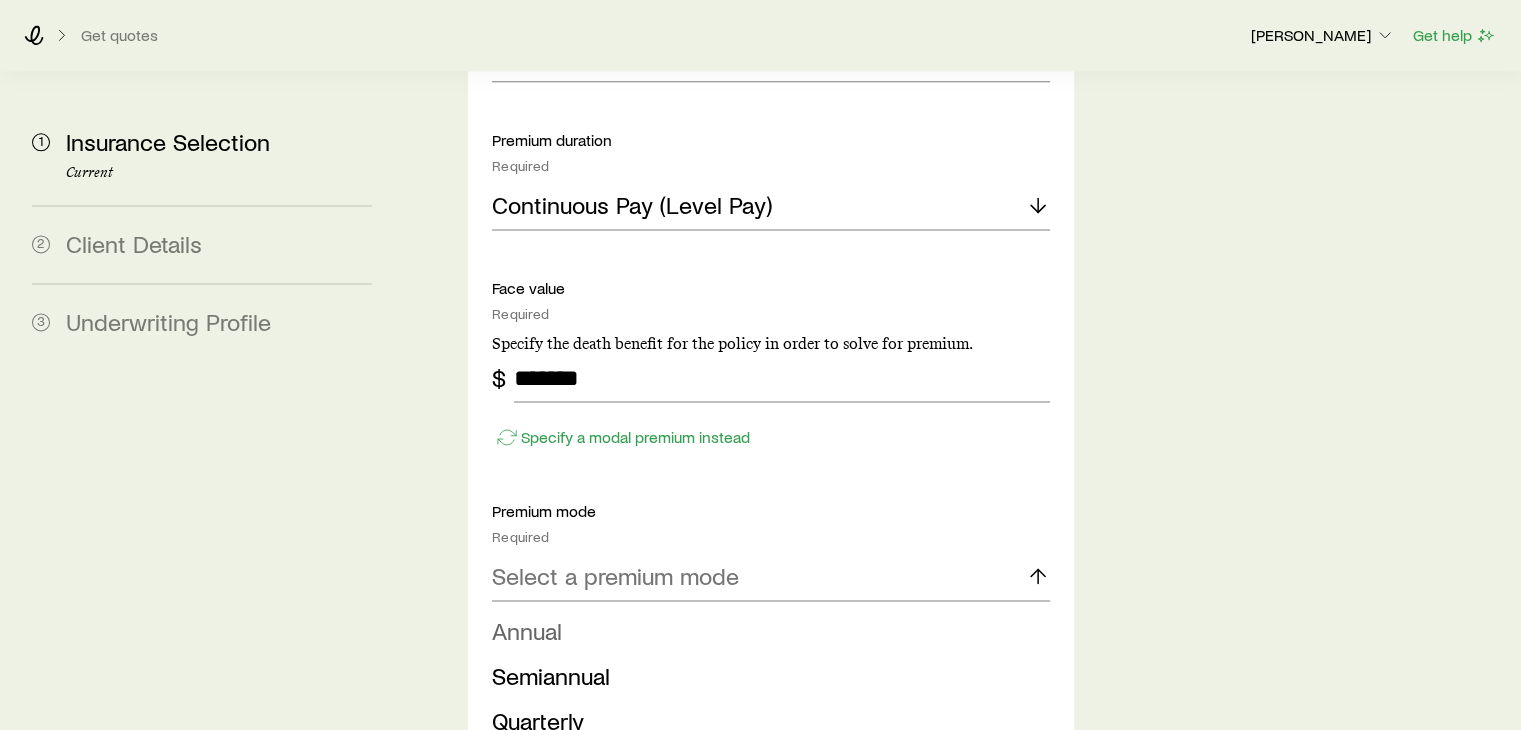 click on "Annual" at bounding box center [764, 631] 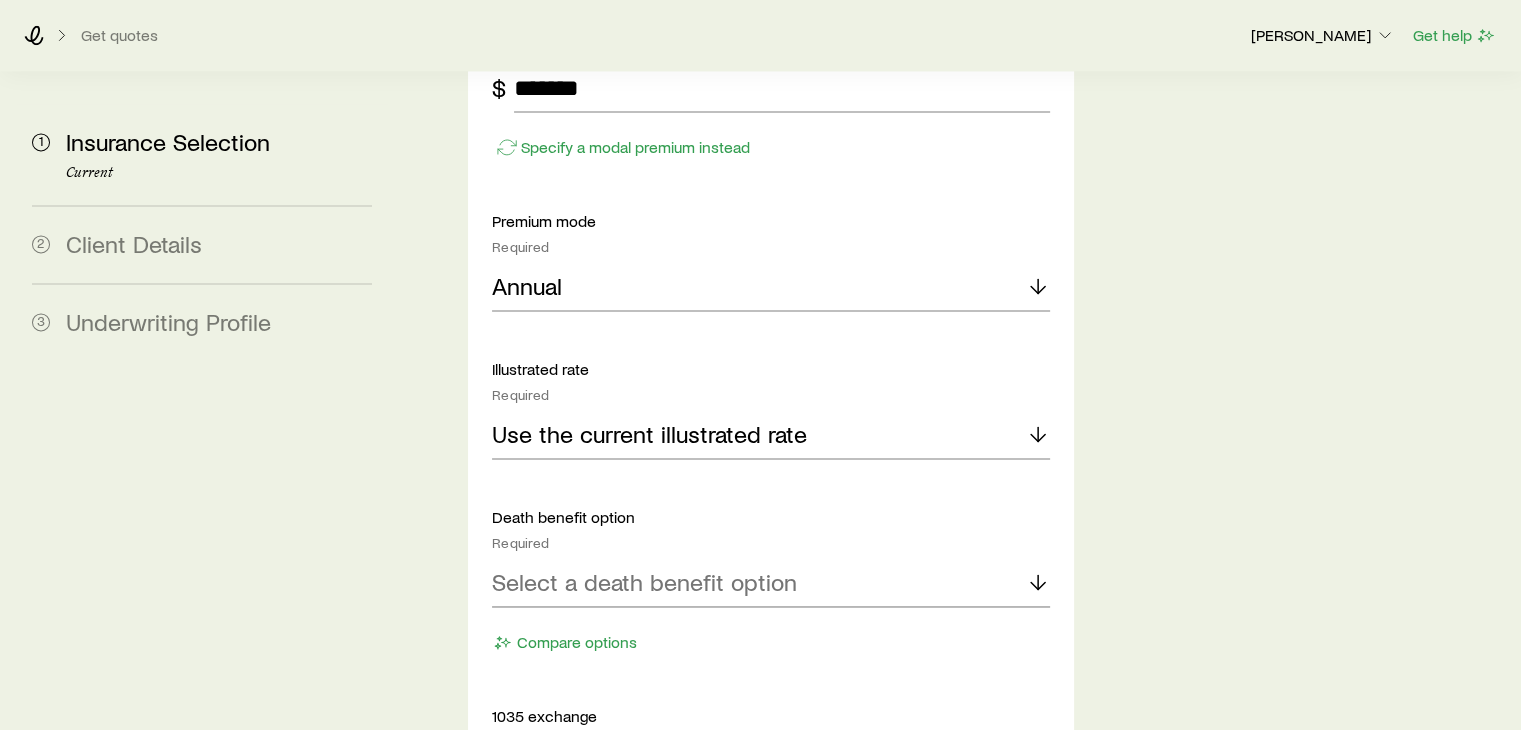 scroll, scrollTop: 3100, scrollLeft: 0, axis: vertical 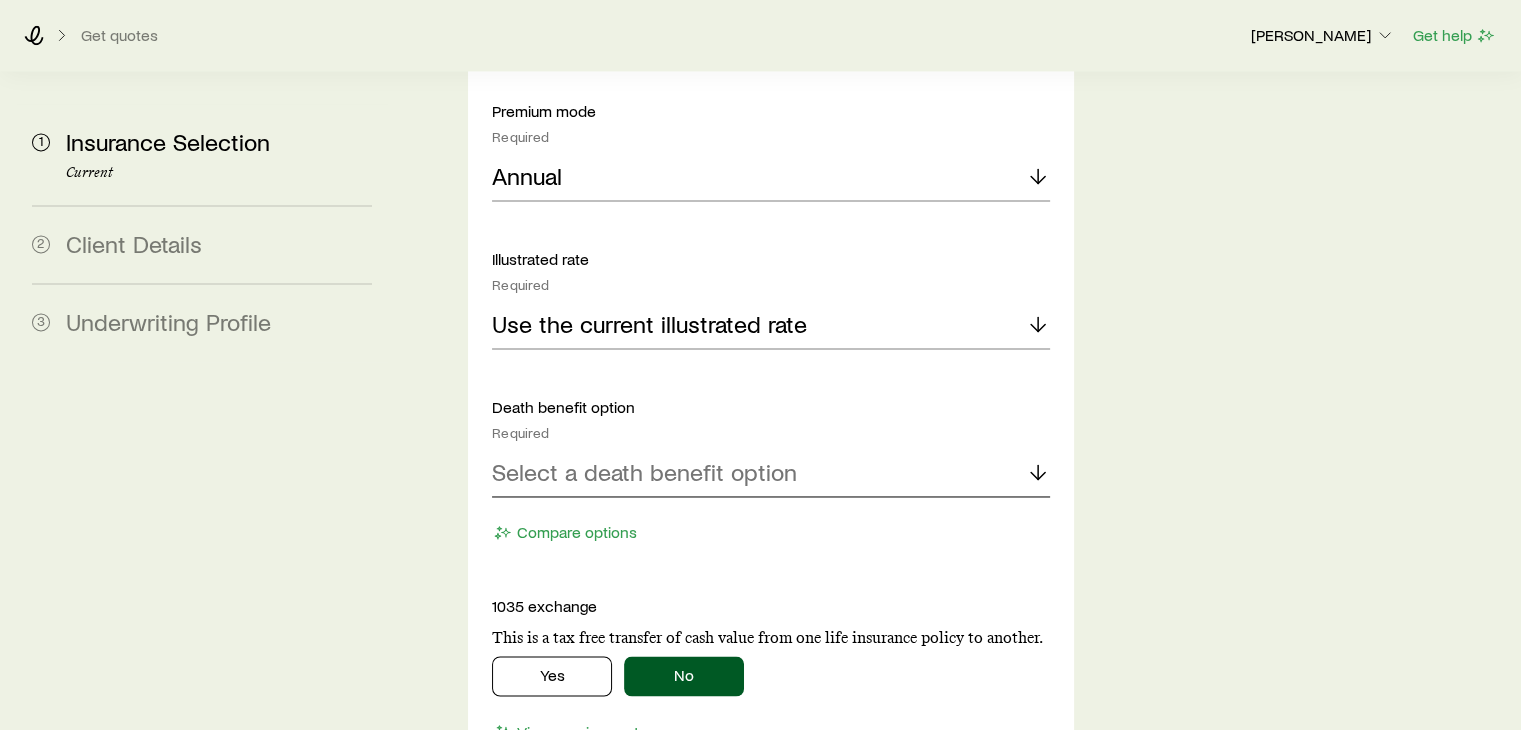 click on "Select a death benefit option" at bounding box center (644, 472) 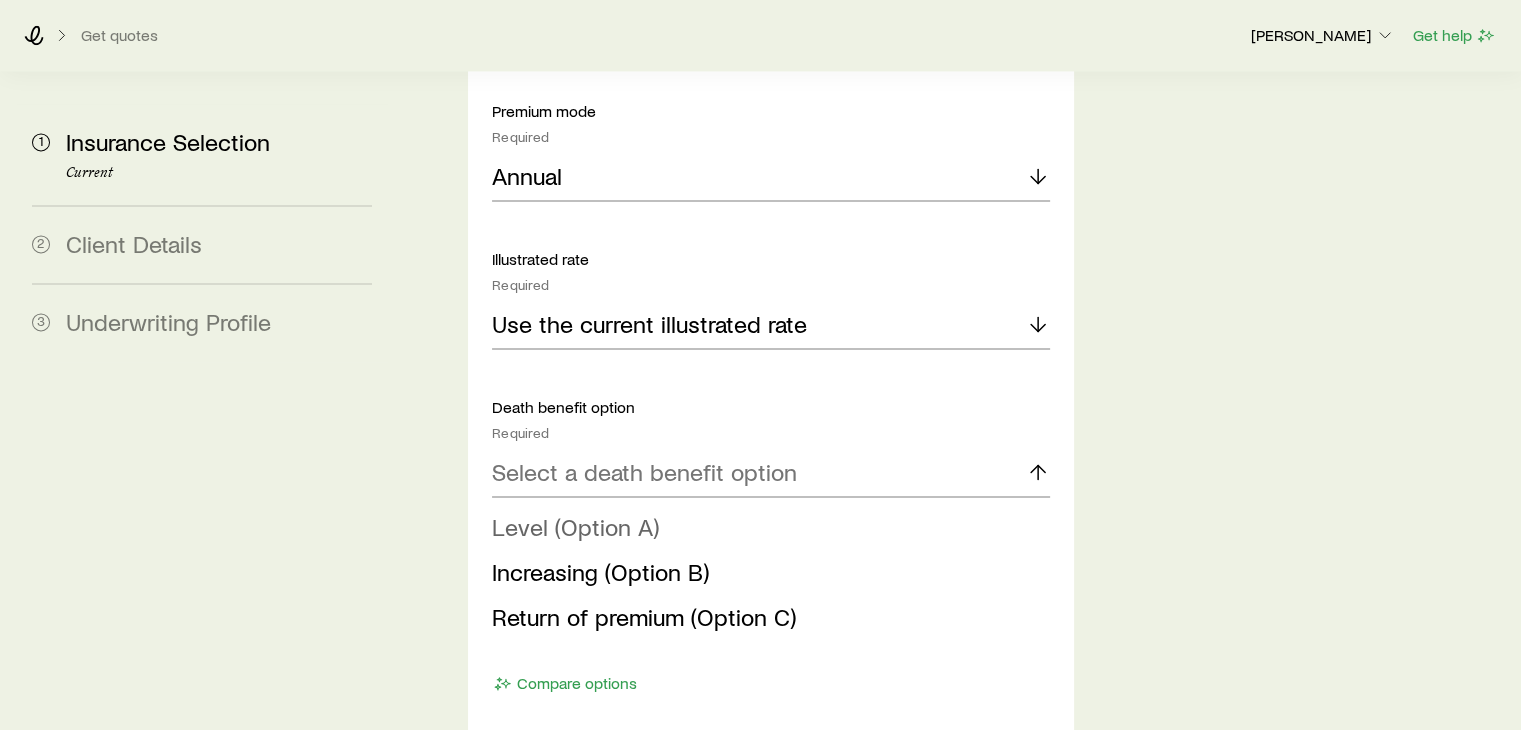 click on "Level (Option A)" at bounding box center [764, 527] 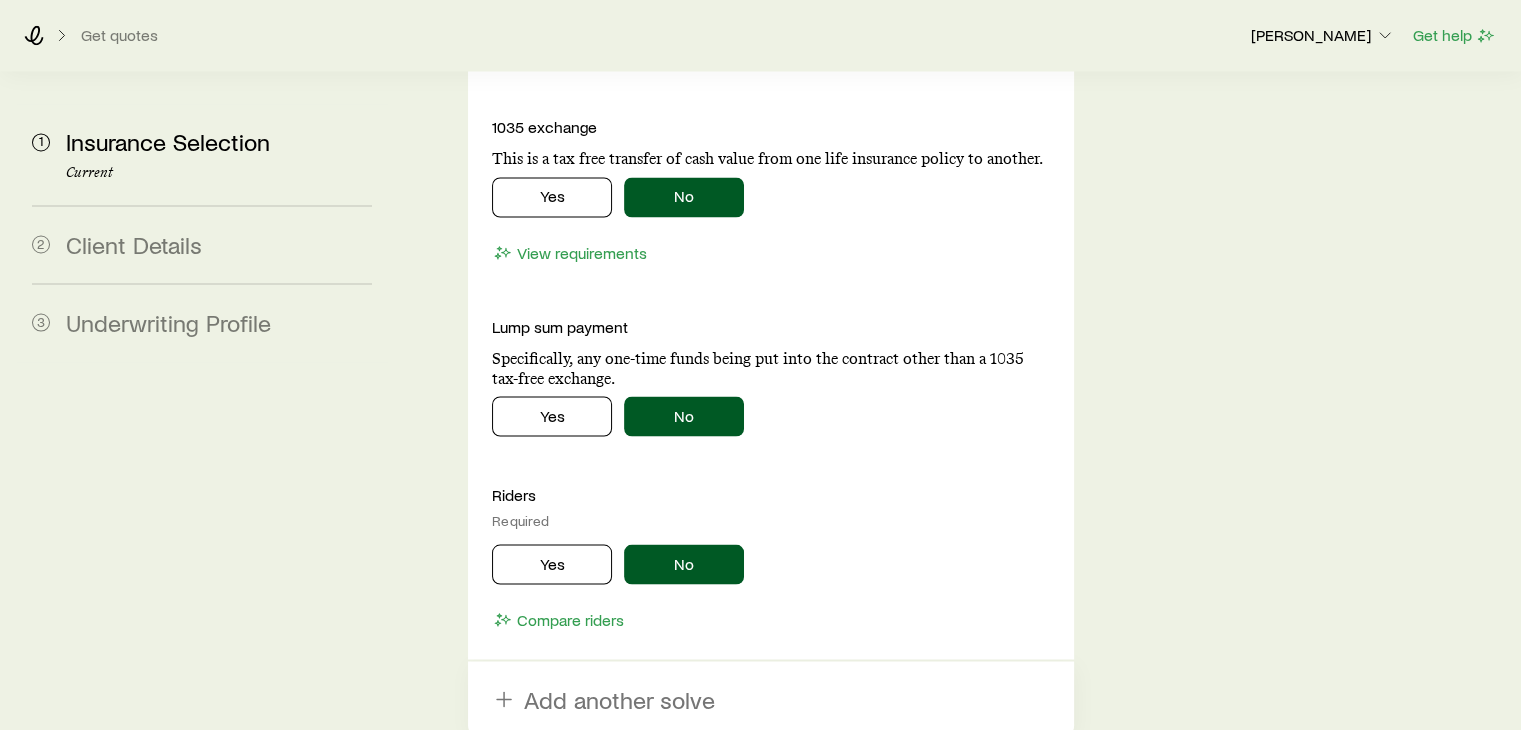 scroll, scrollTop: 3700, scrollLeft: 0, axis: vertical 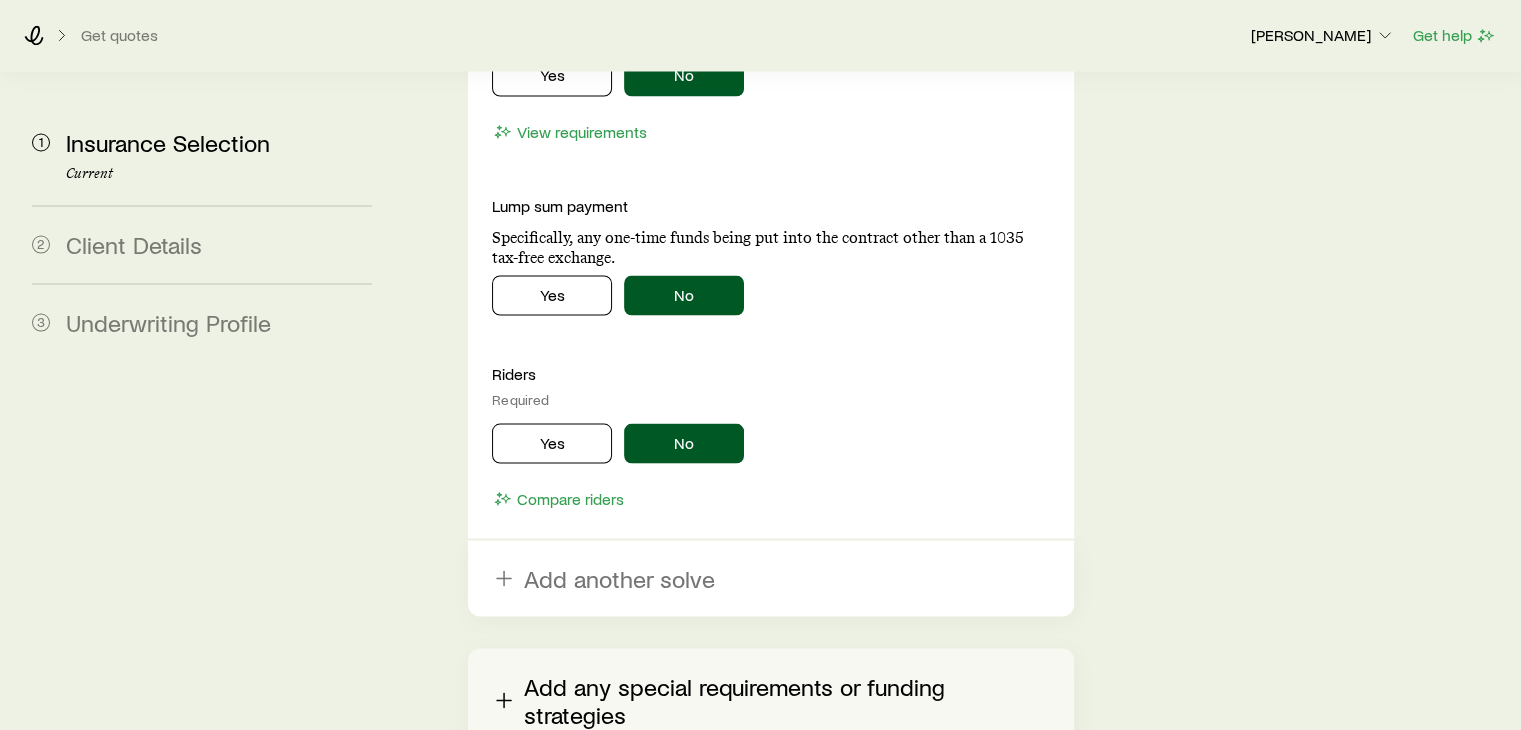 click on "Add any special requirements or funding strategies" at bounding box center (770, 700) 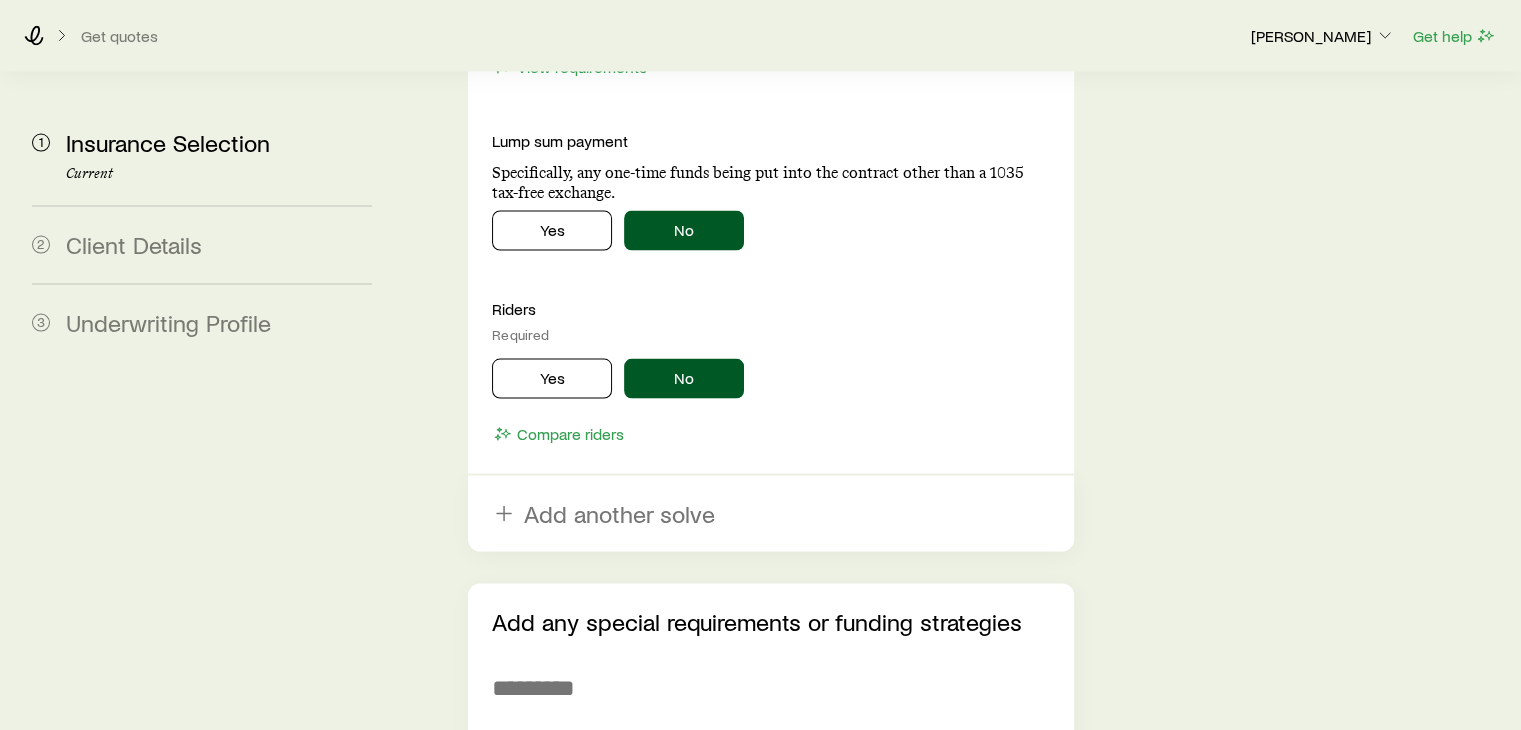 scroll, scrollTop: 3900, scrollLeft: 0, axis: vertical 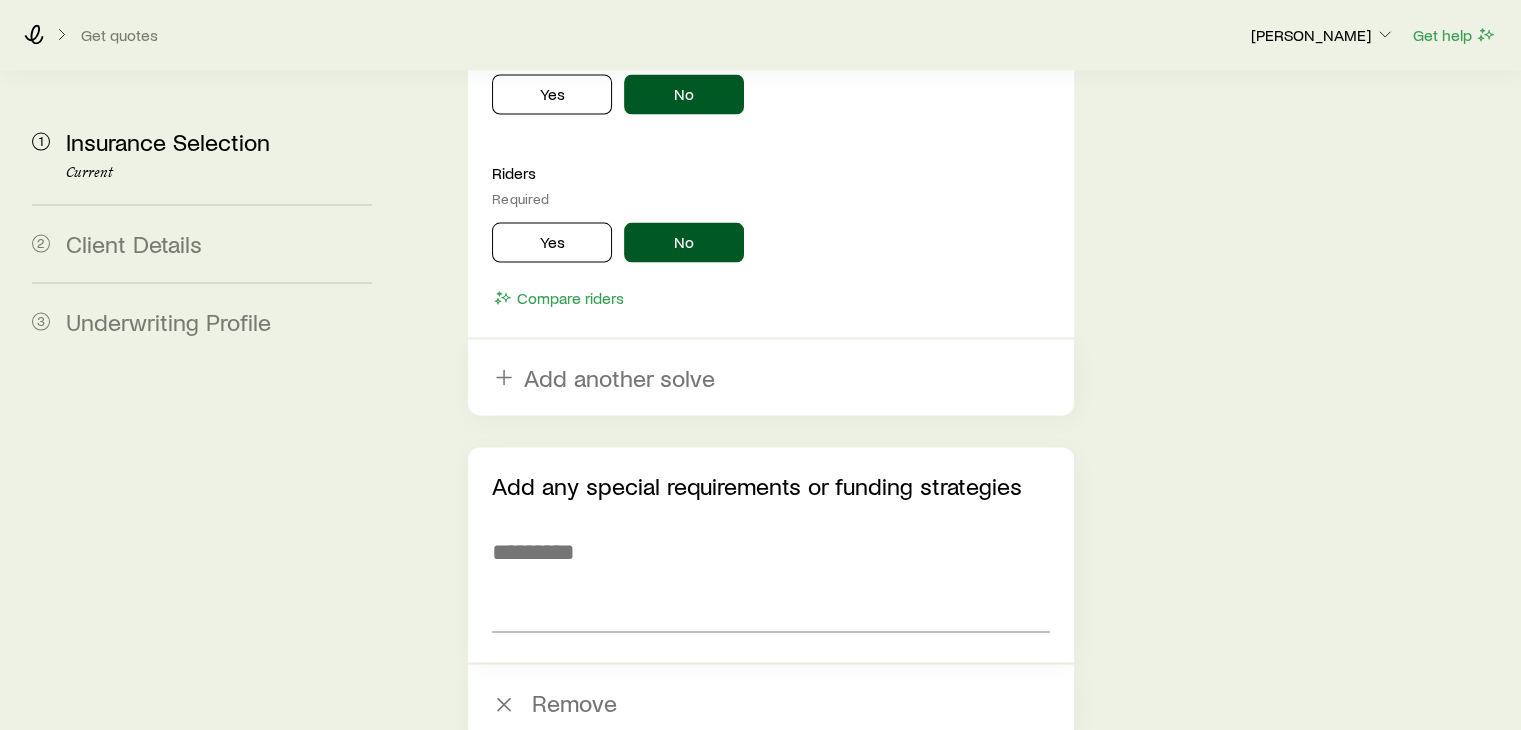 click on "Remove" at bounding box center (770, 703) 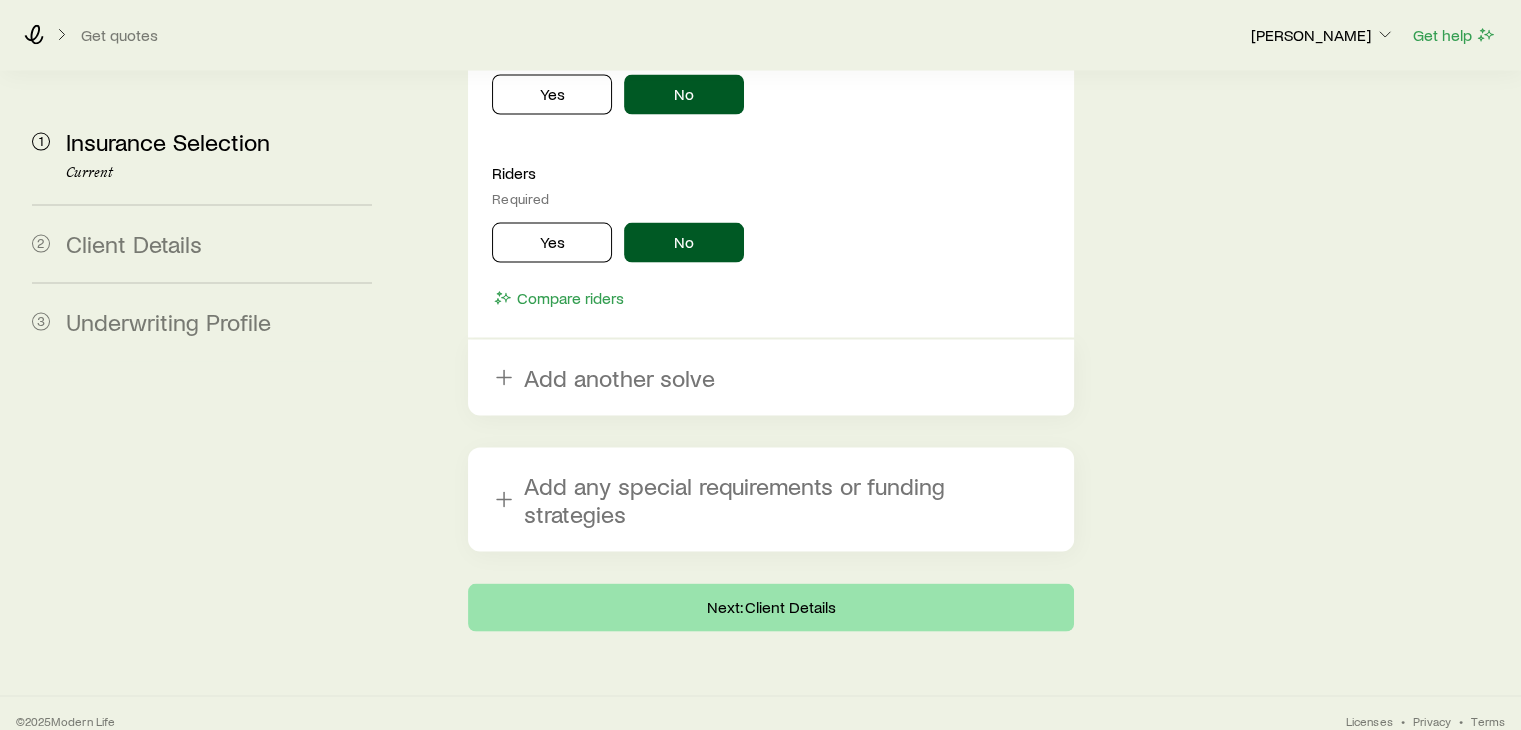 scroll, scrollTop: 3806, scrollLeft: 0, axis: vertical 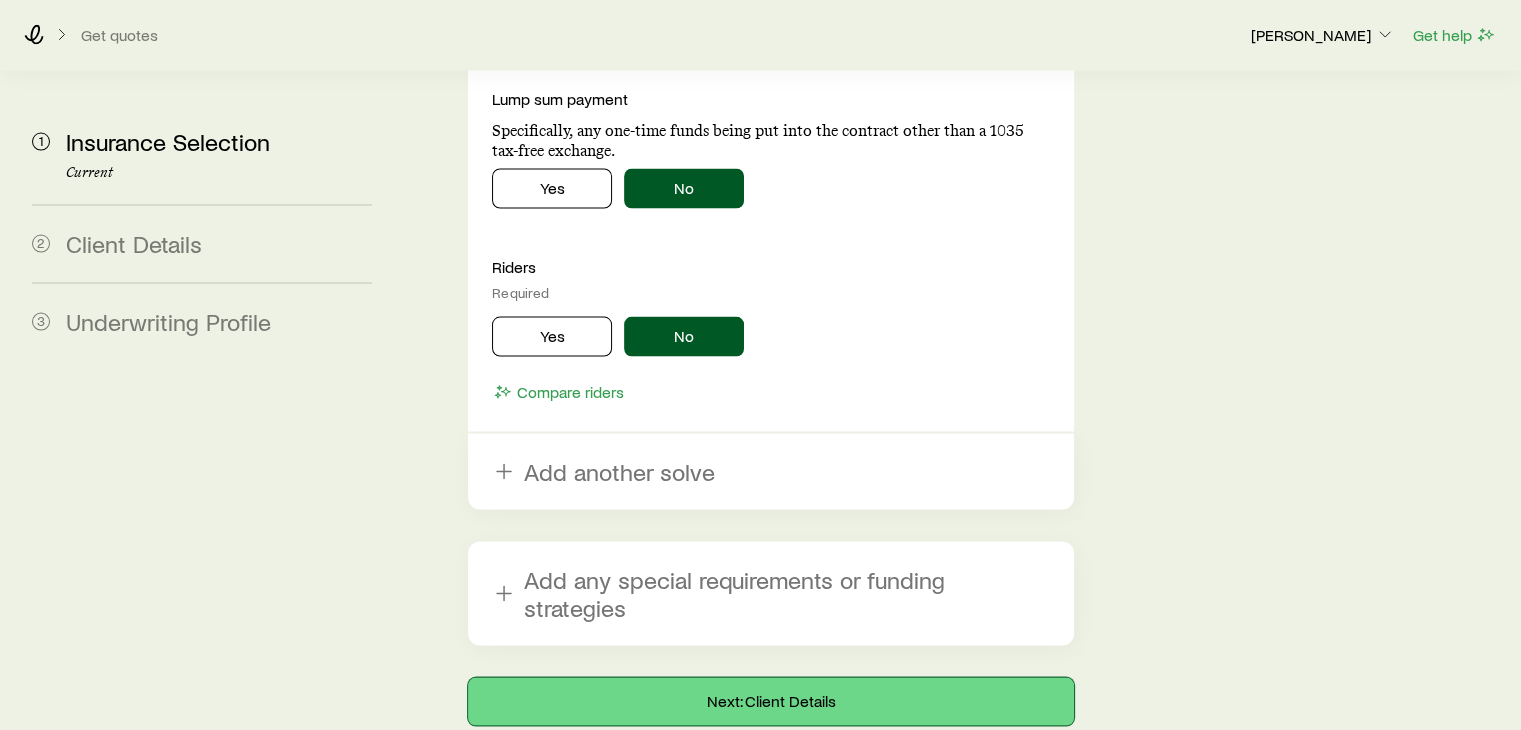 click on "Next: Client Details" at bounding box center (770, 702) 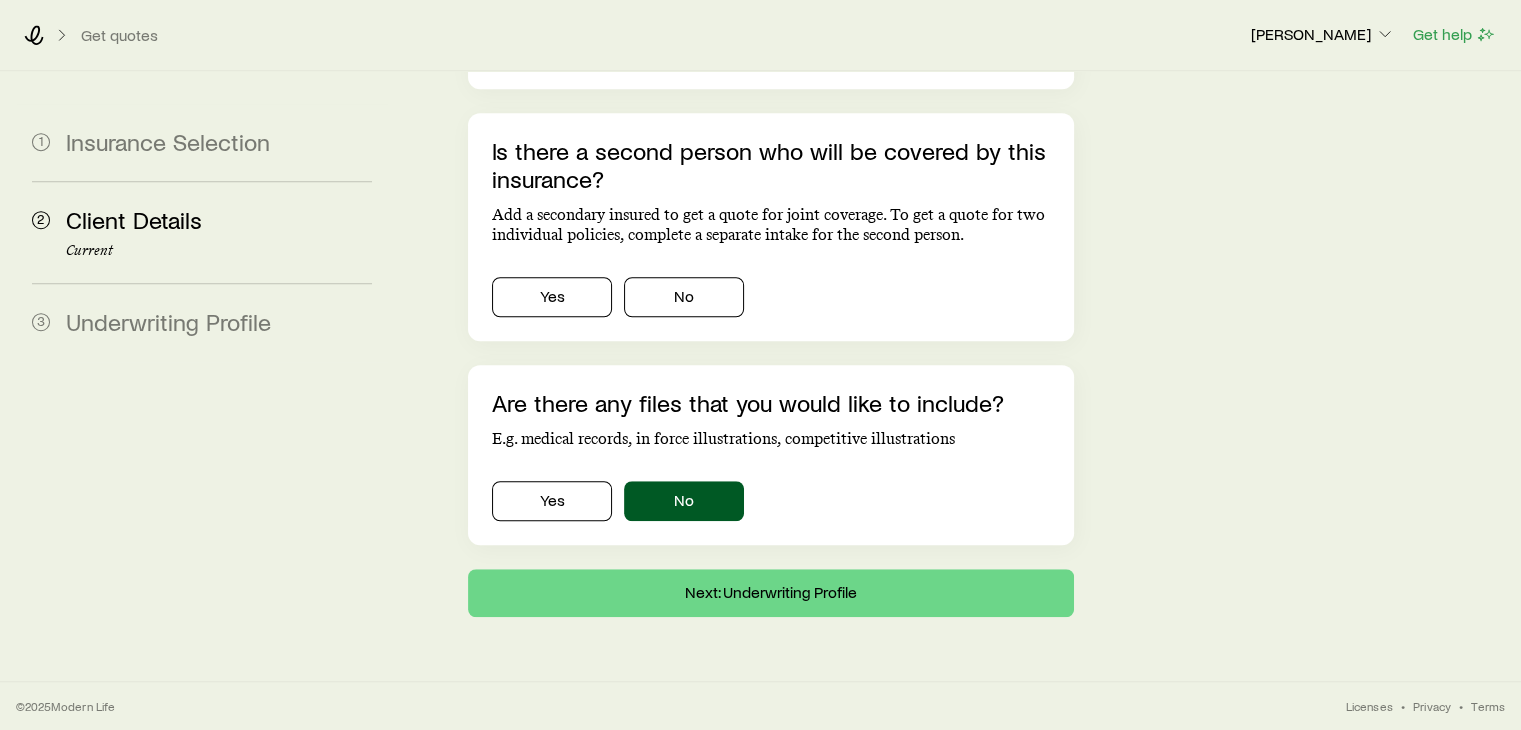 scroll, scrollTop: 0, scrollLeft: 0, axis: both 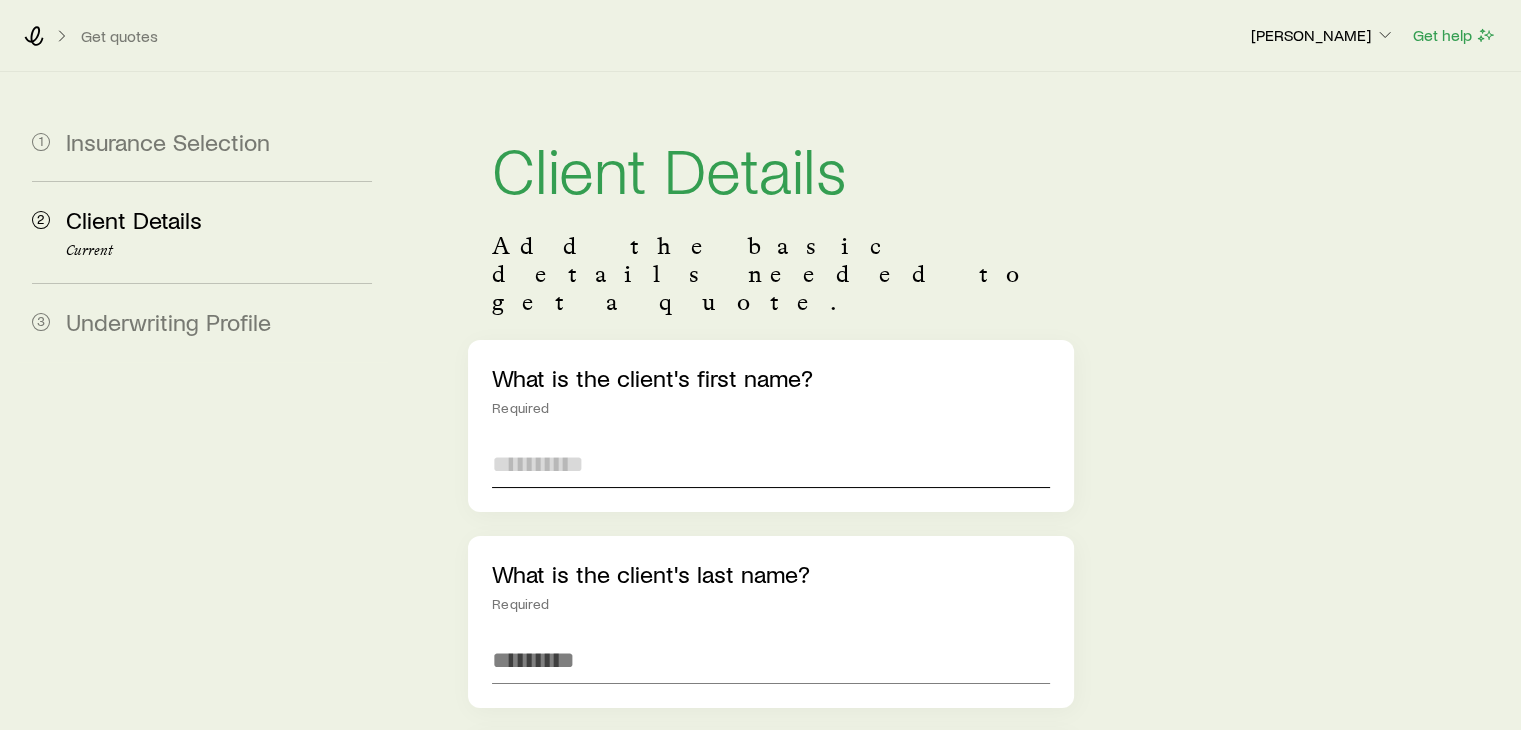 click at bounding box center (770, 464) 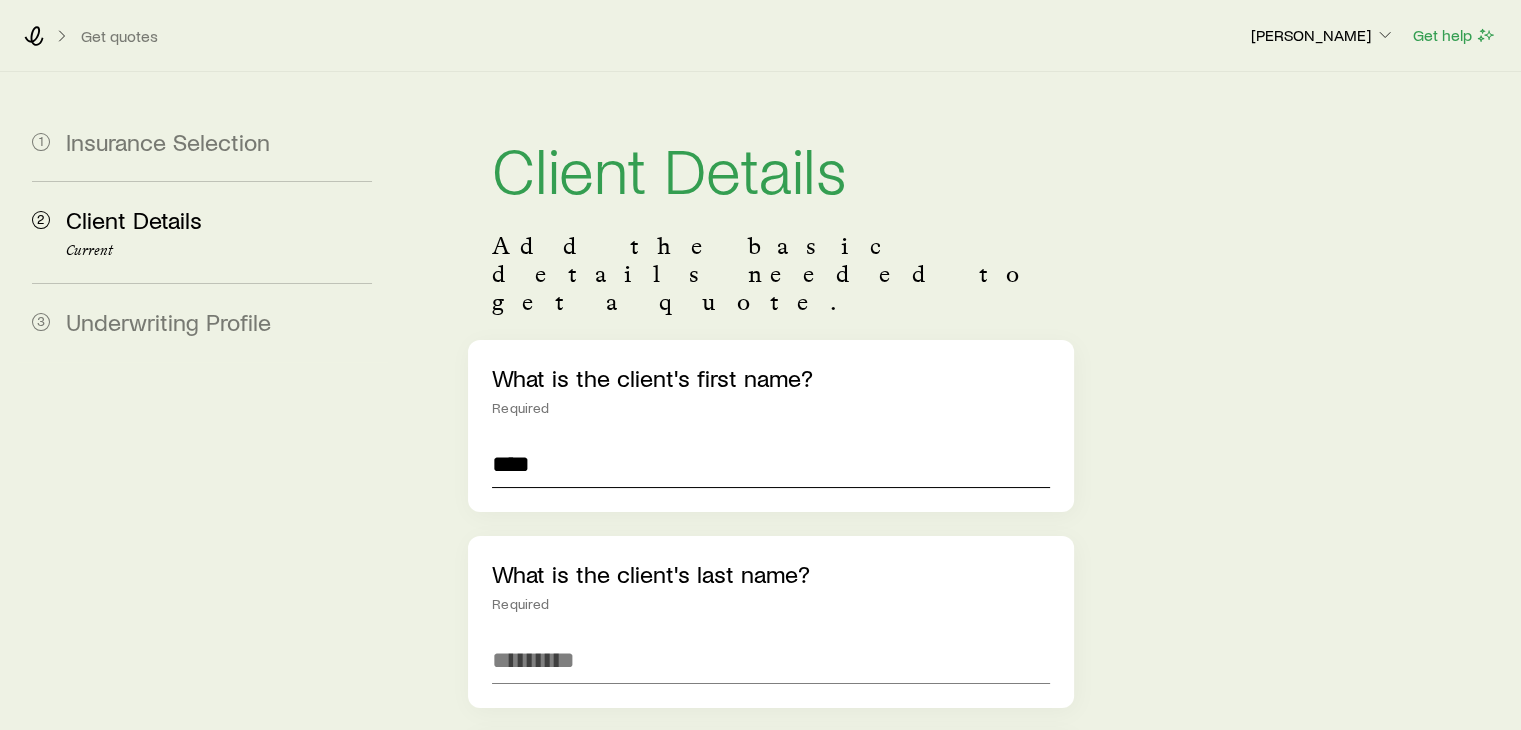 type on "****" 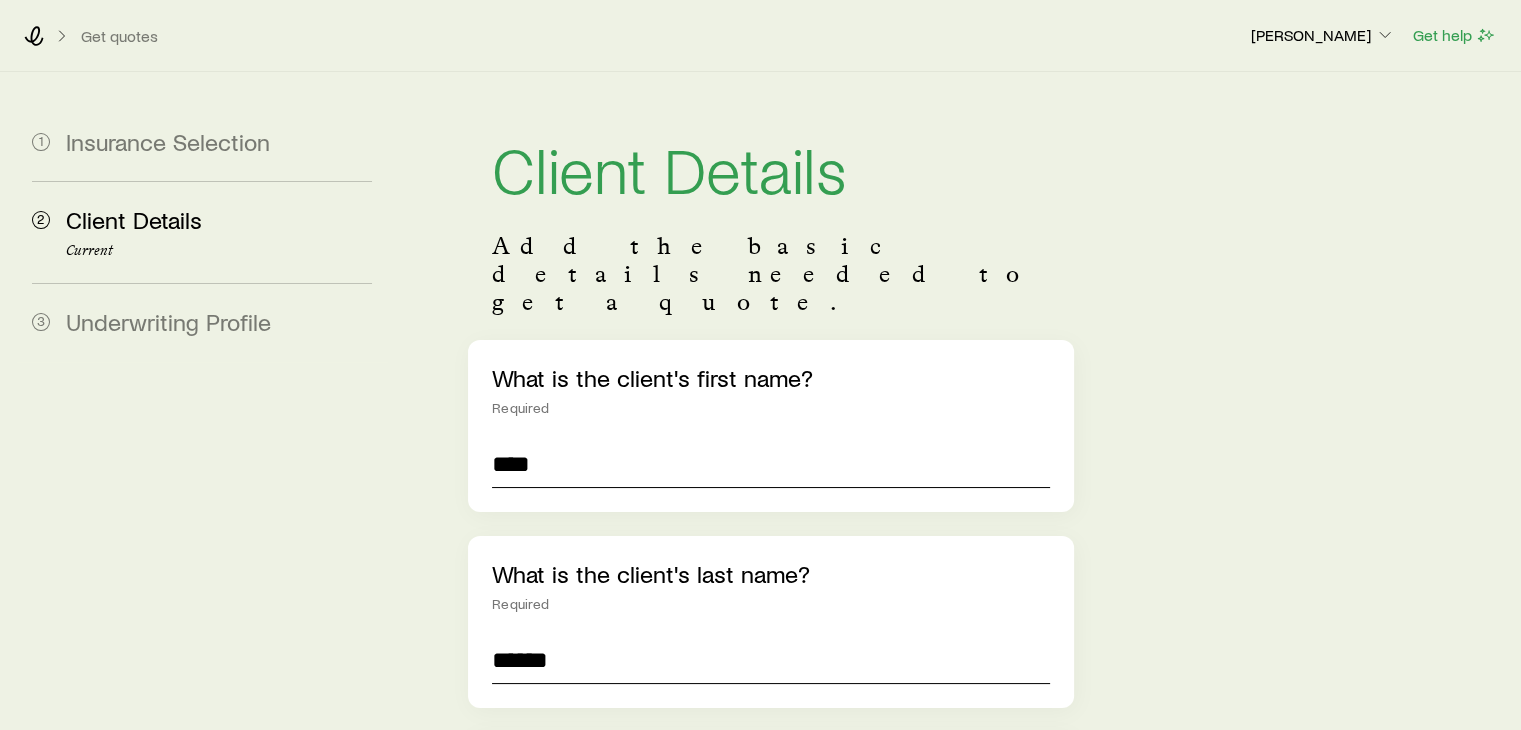 type on "******" 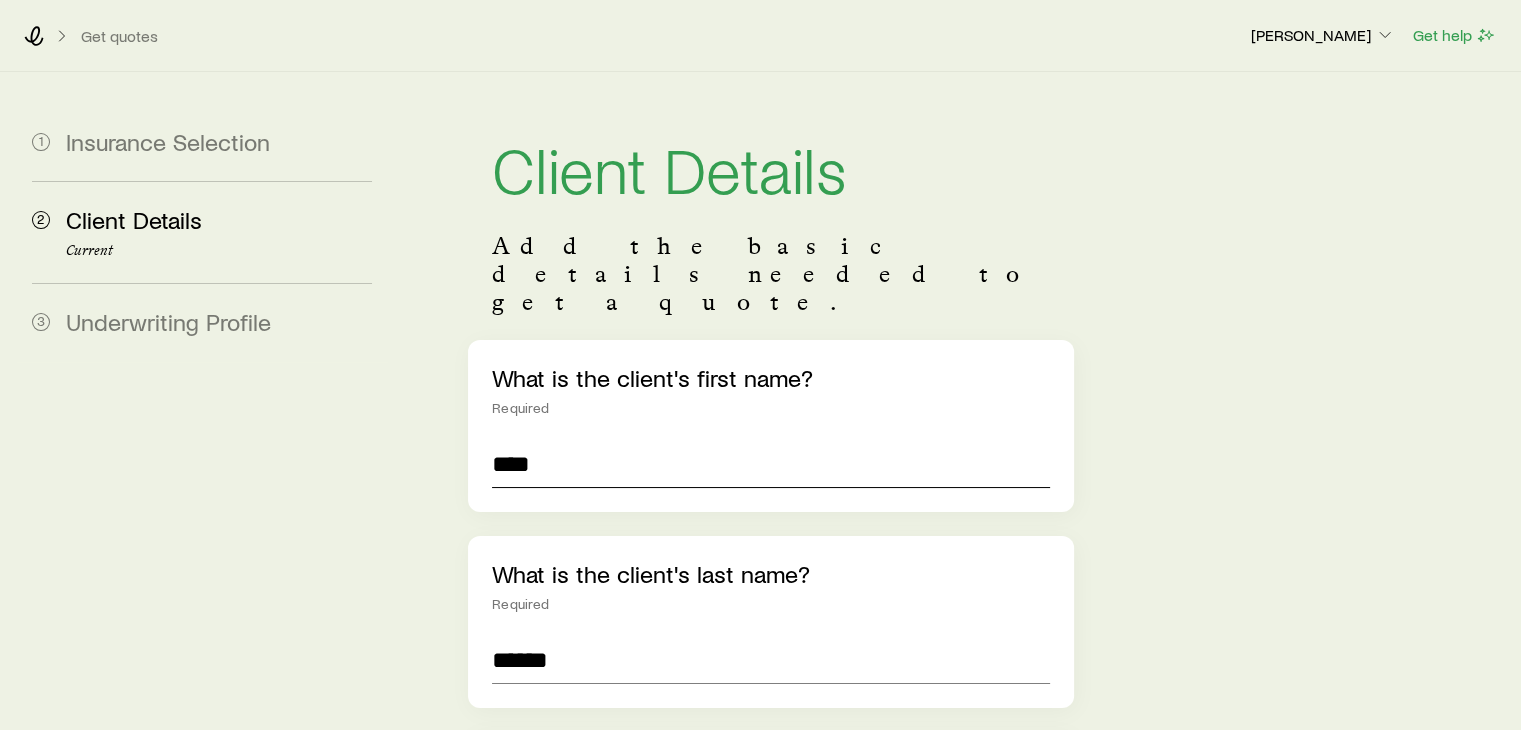 scroll, scrollTop: 435, scrollLeft: 0, axis: vertical 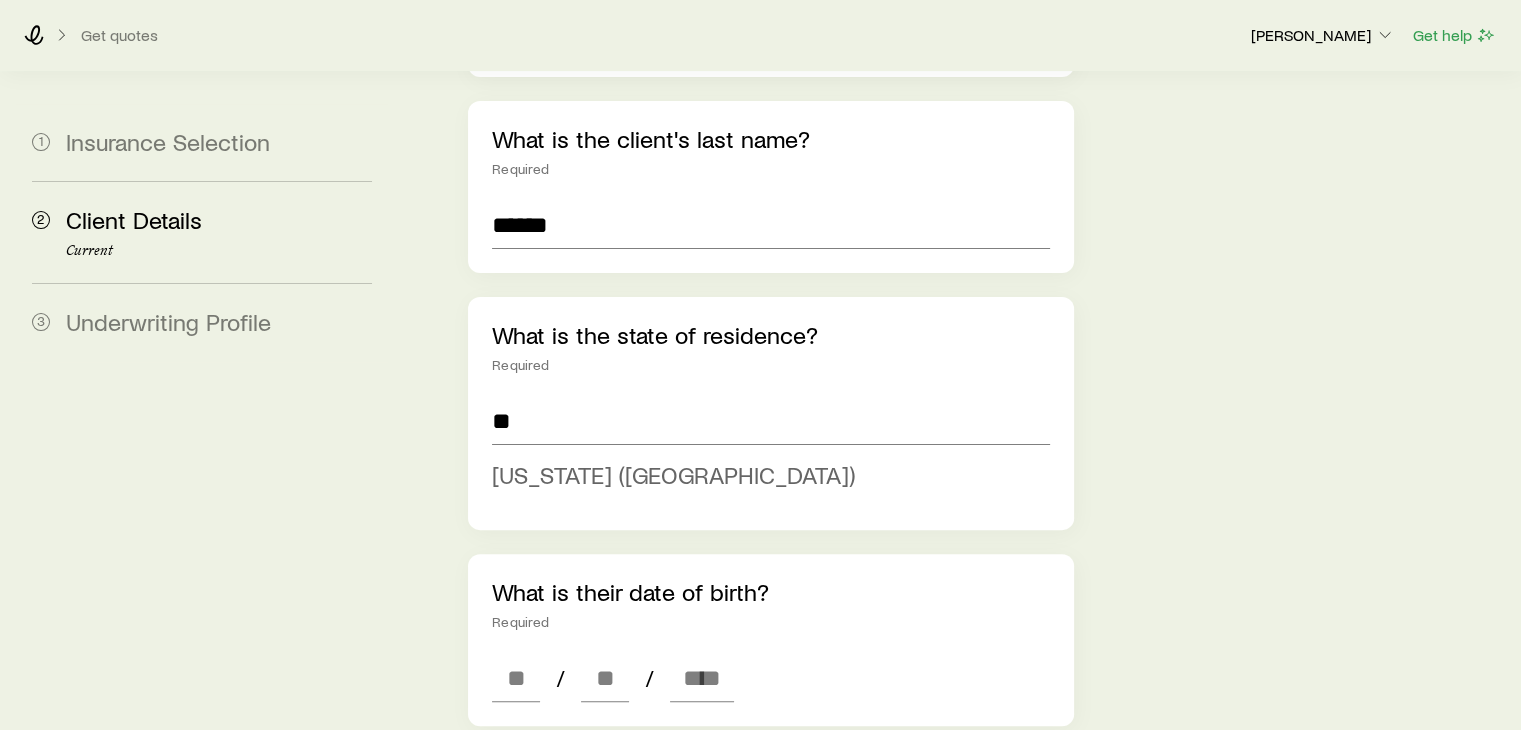 click on "[US_STATE] ([GEOGRAPHIC_DATA])" at bounding box center (673, 474) 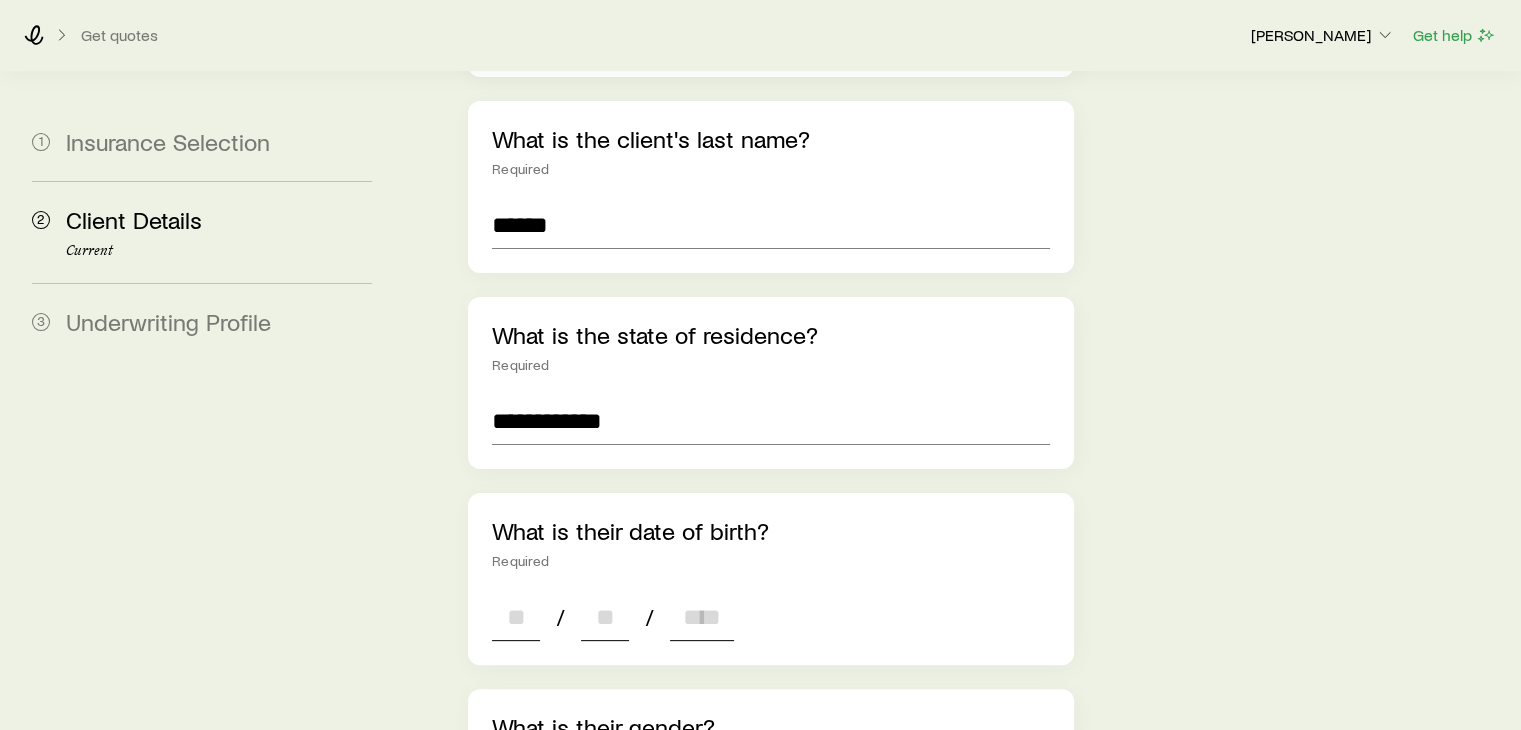 click at bounding box center (516, 617) 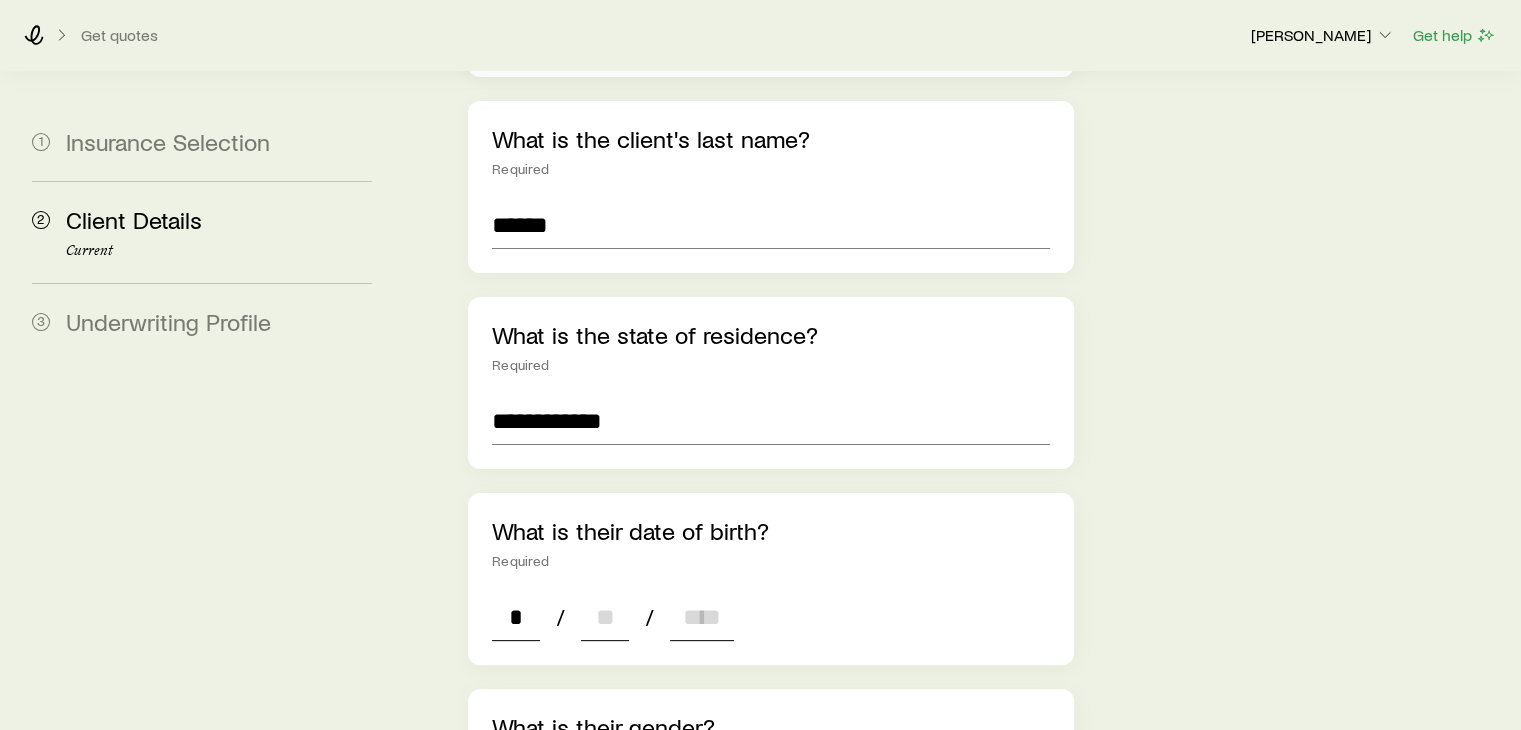 type on "**" 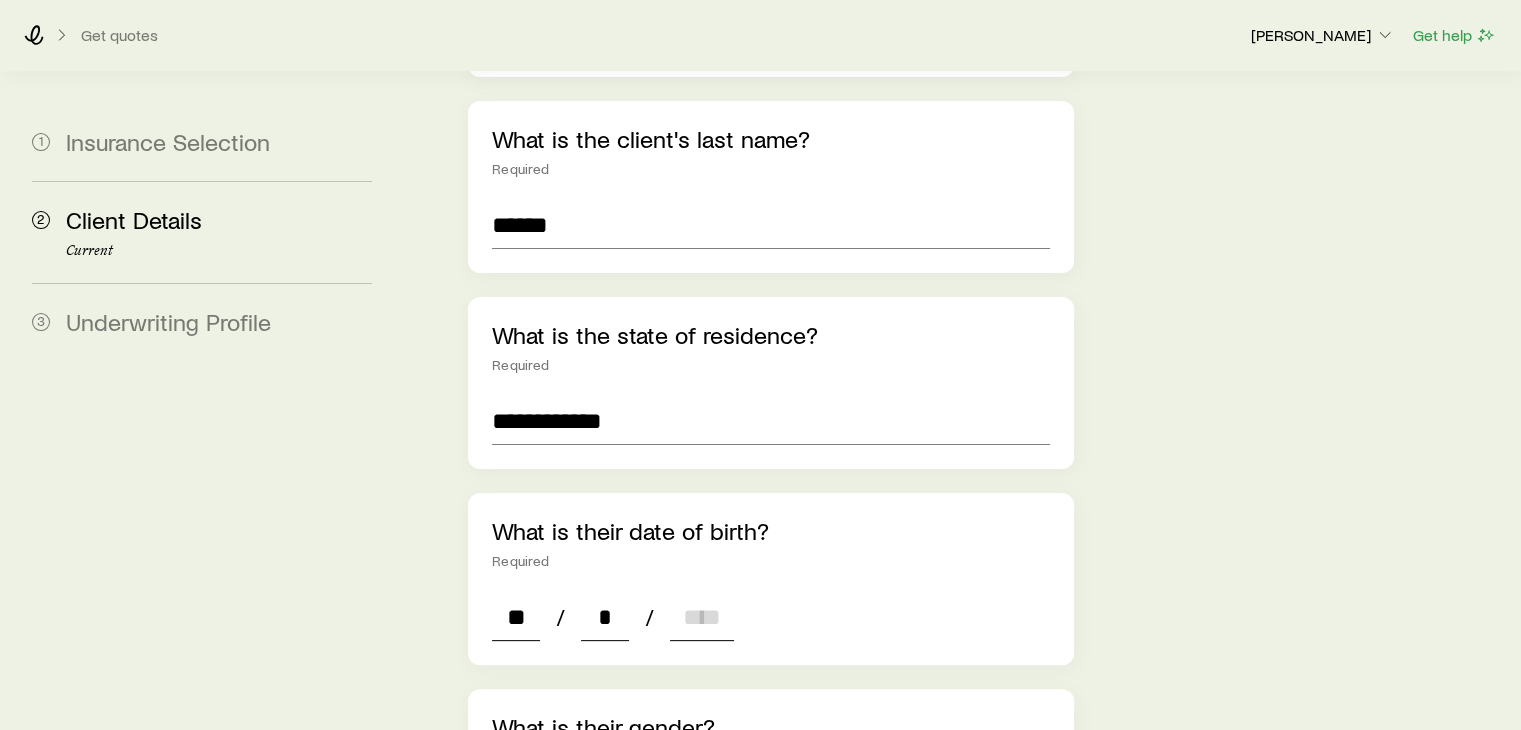 type on "**" 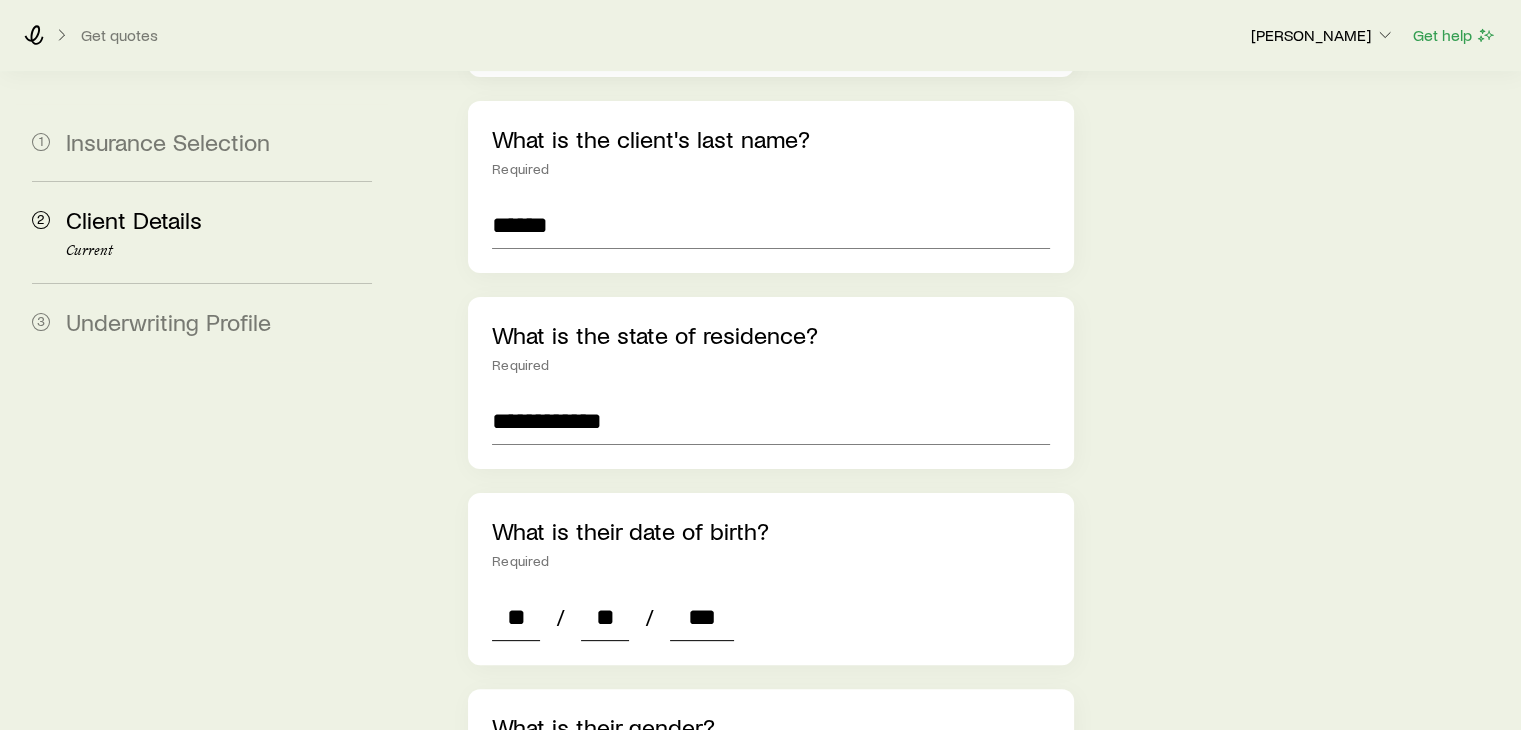 type on "****" 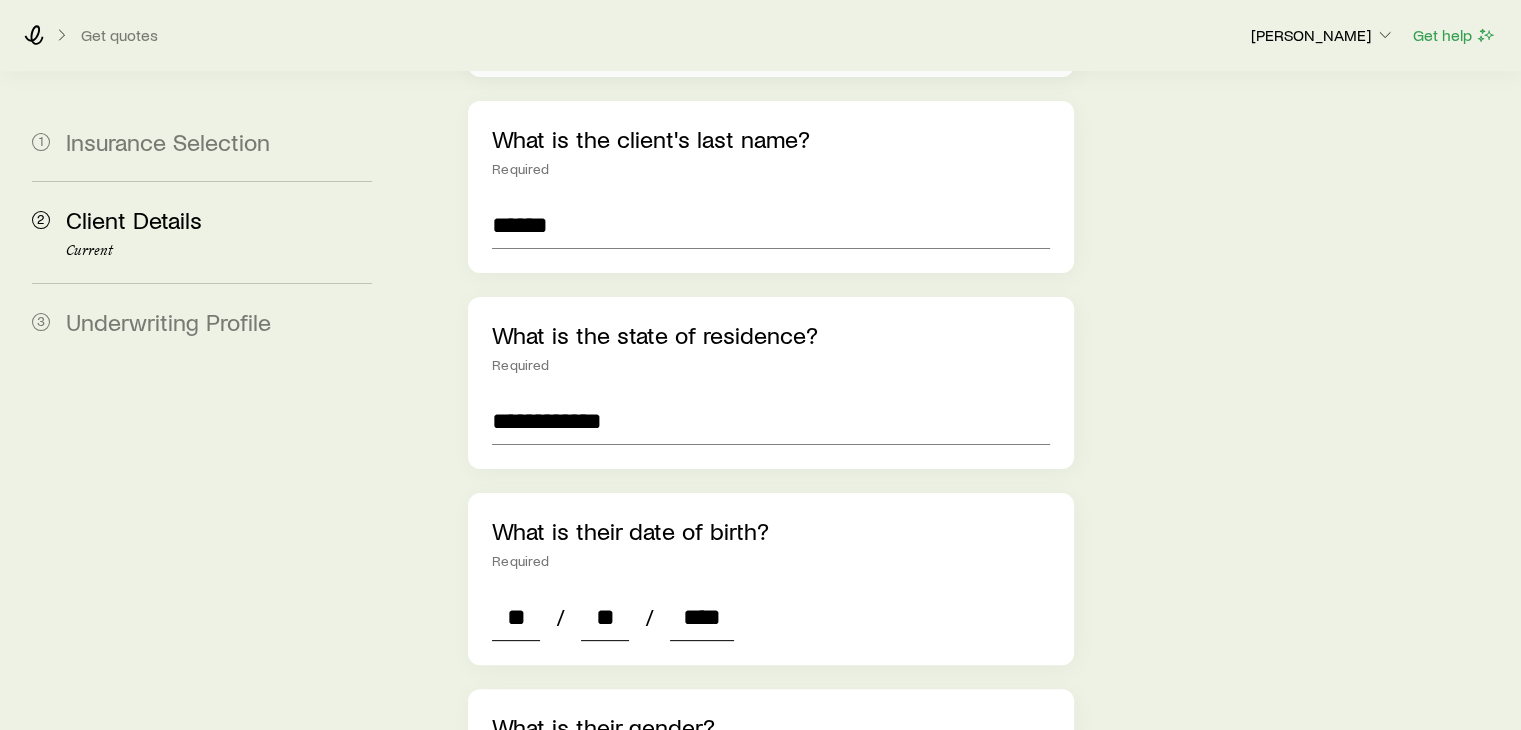 type on "*" 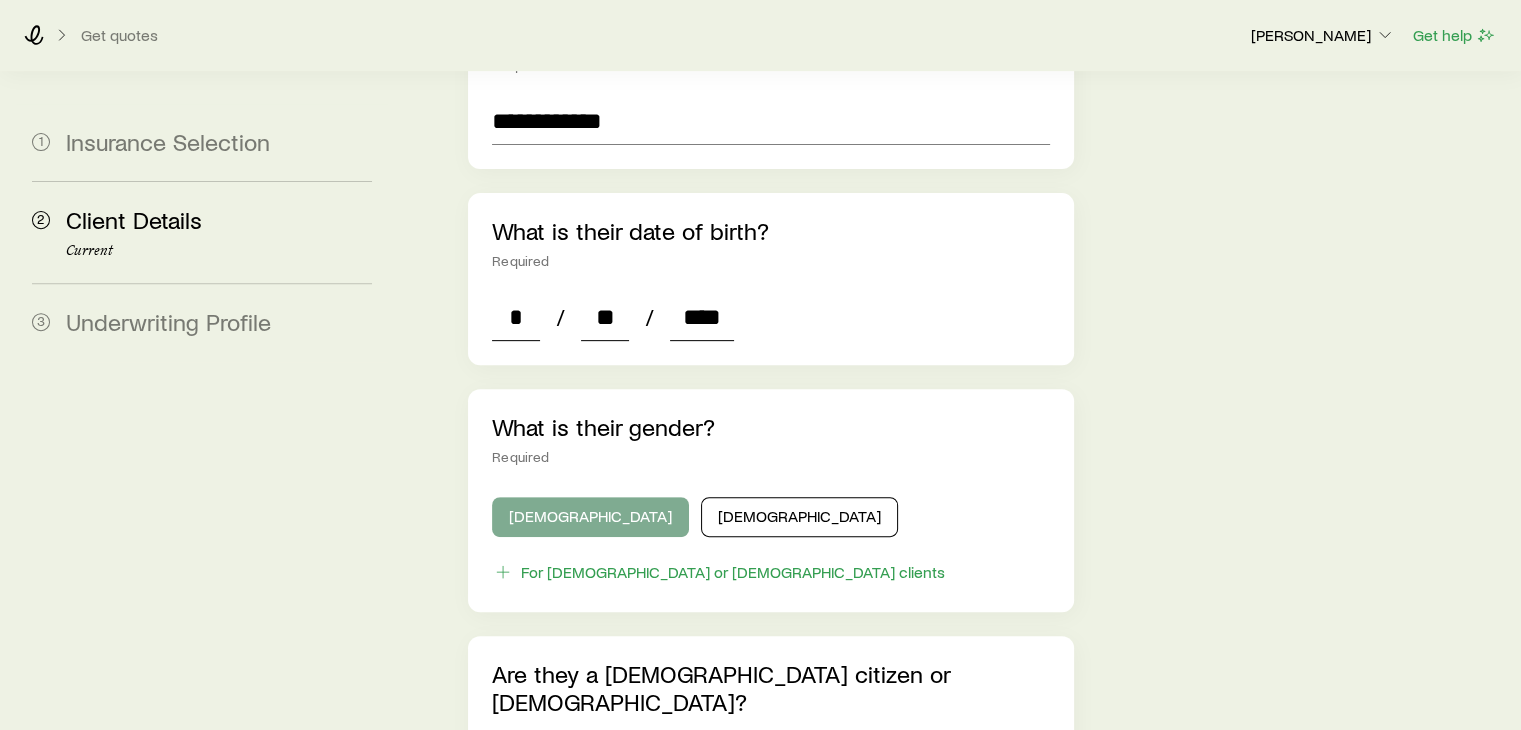 type on "****" 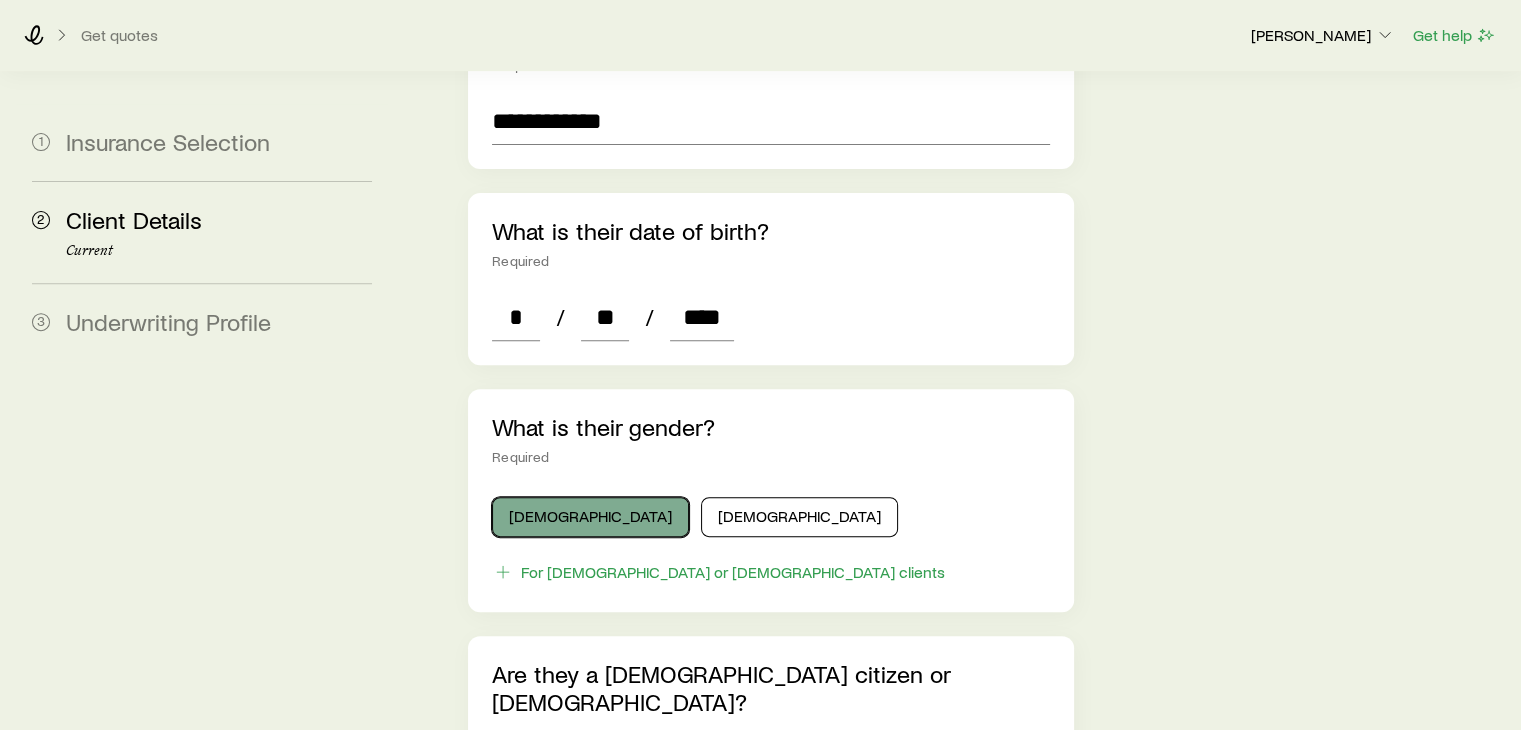 click on "[DEMOGRAPHIC_DATA]" at bounding box center (590, 517) 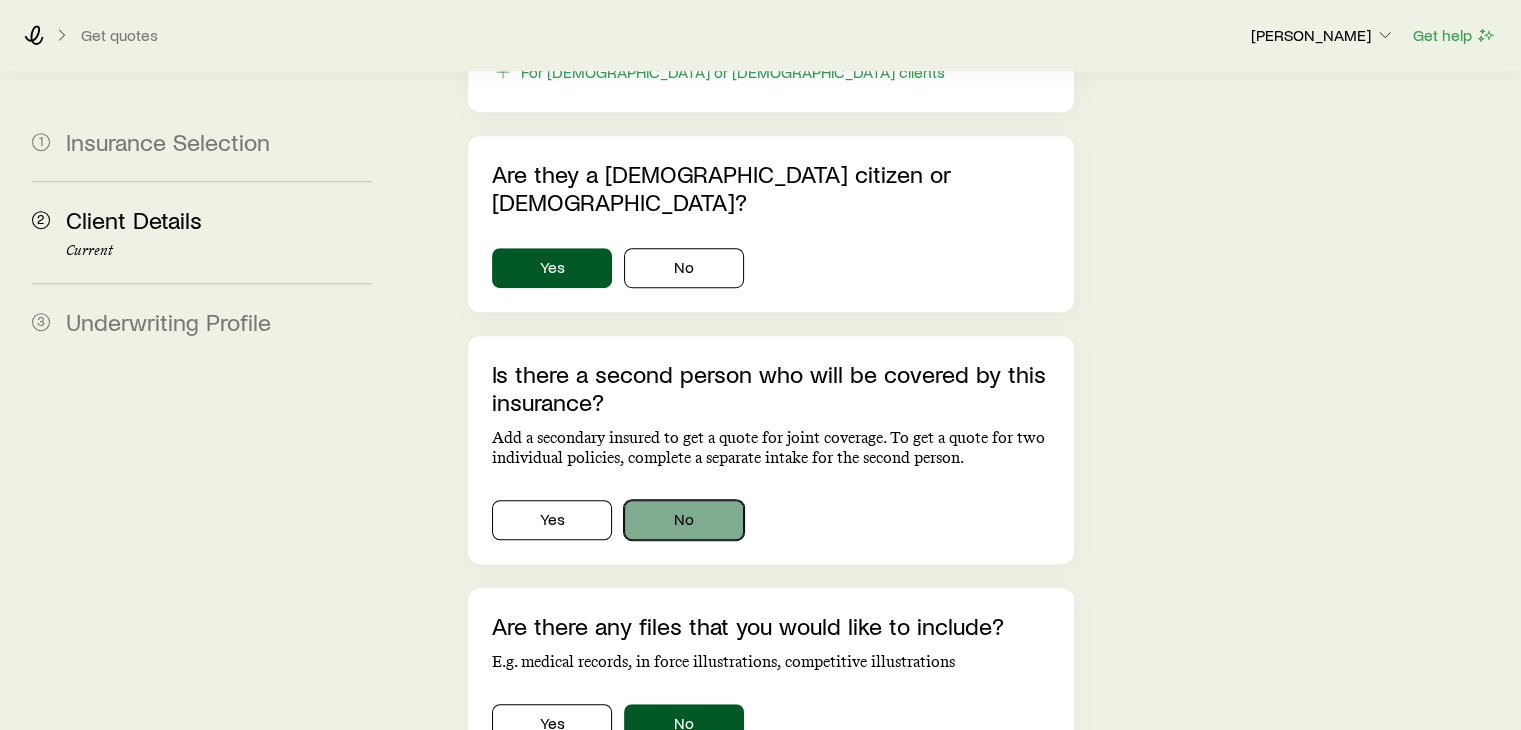 click on "No" at bounding box center [684, 520] 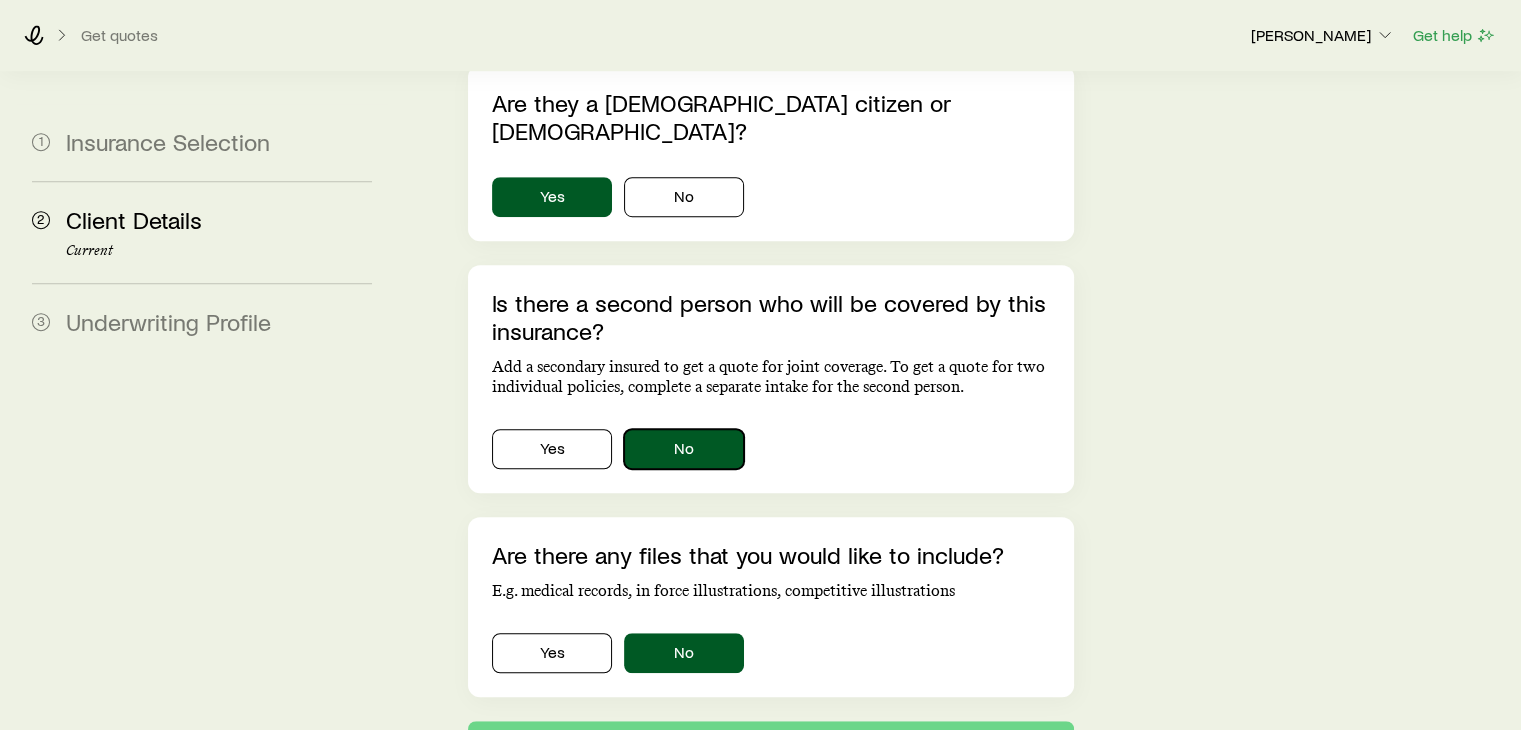 scroll, scrollTop: 1373, scrollLeft: 0, axis: vertical 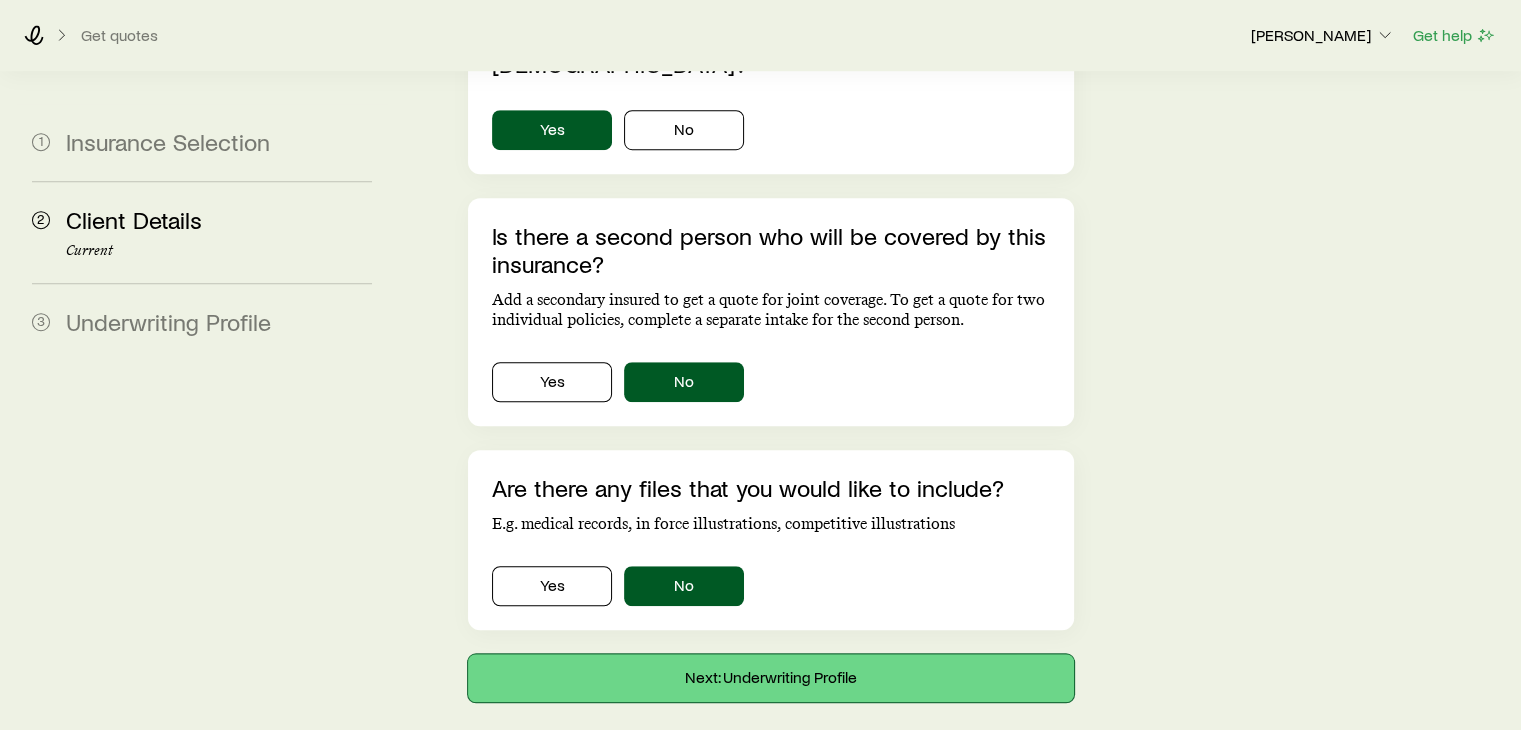 click on "Next: Underwriting Profile" at bounding box center [770, 678] 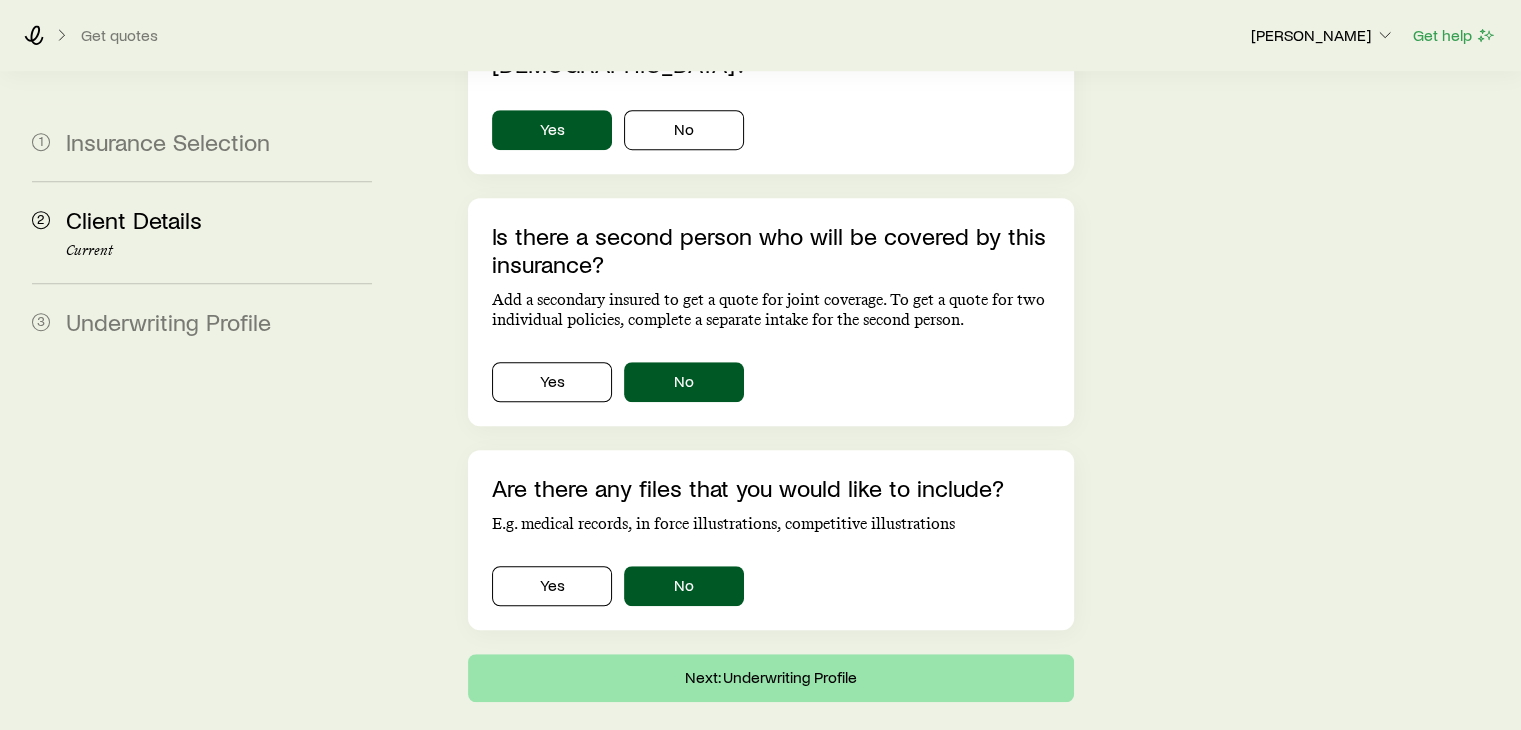 scroll, scrollTop: 0, scrollLeft: 0, axis: both 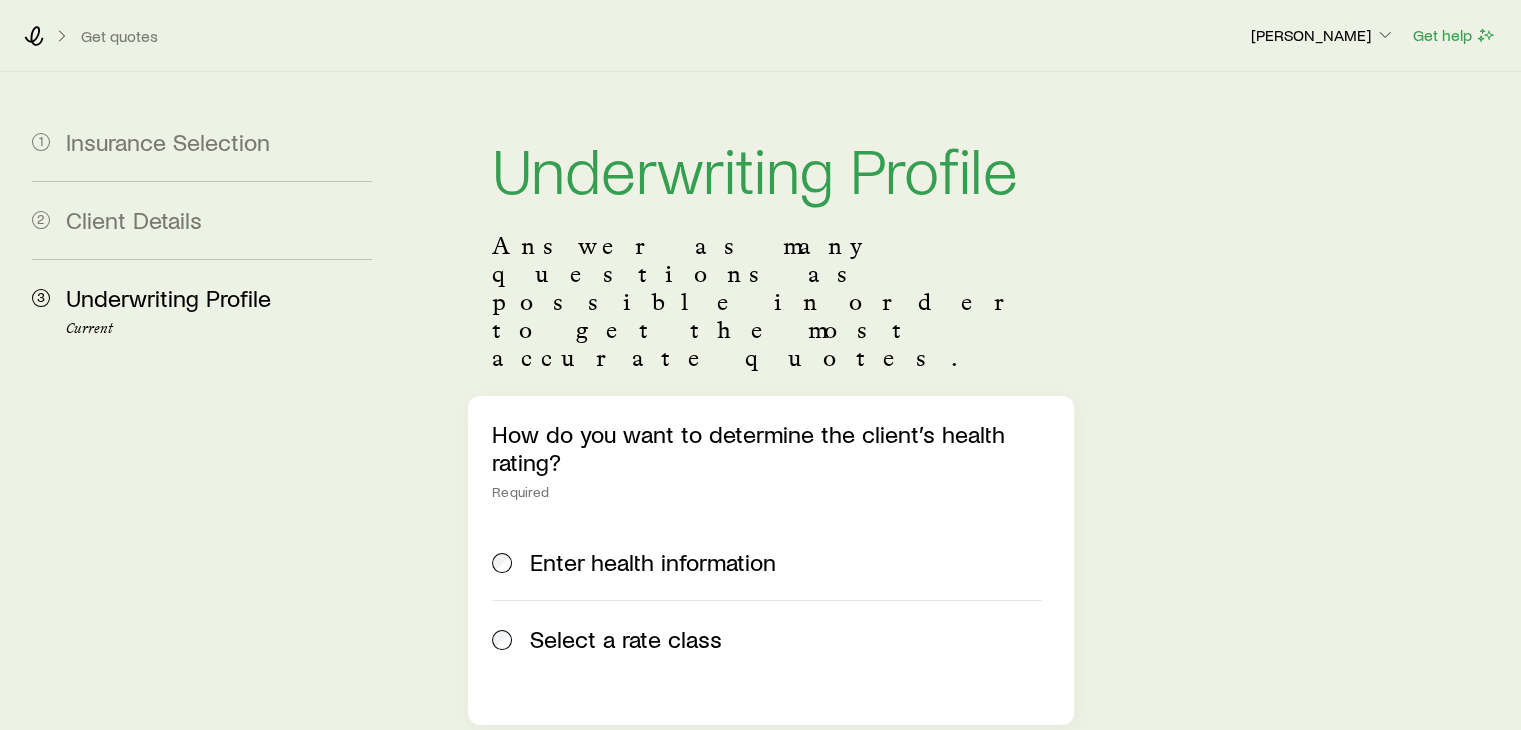 click on "Select a rate class" at bounding box center (626, 639) 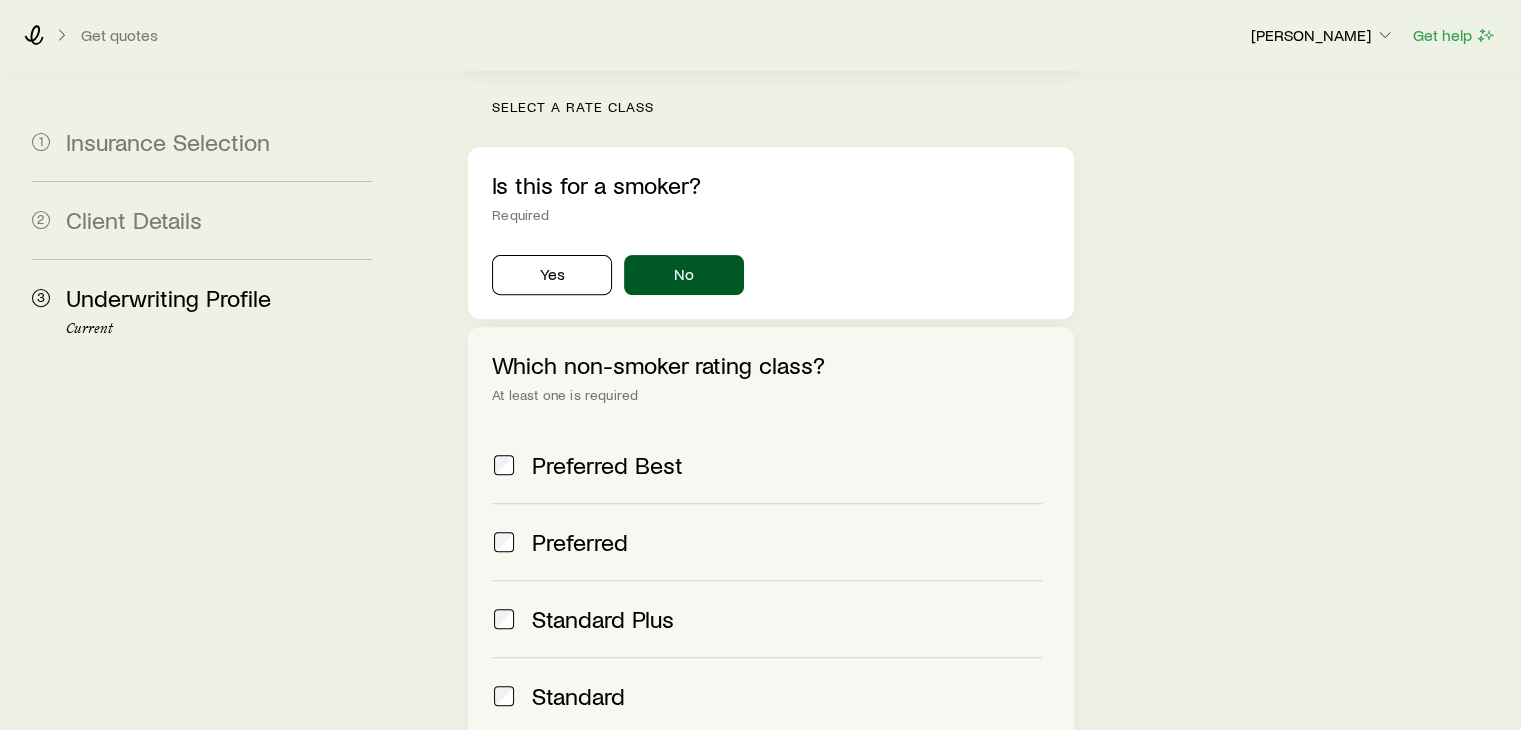 scroll, scrollTop: 700, scrollLeft: 0, axis: vertical 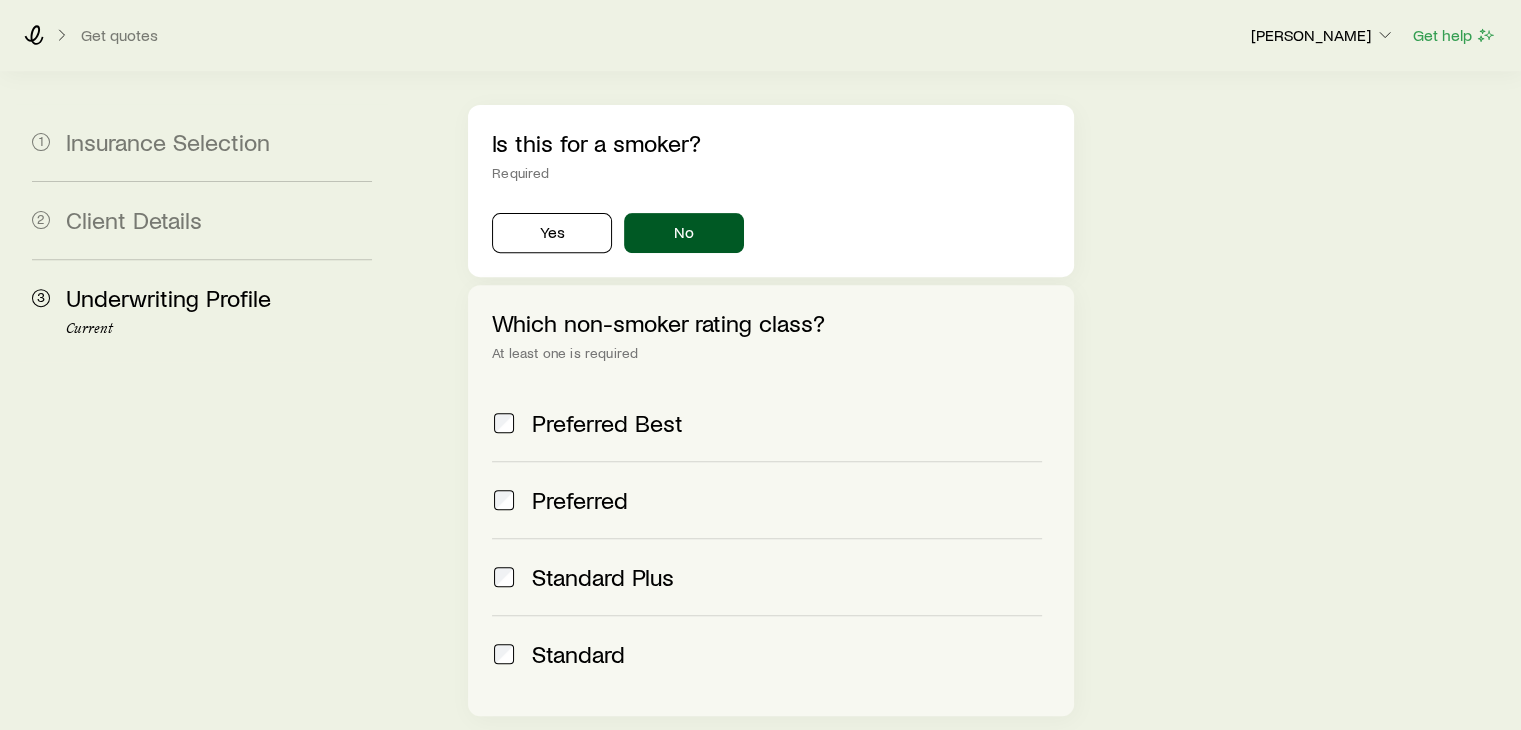 click on "Preferred Best" at bounding box center [607, 423] 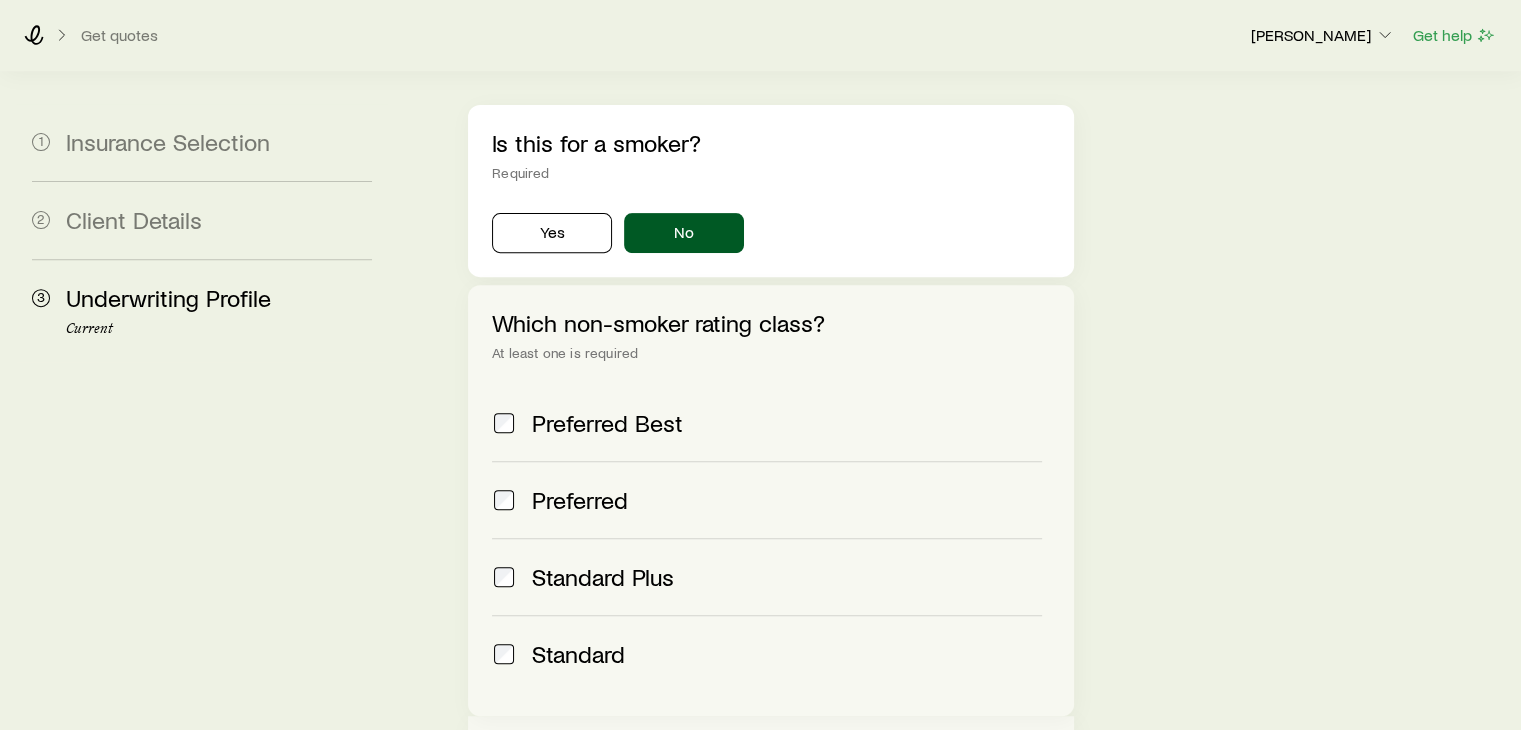 click on "Standard" at bounding box center (578, 654) 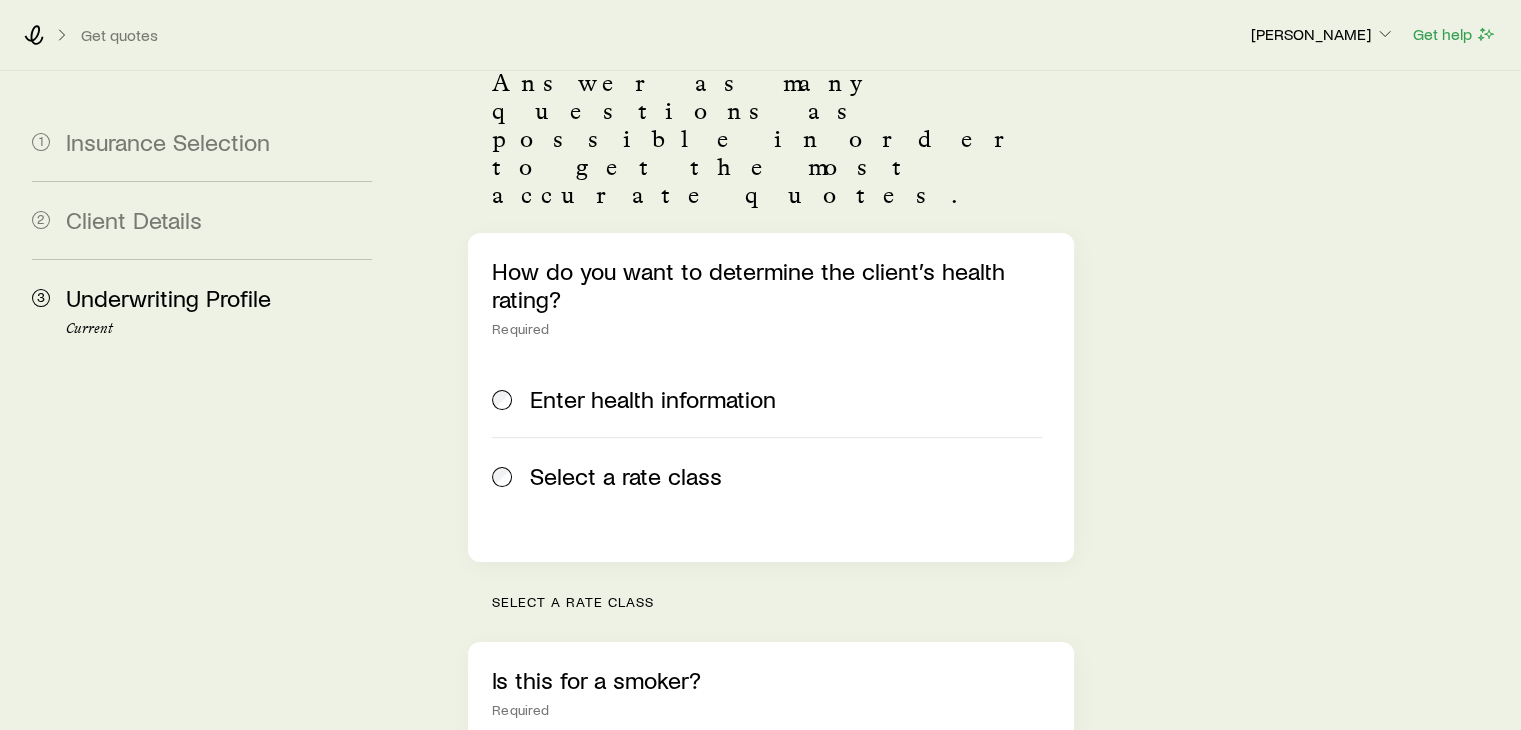 scroll, scrollTop: 0, scrollLeft: 0, axis: both 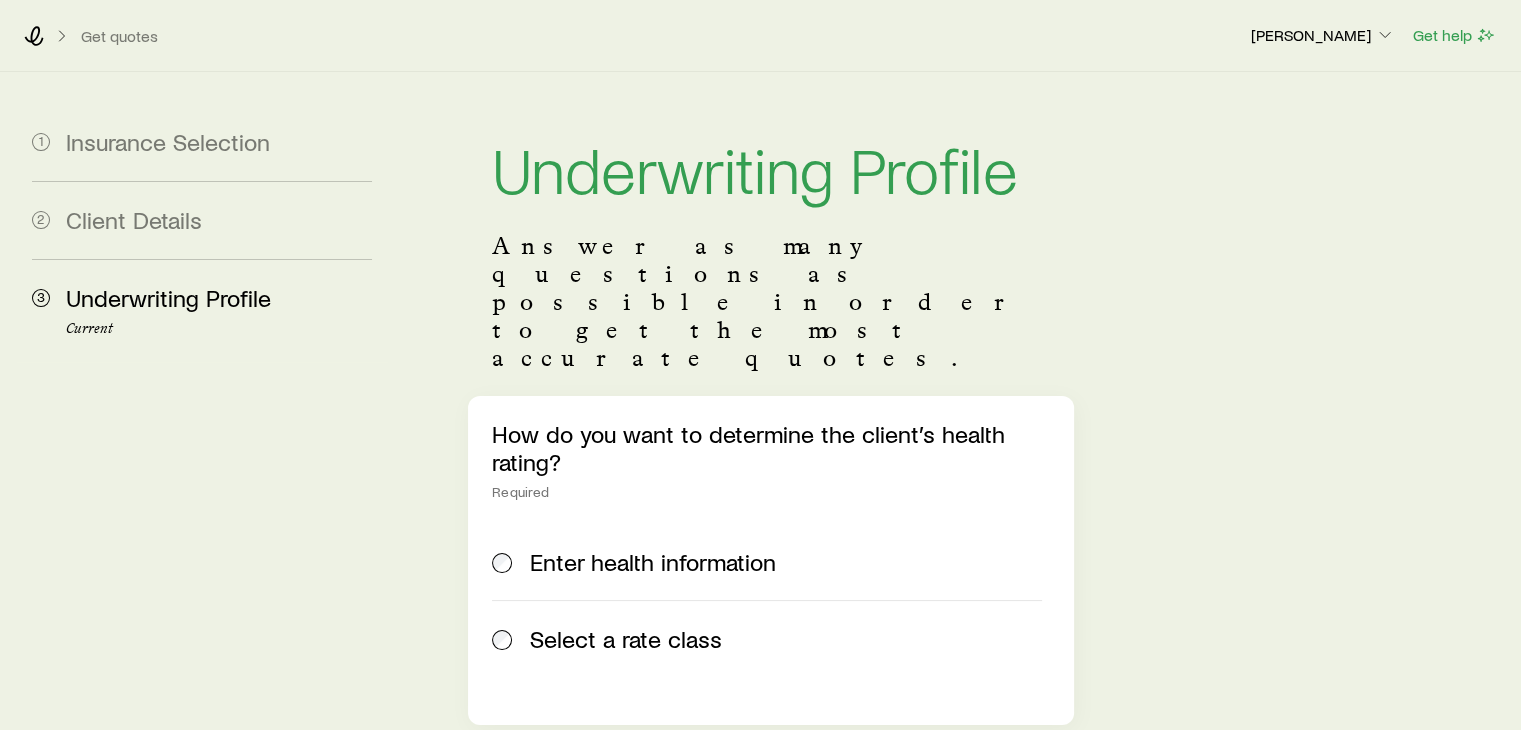 click on "Enter health information" at bounding box center (653, 562) 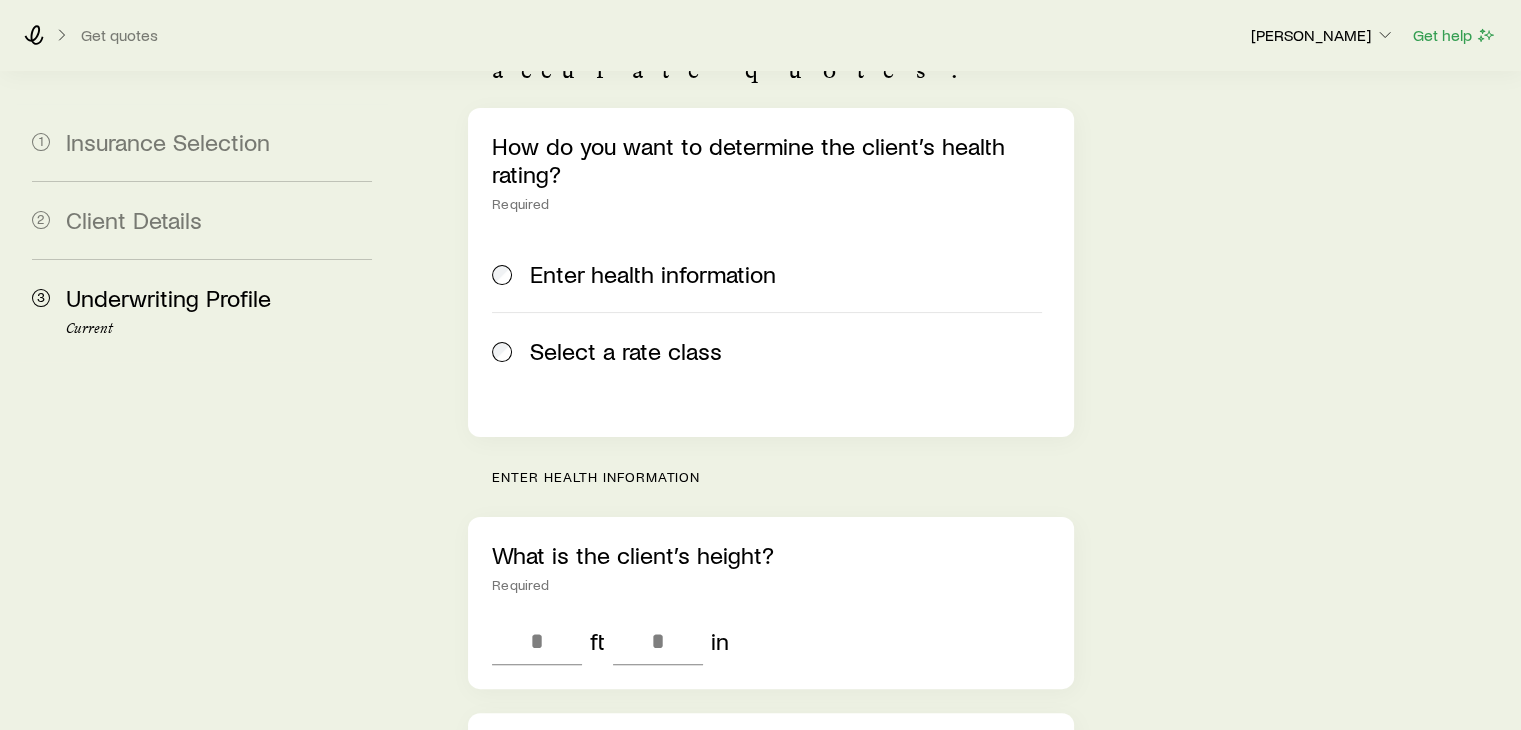 scroll, scrollTop: 0, scrollLeft: 0, axis: both 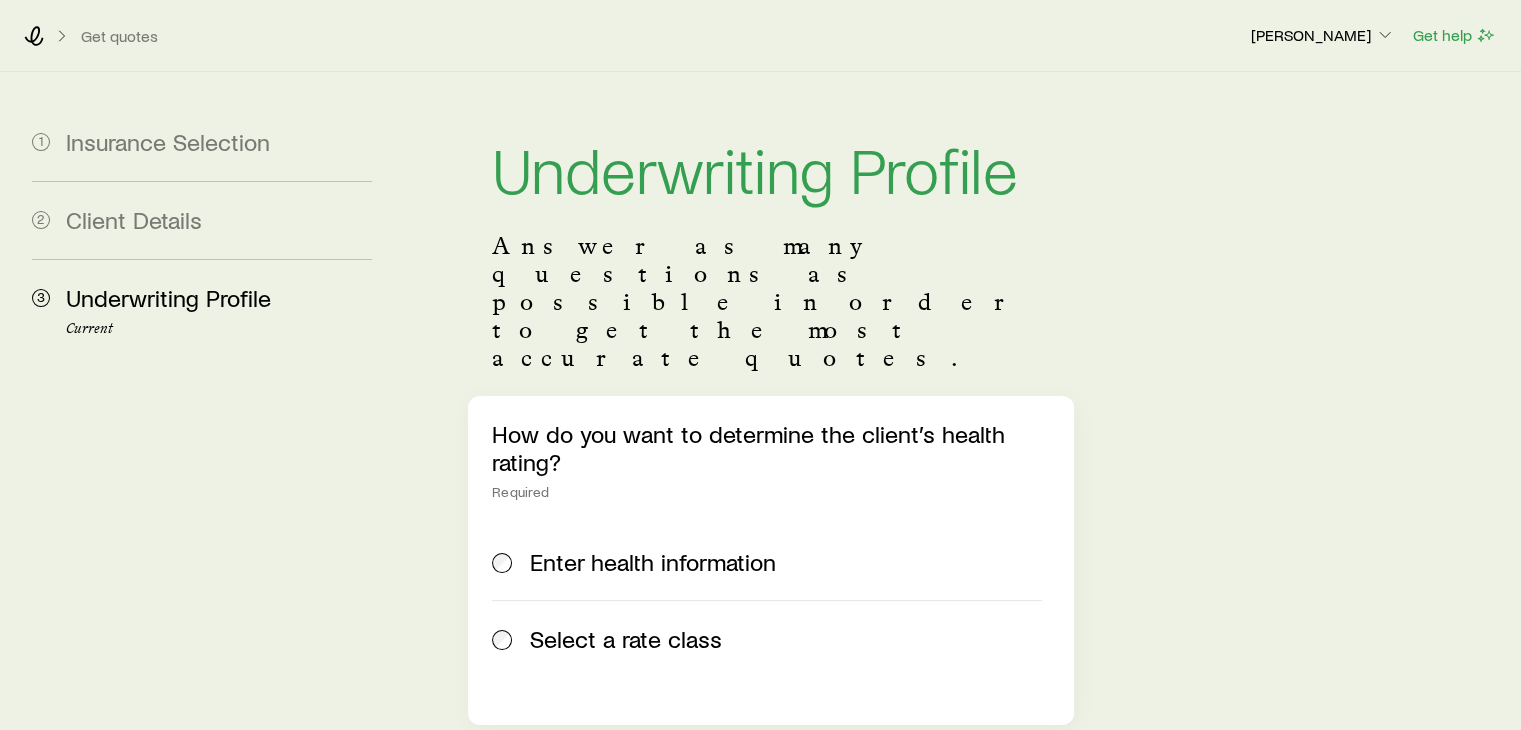 click on "Select a rate class" at bounding box center [766, 638] 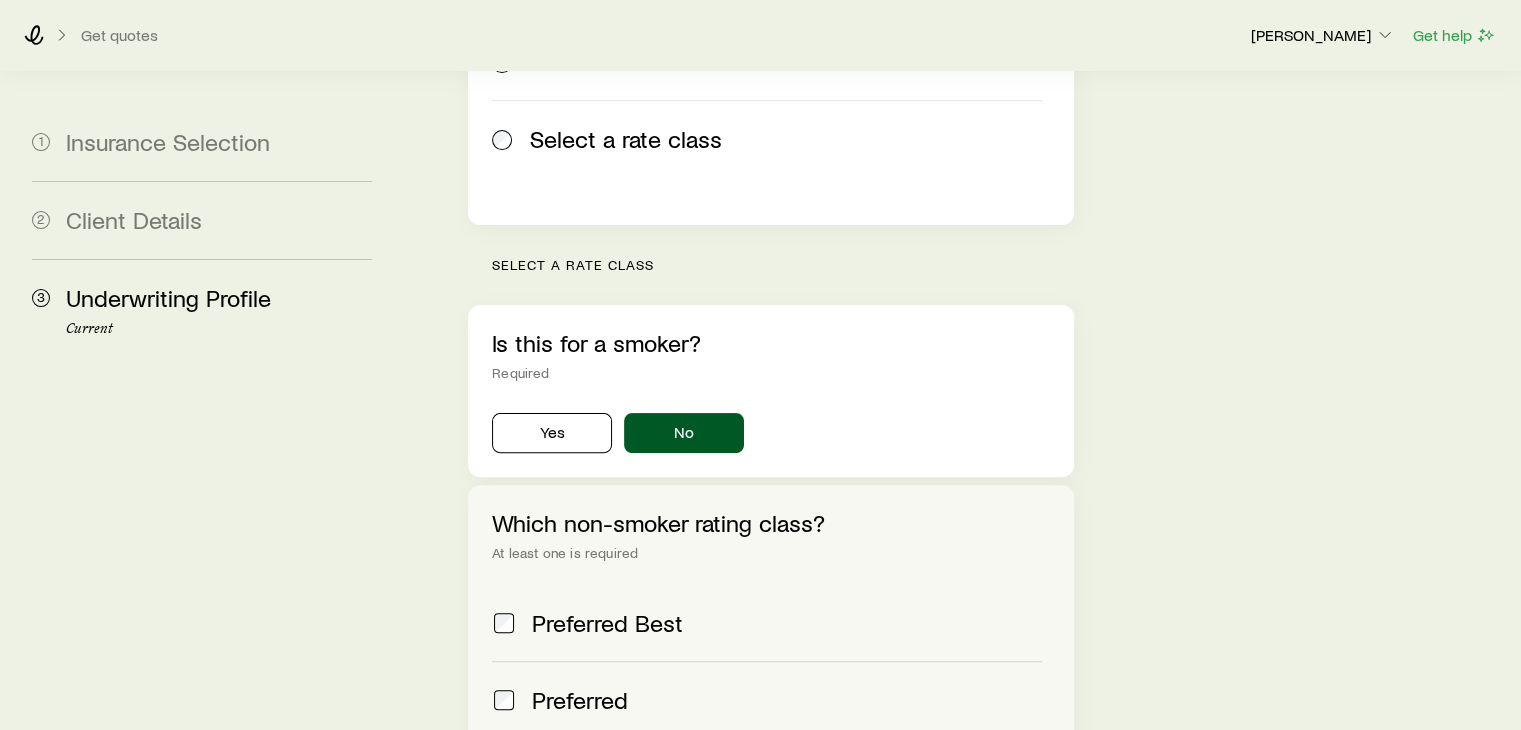 scroll, scrollTop: 924, scrollLeft: 0, axis: vertical 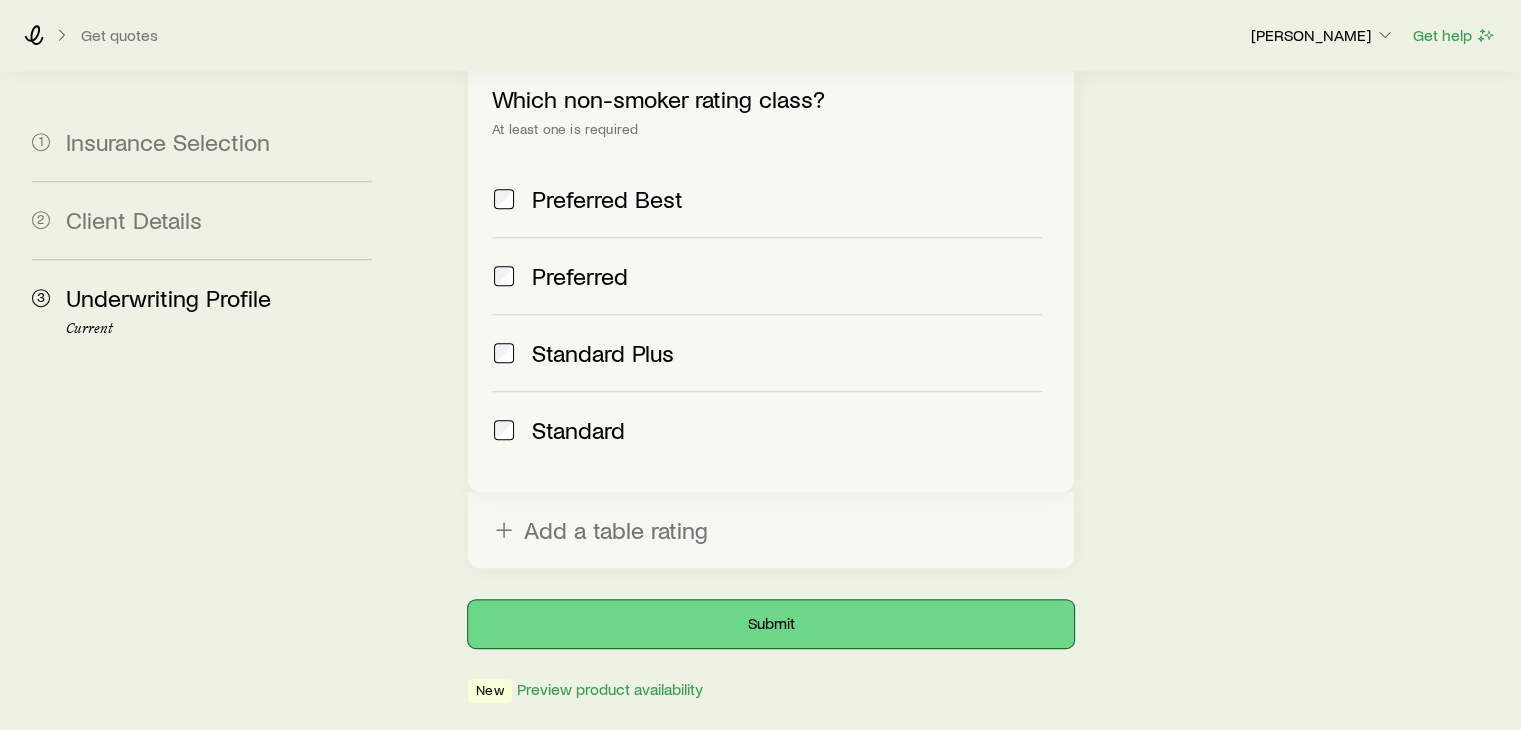 click on "Submit" at bounding box center [770, 624] 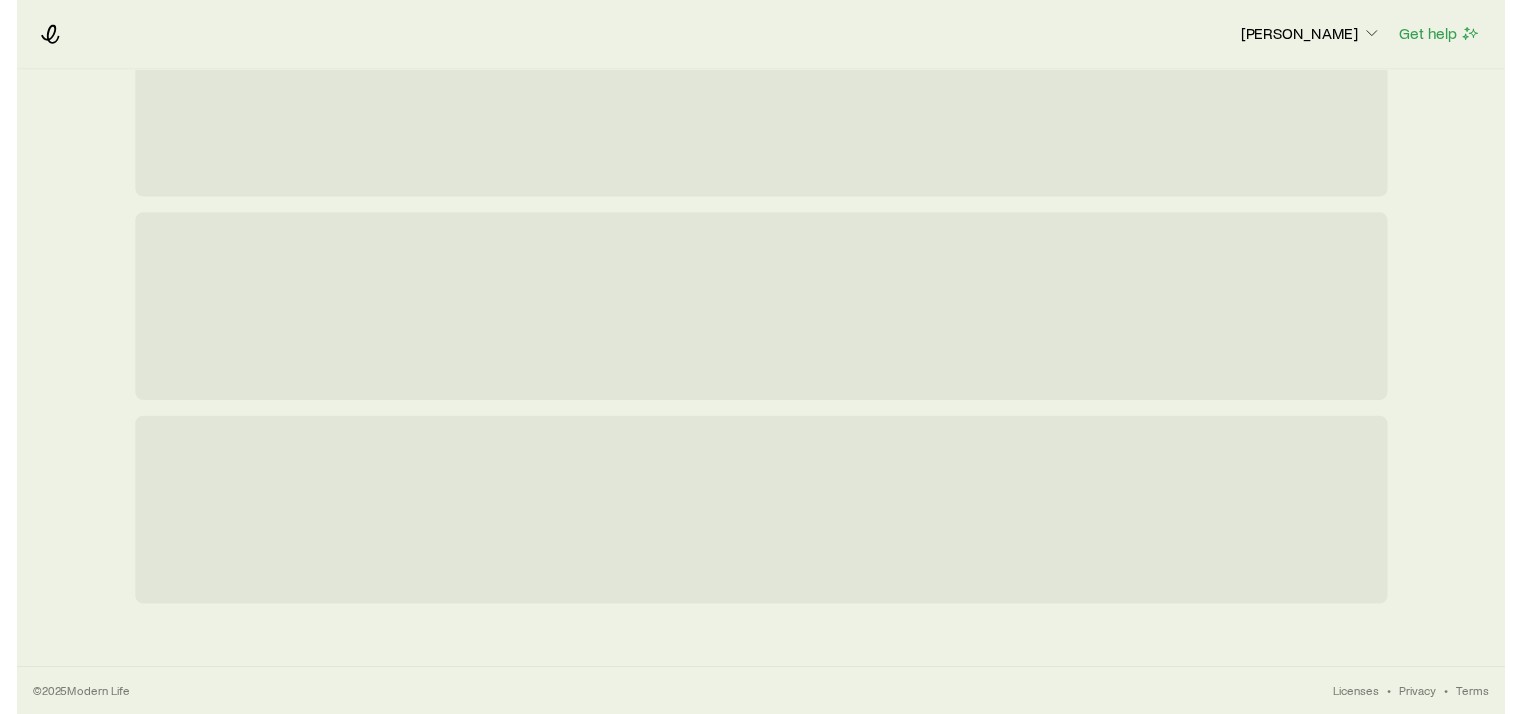 scroll, scrollTop: 0, scrollLeft: 0, axis: both 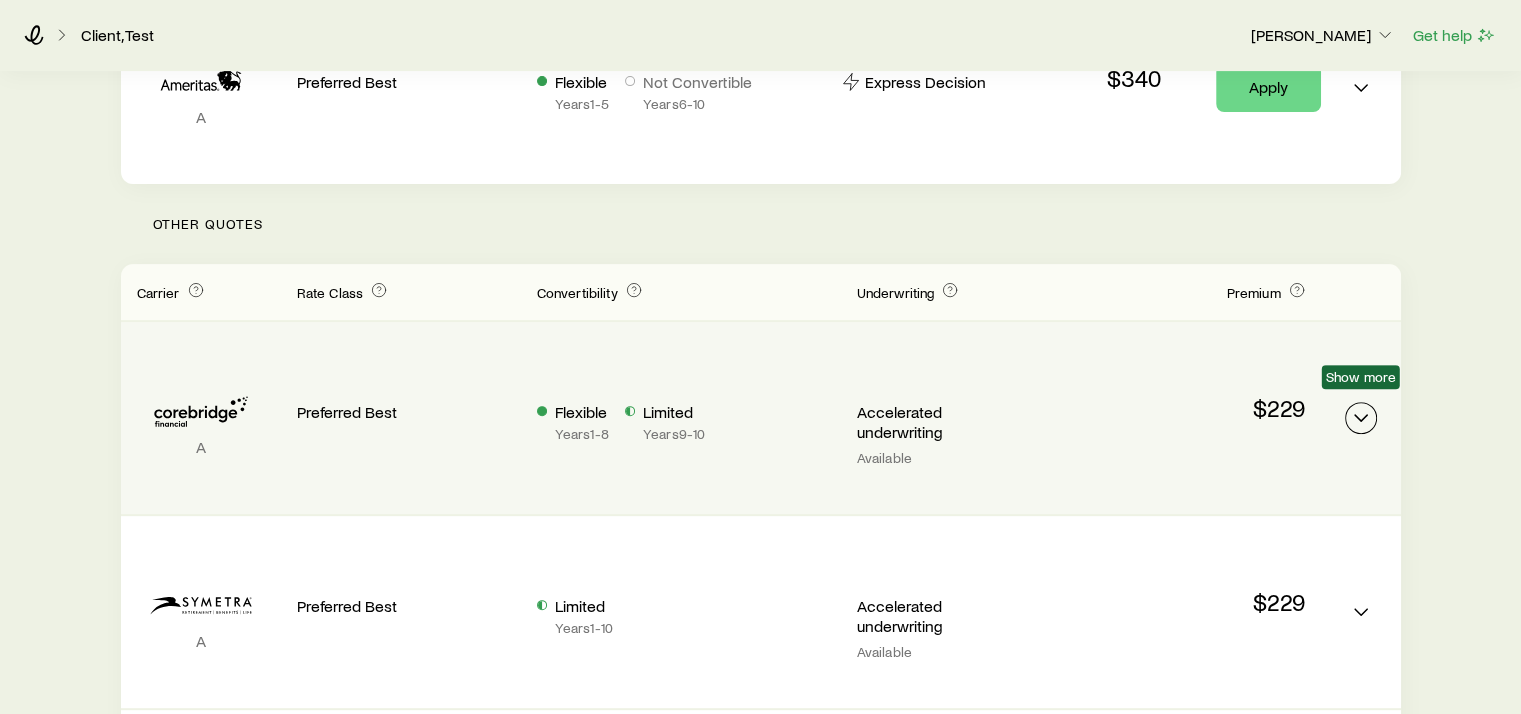 click at bounding box center (1361, 418) 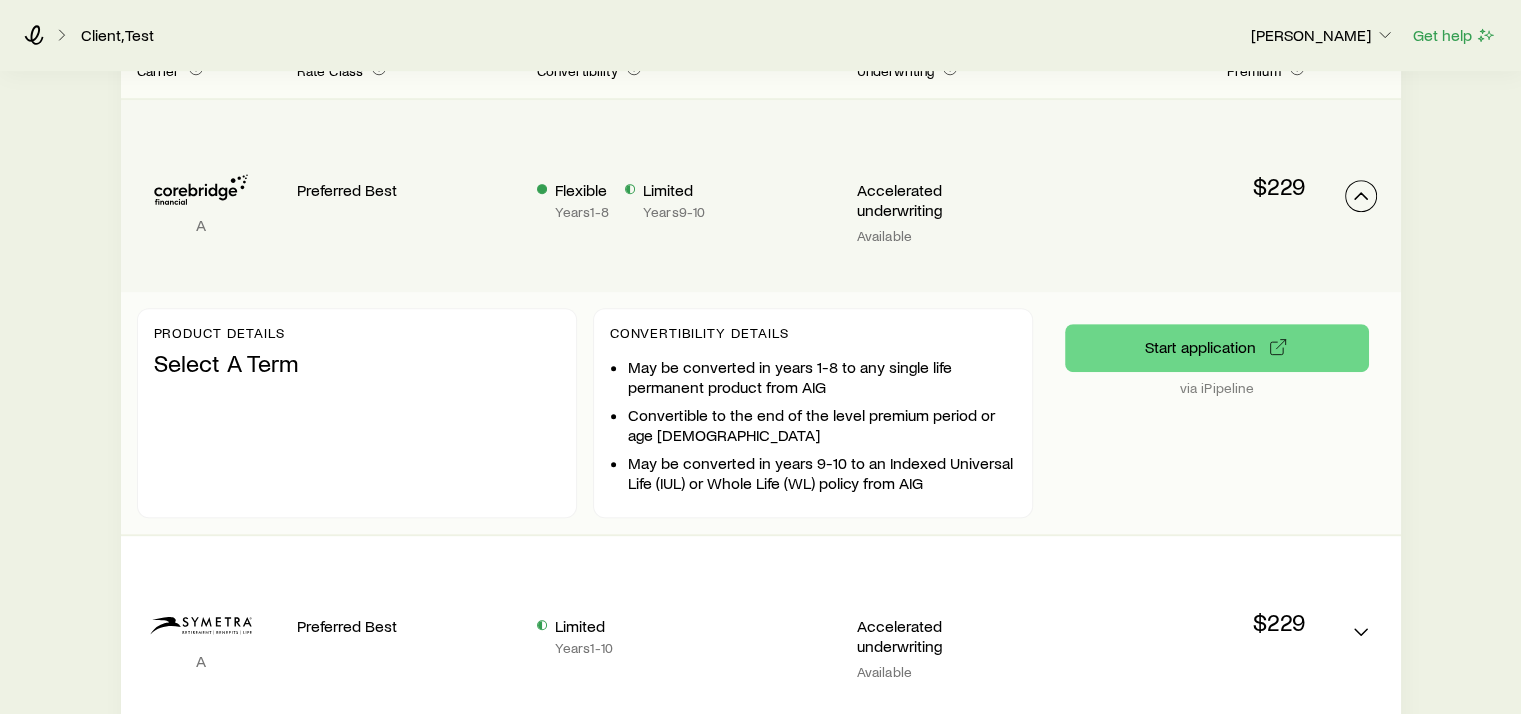 scroll, scrollTop: 900, scrollLeft: 0, axis: vertical 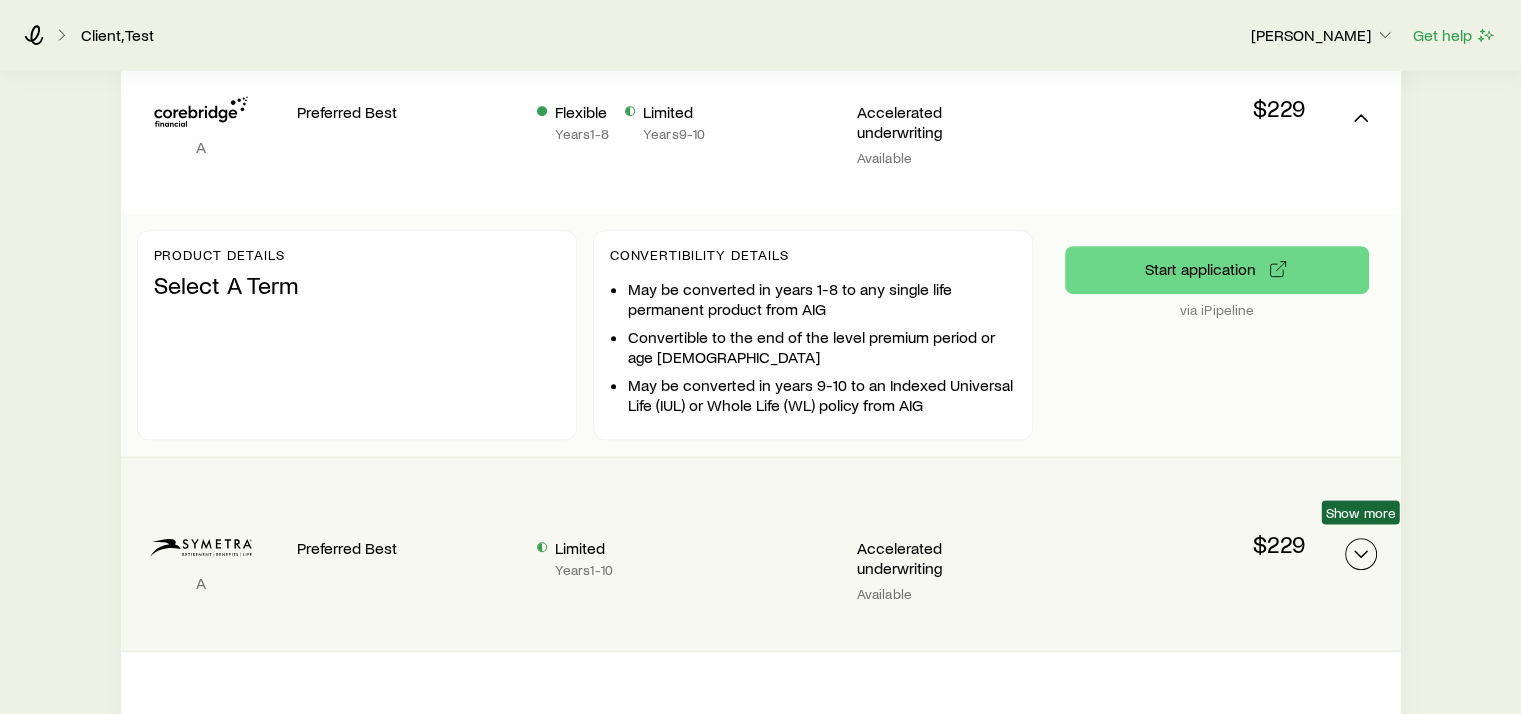 click 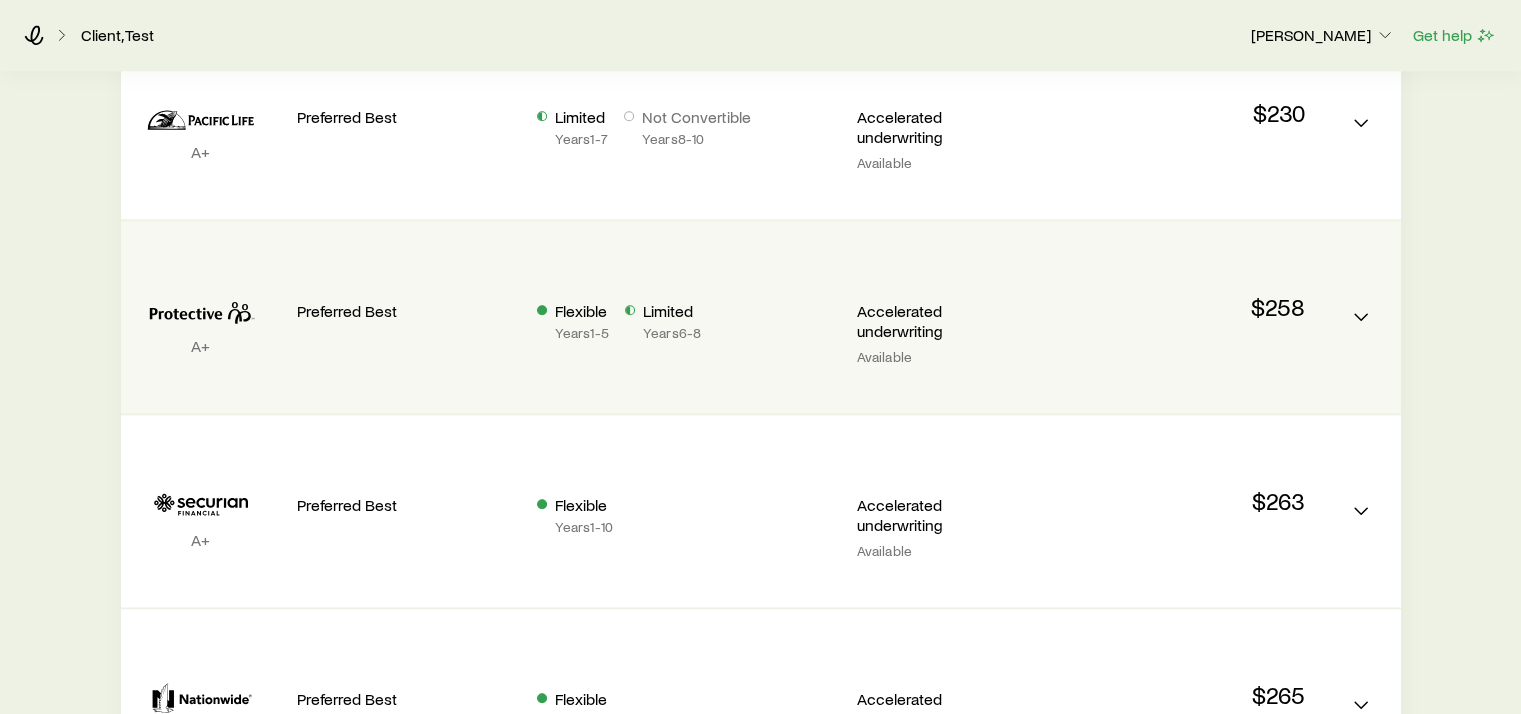 scroll, scrollTop: 1900, scrollLeft: 0, axis: vertical 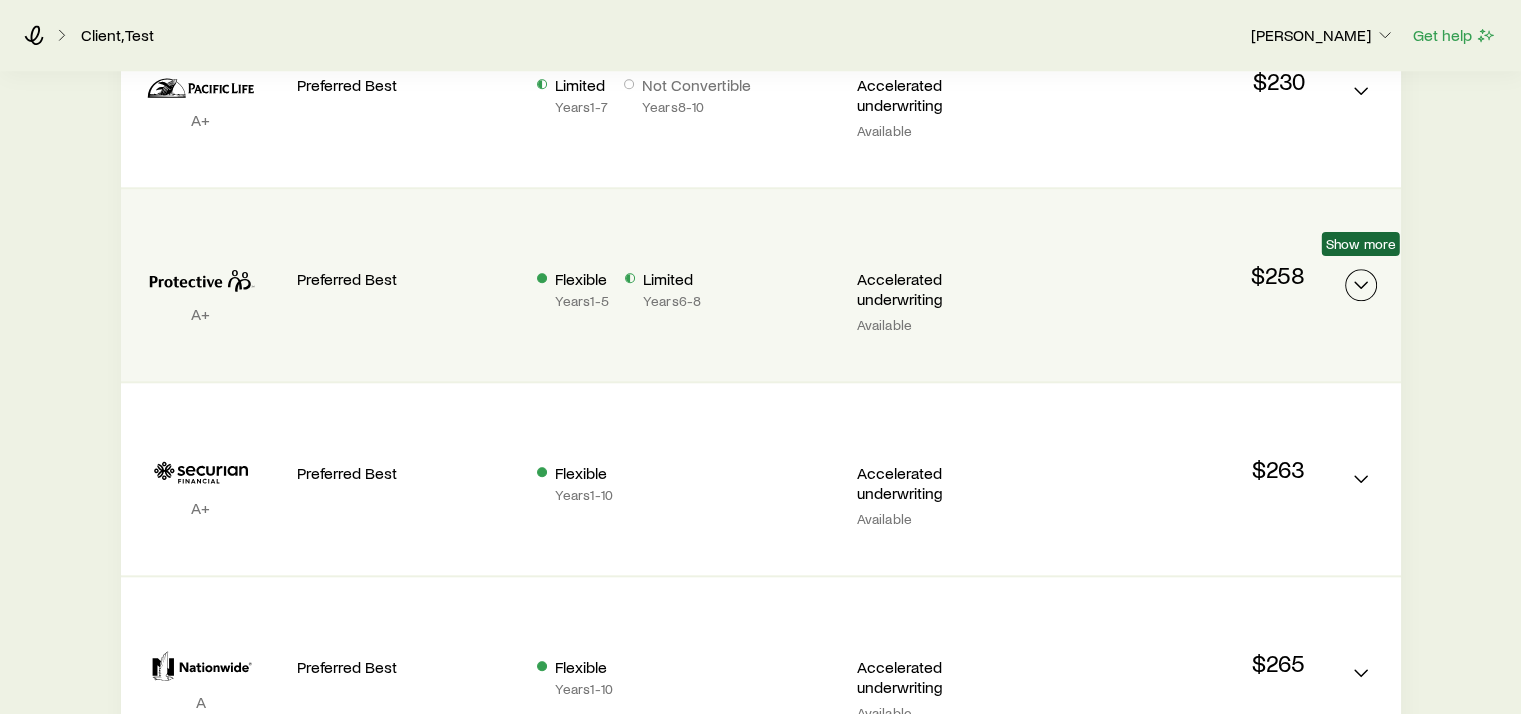 click 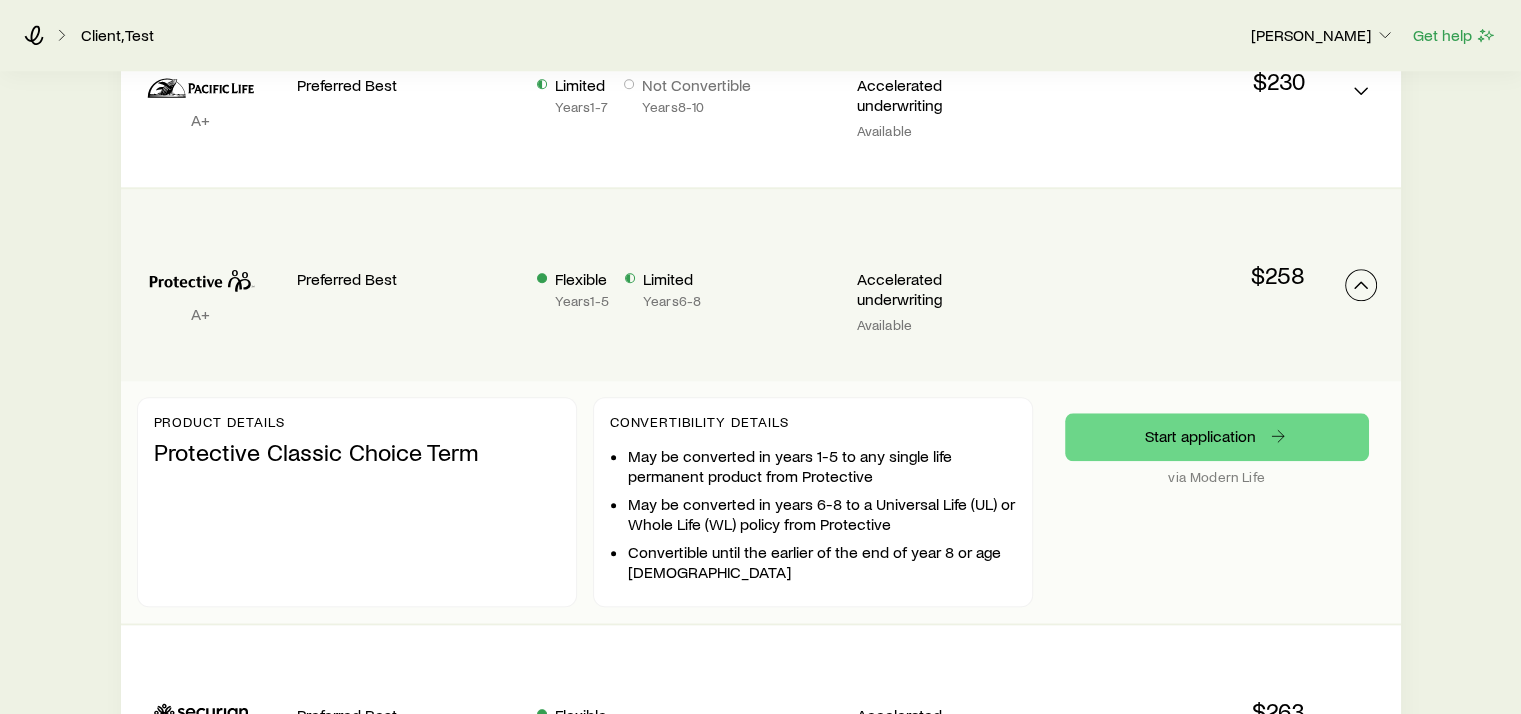 scroll, scrollTop: 2200, scrollLeft: 0, axis: vertical 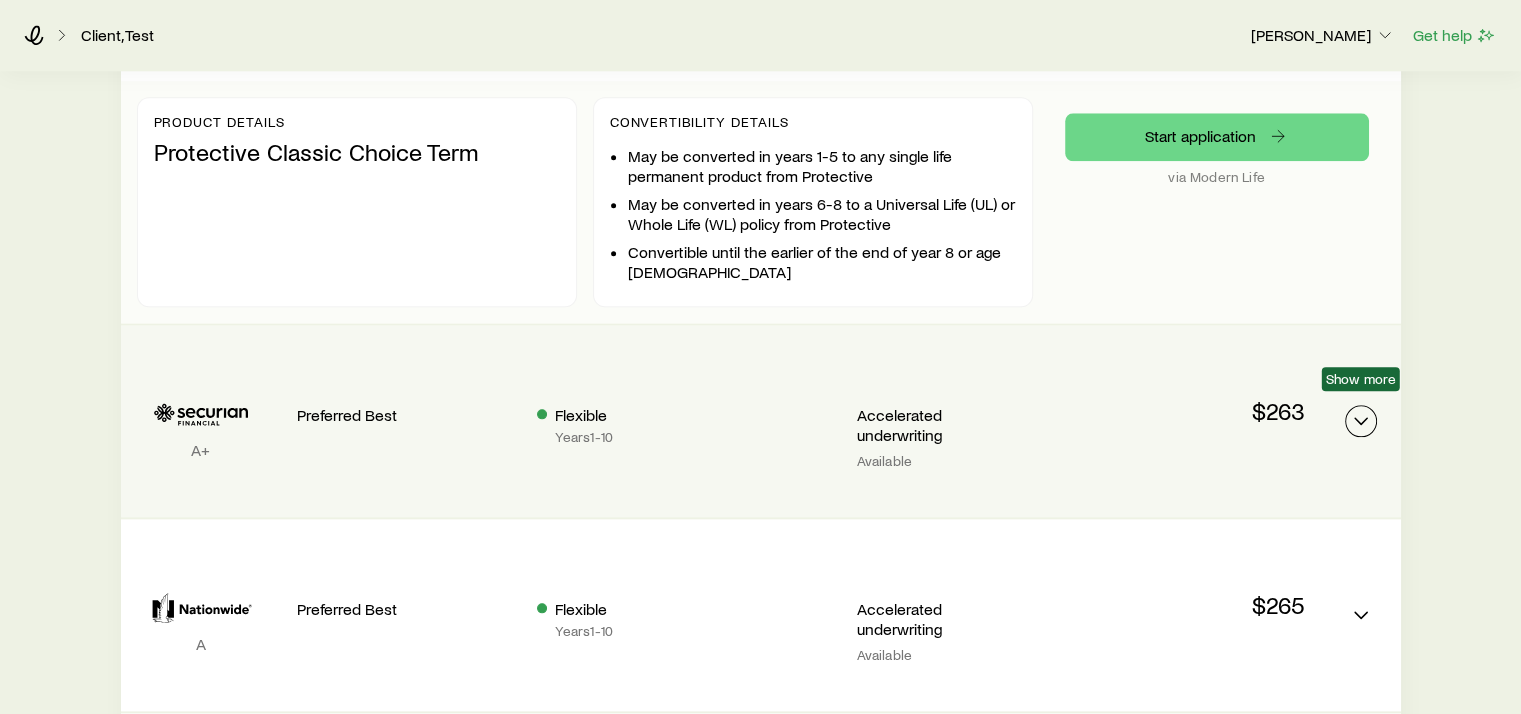 click 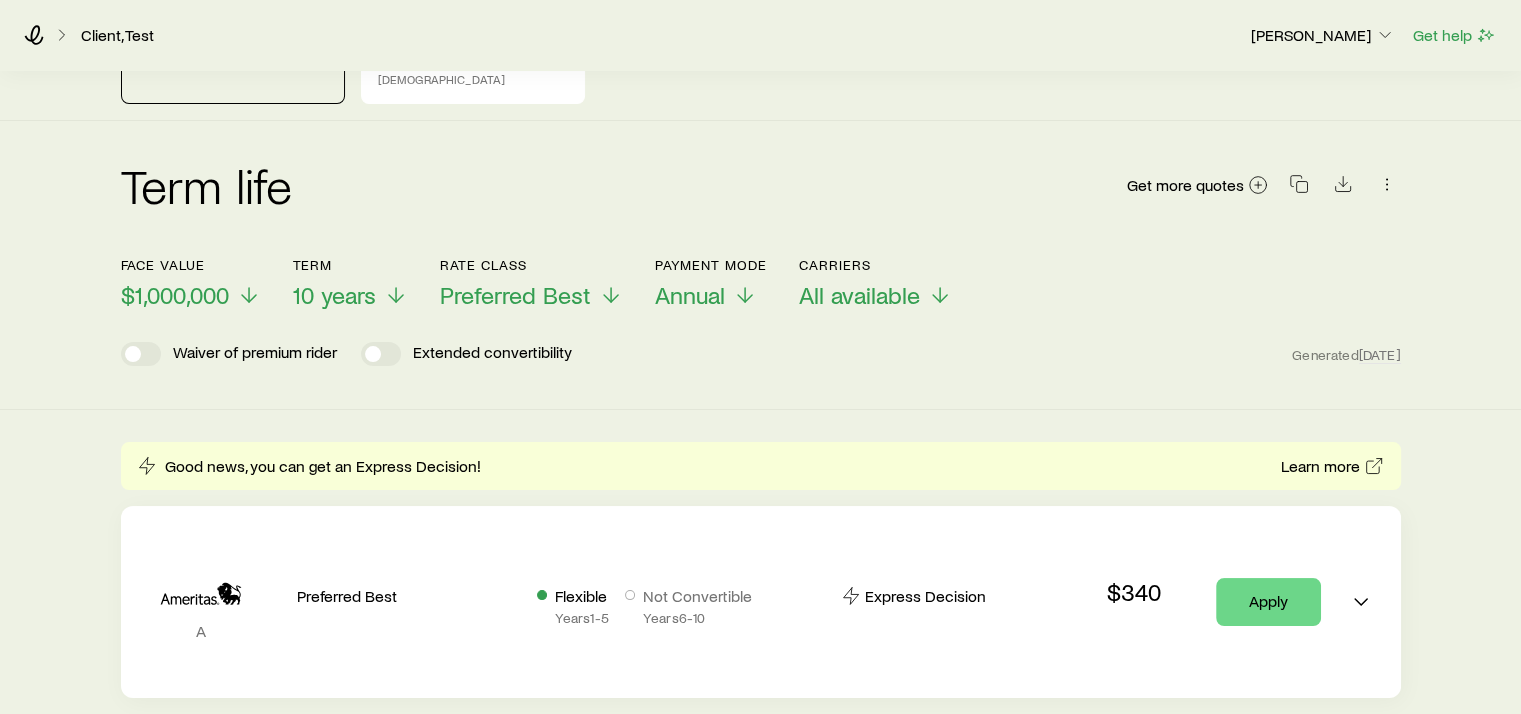 scroll, scrollTop: 0, scrollLeft: 0, axis: both 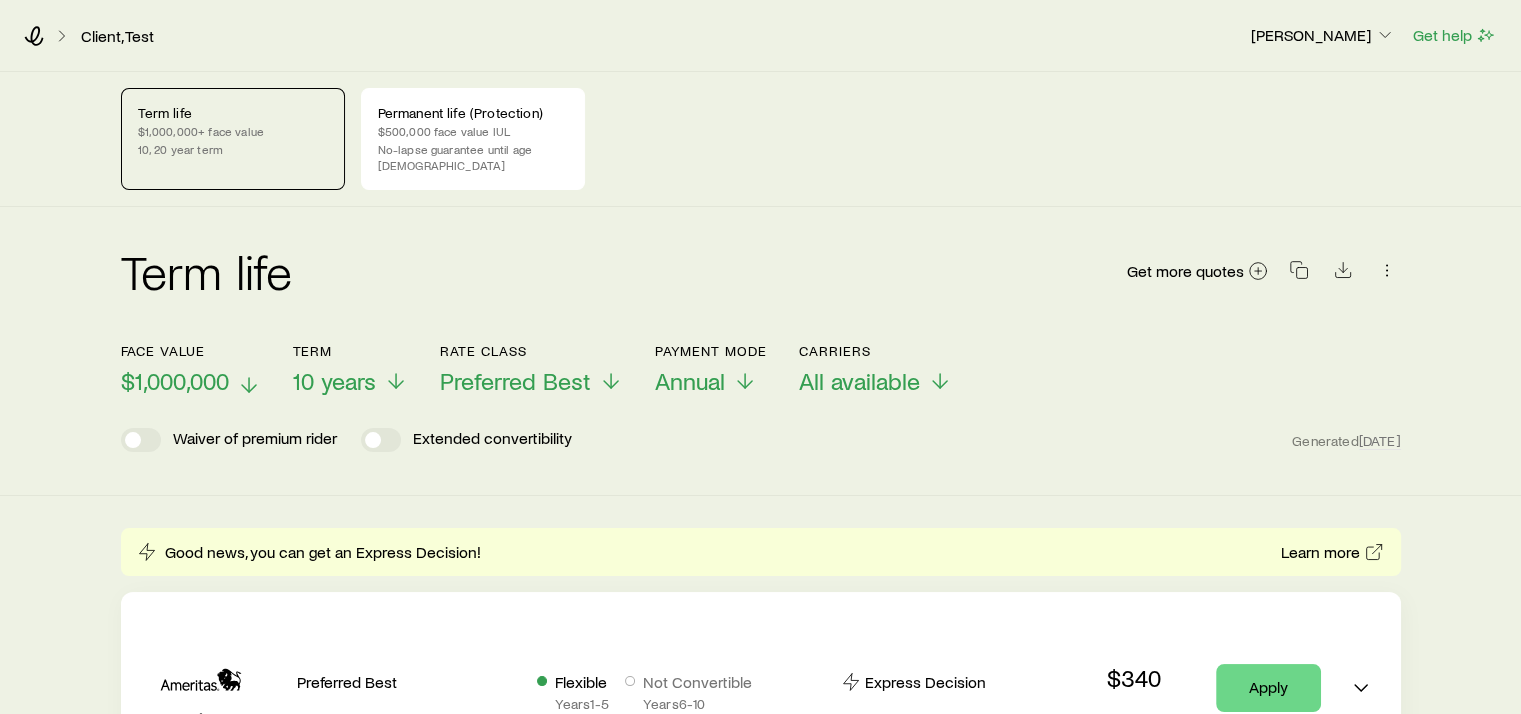 click on "$1,000,000" at bounding box center (175, 381) 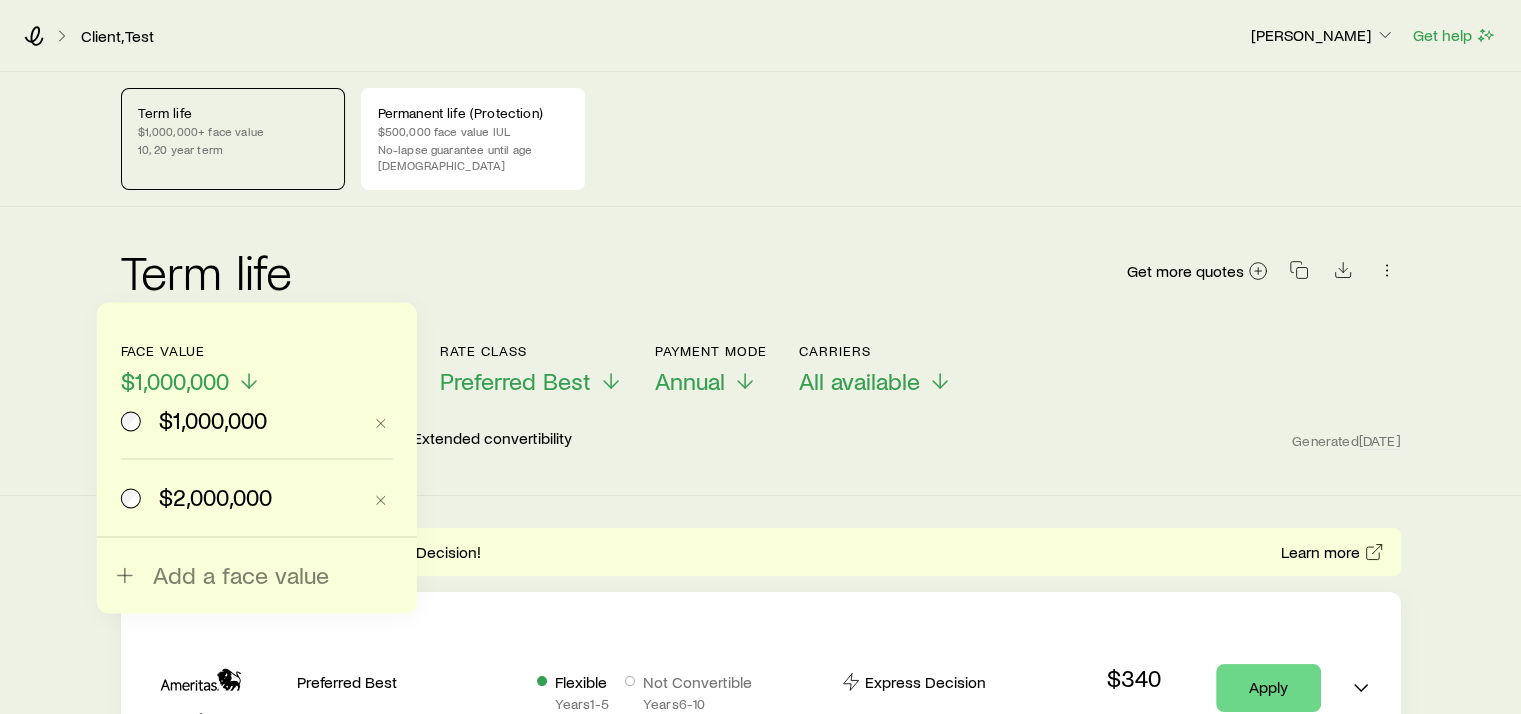 click on "$2,000,000" at bounding box center [215, 497] 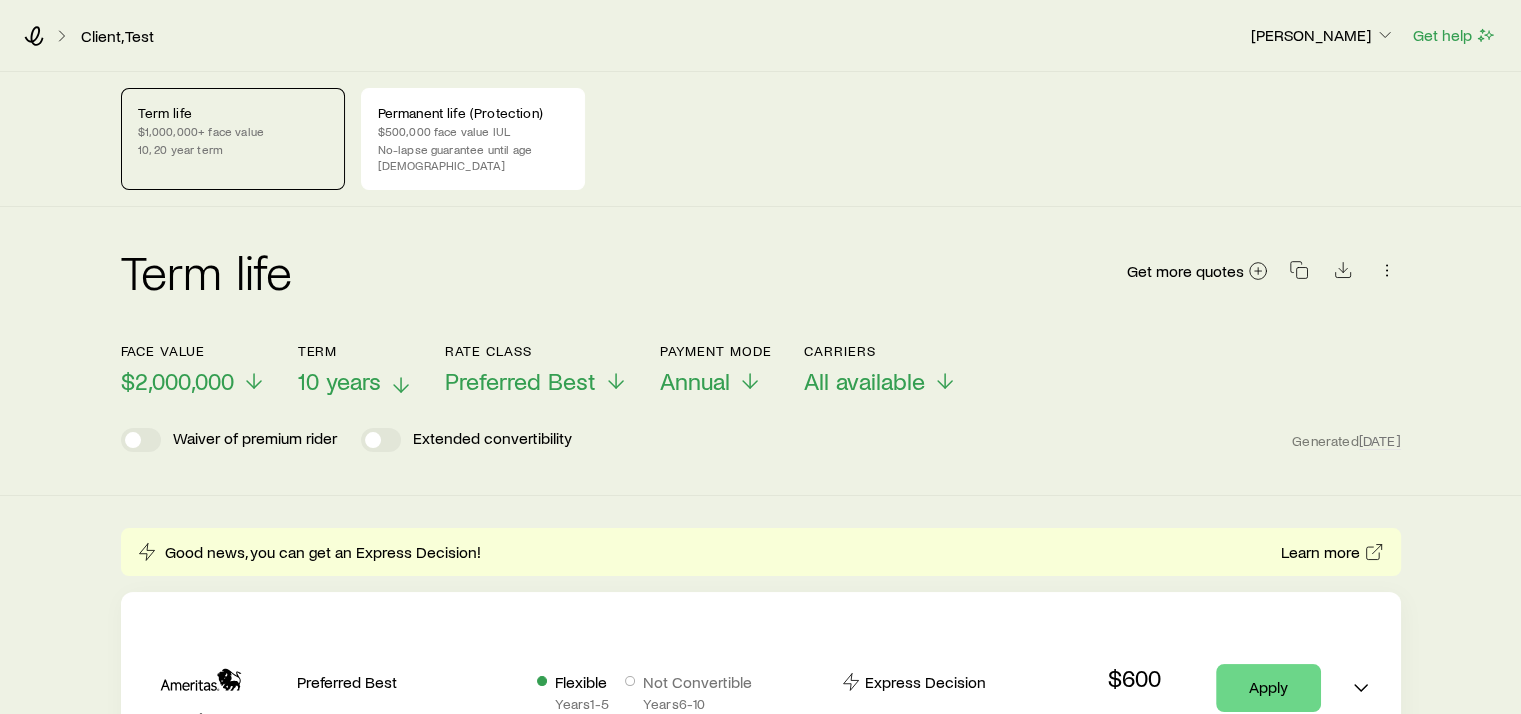 click on "10 years" at bounding box center (339, 381) 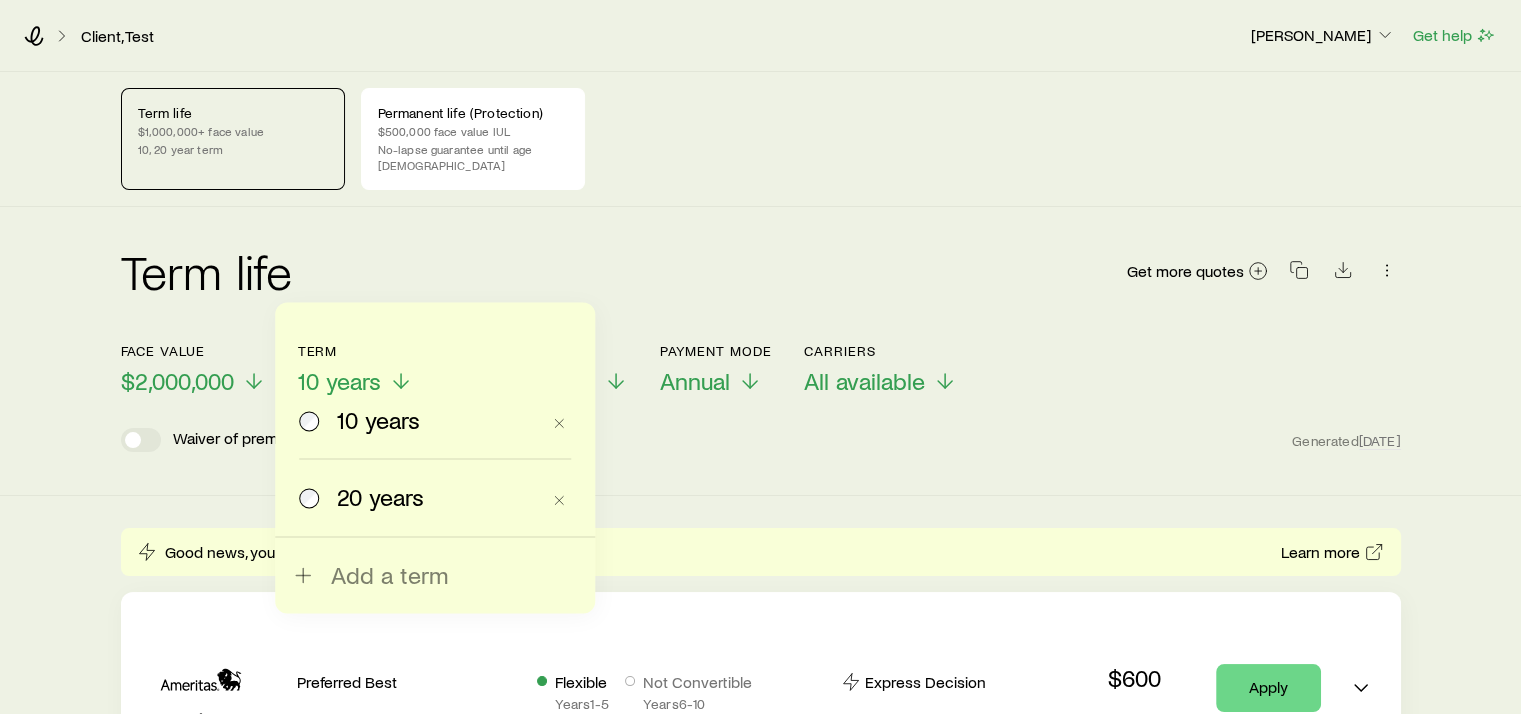 click on "20 years" at bounding box center (380, 497) 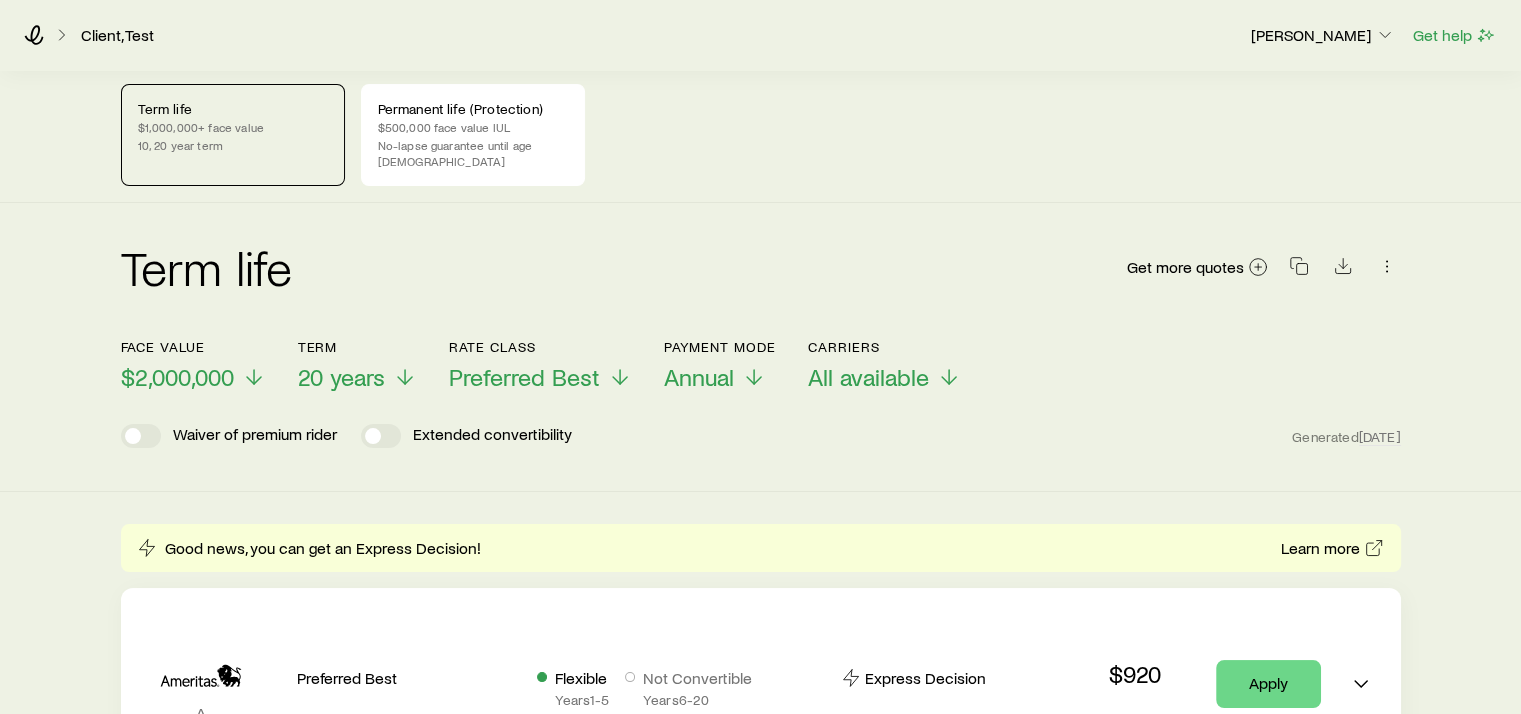 scroll, scrollTop: 0, scrollLeft: 0, axis: both 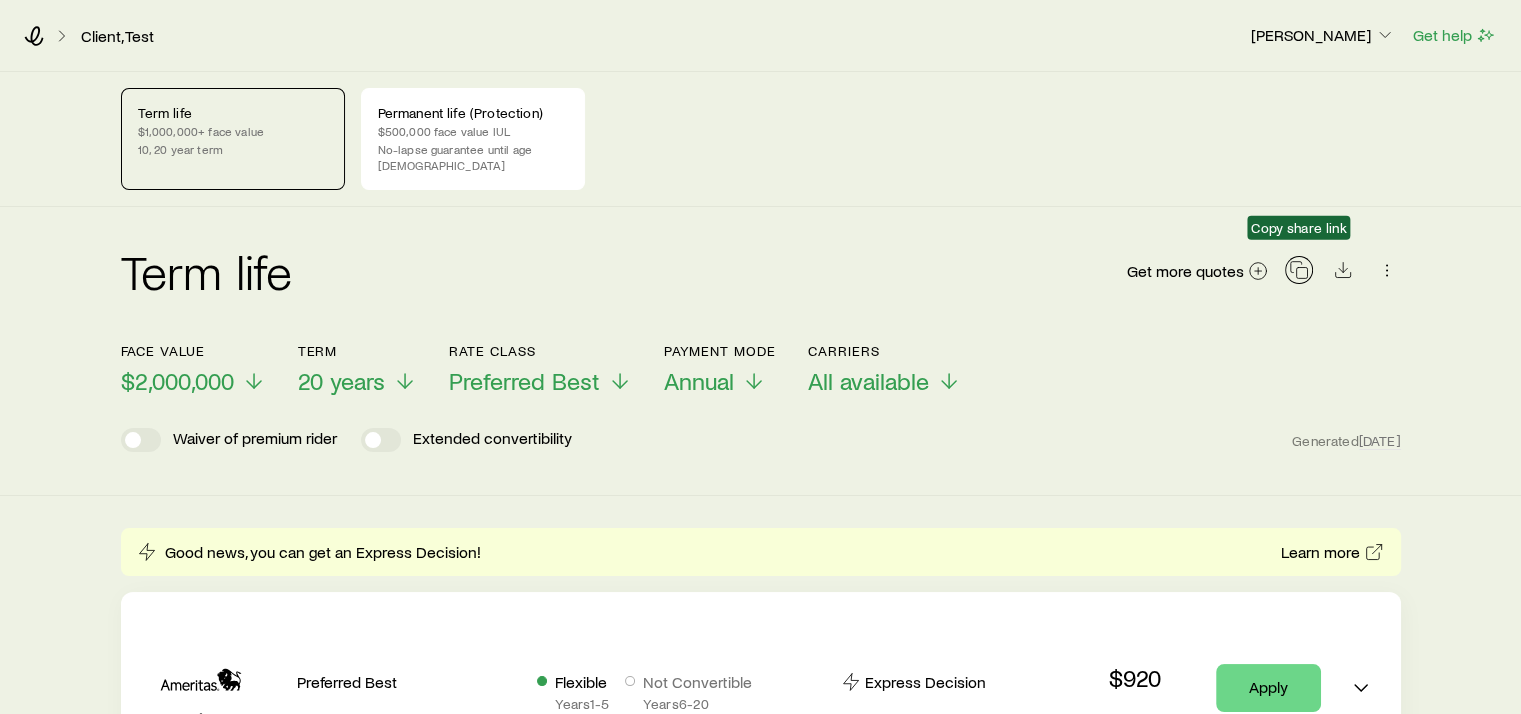 click 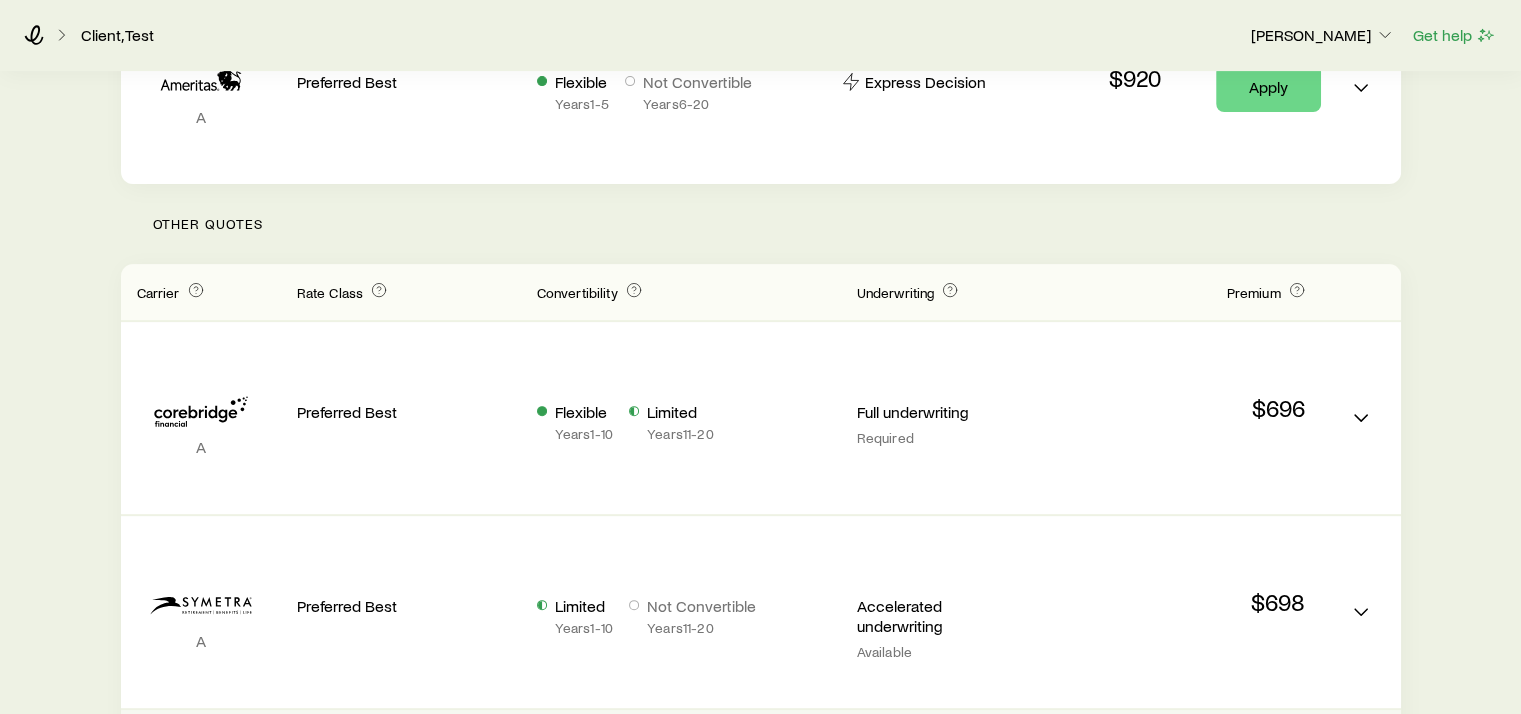scroll, scrollTop: 200, scrollLeft: 0, axis: vertical 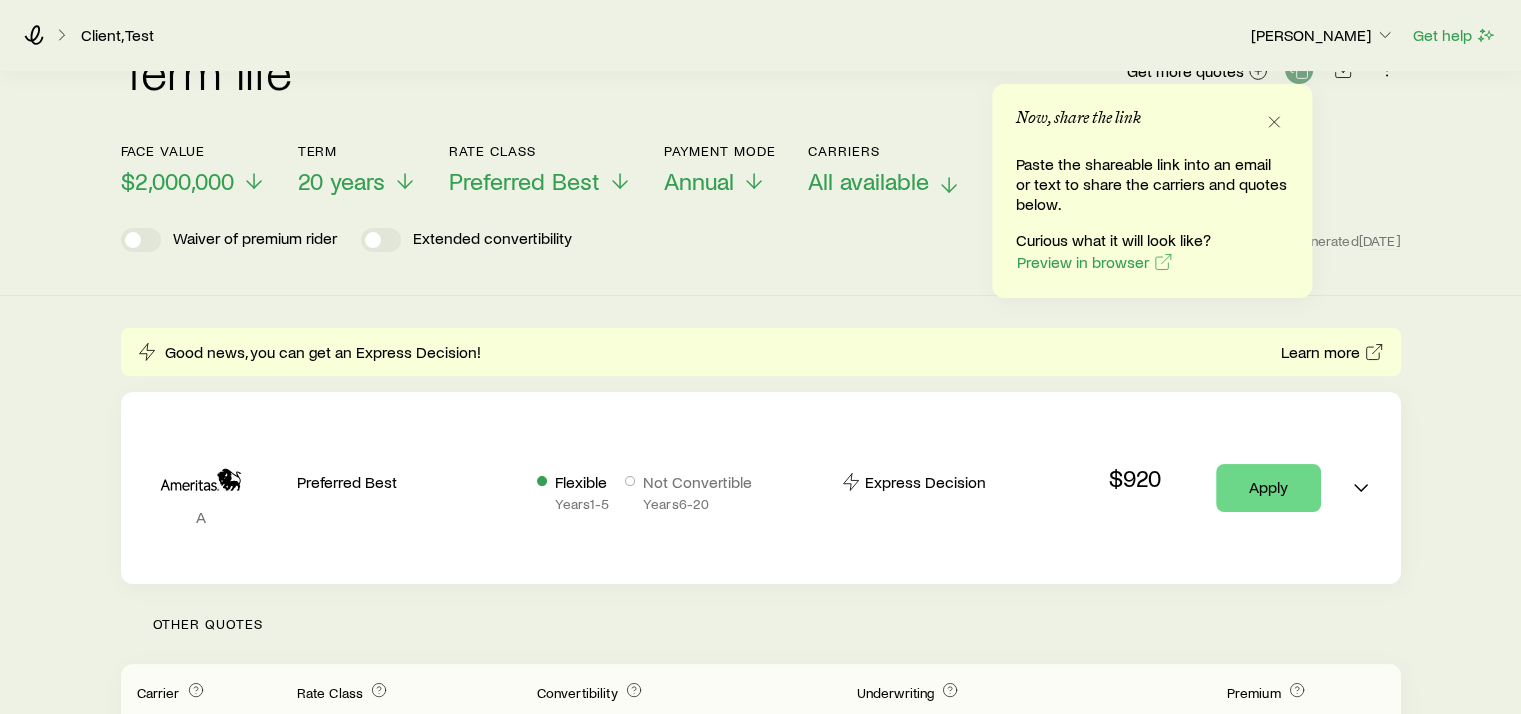 click on "All available" at bounding box center [868, 181] 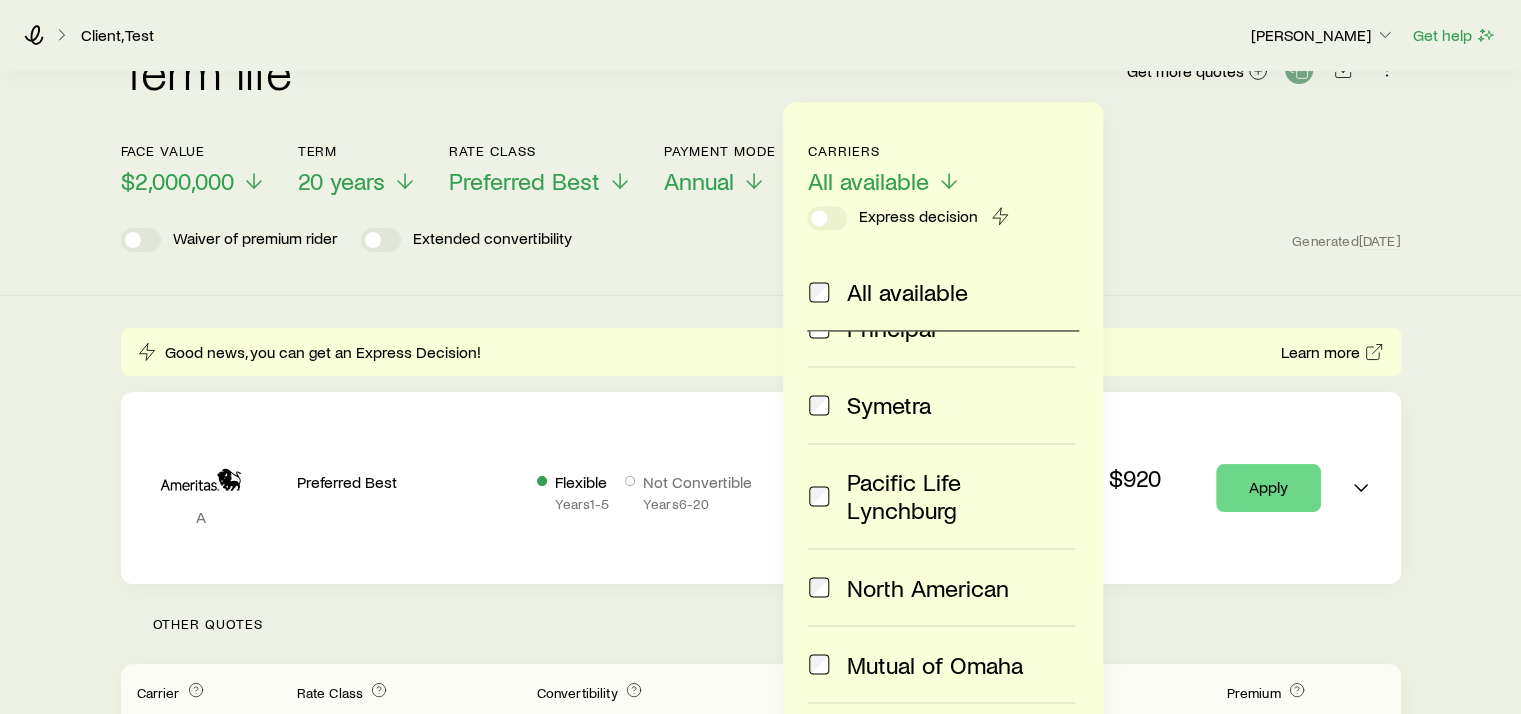 scroll, scrollTop: 707, scrollLeft: 0, axis: vertical 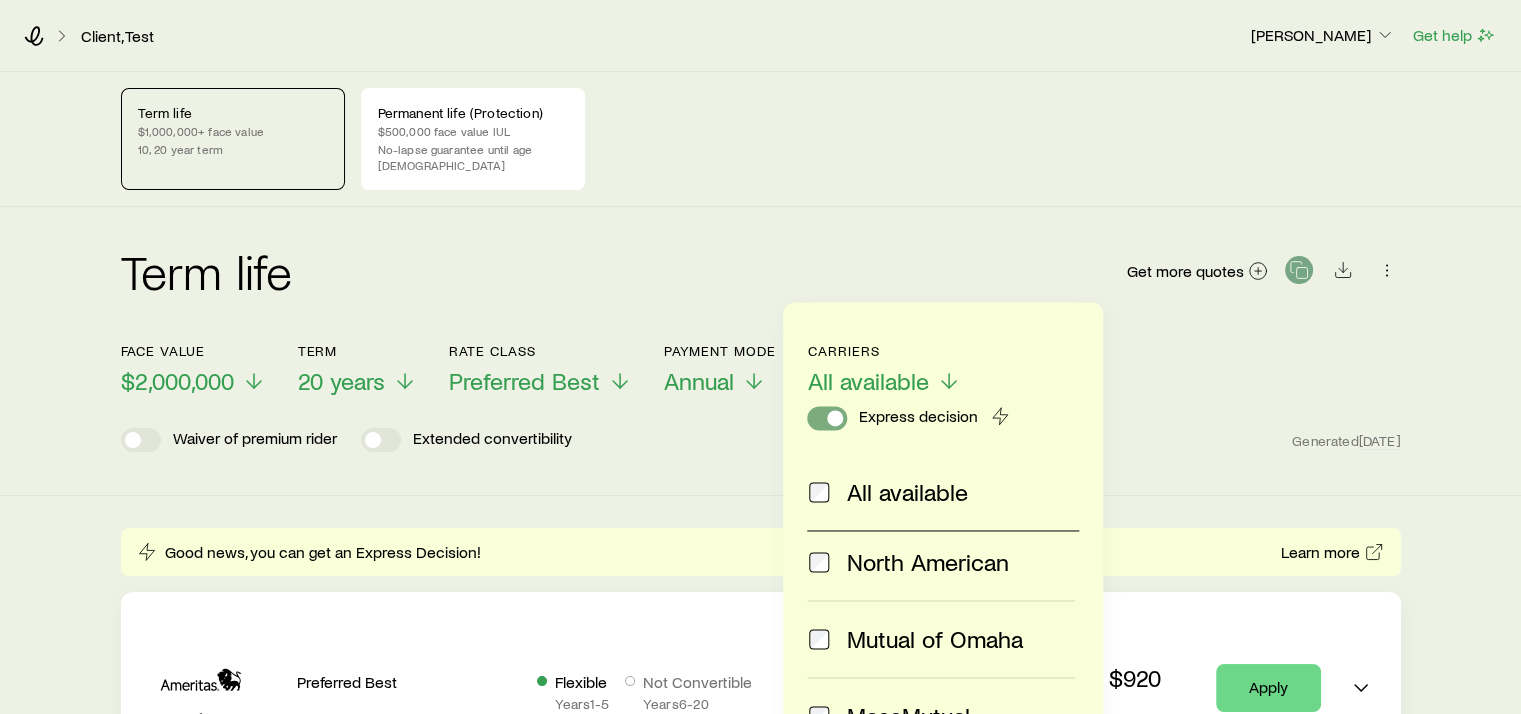 click at bounding box center [835, 418] 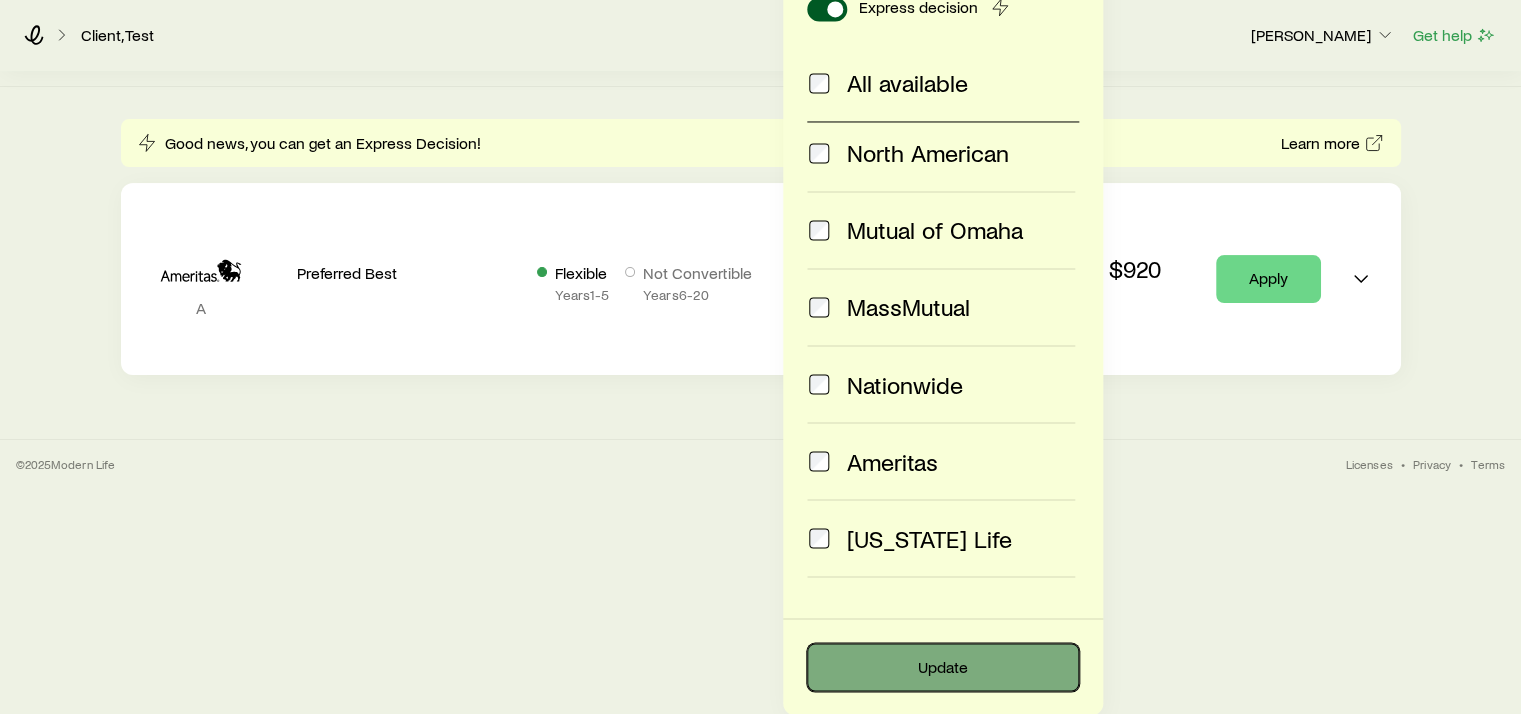 click on "Update" at bounding box center [943, 667] 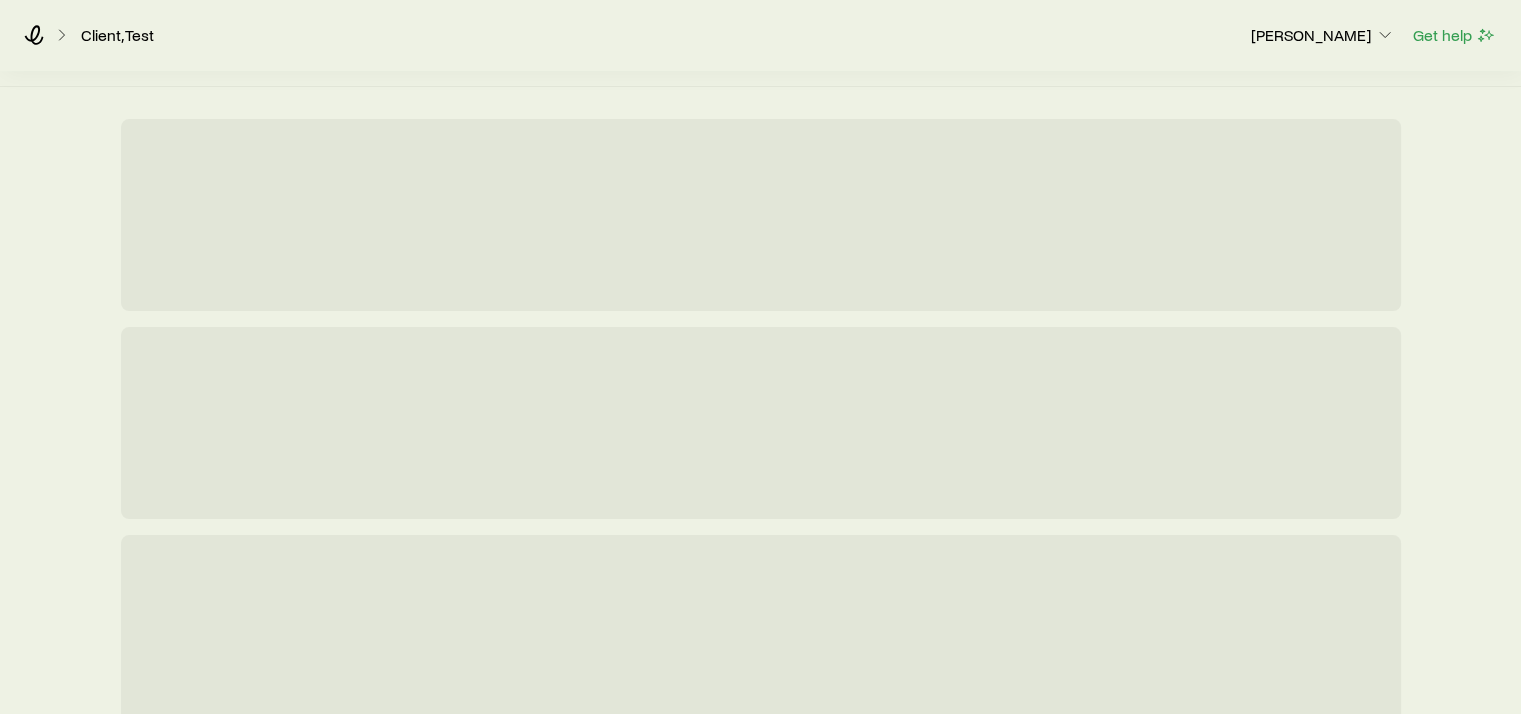 scroll, scrollTop: 165, scrollLeft: 0, axis: vertical 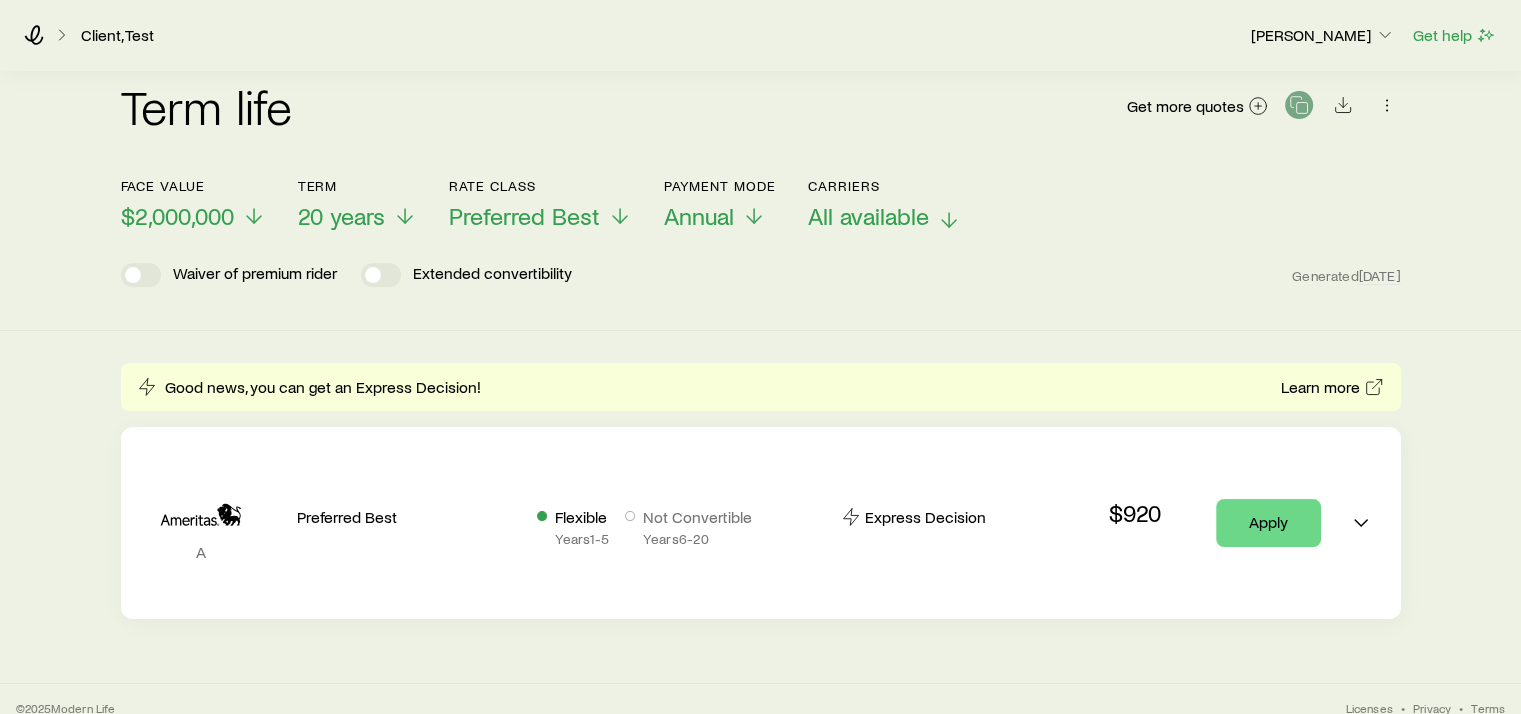 click on "All available" at bounding box center [868, 216] 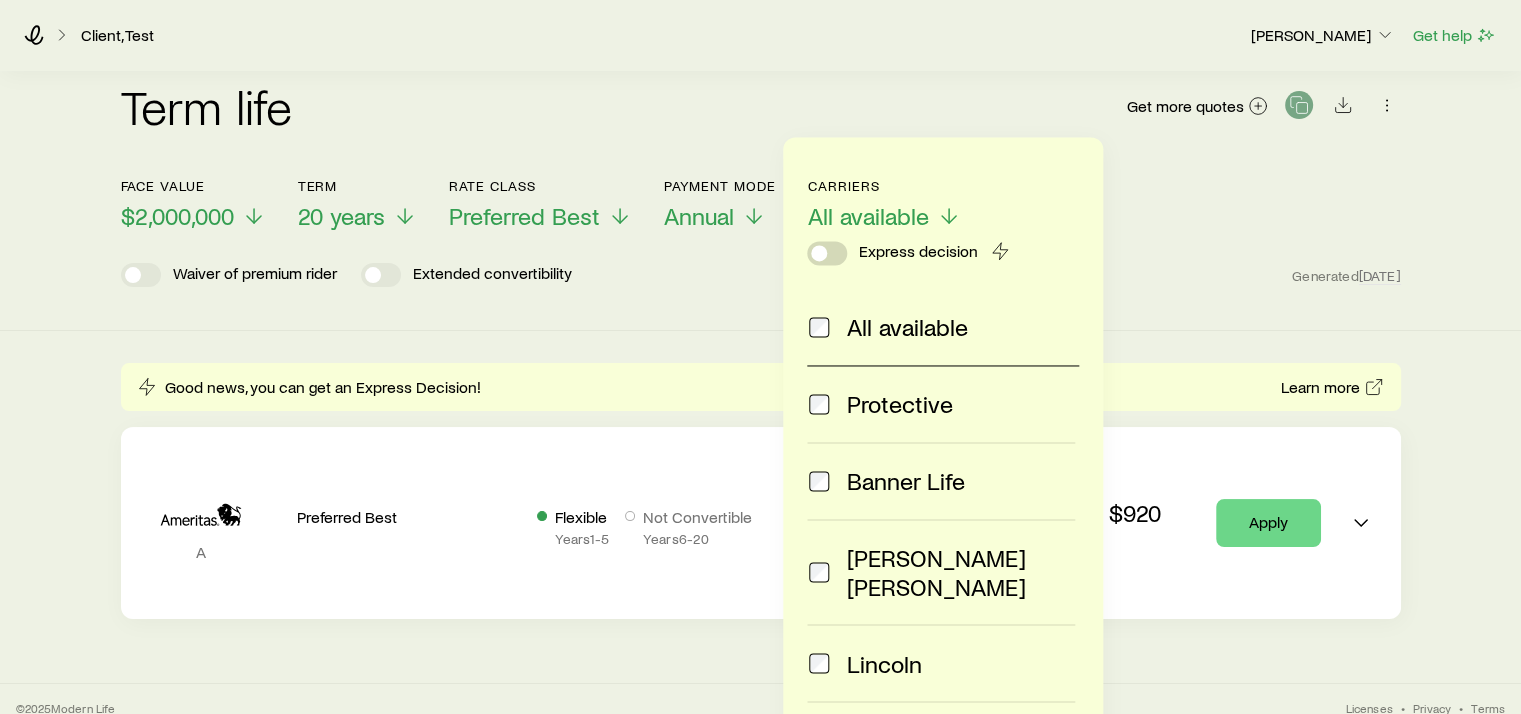 click at bounding box center [827, 253] 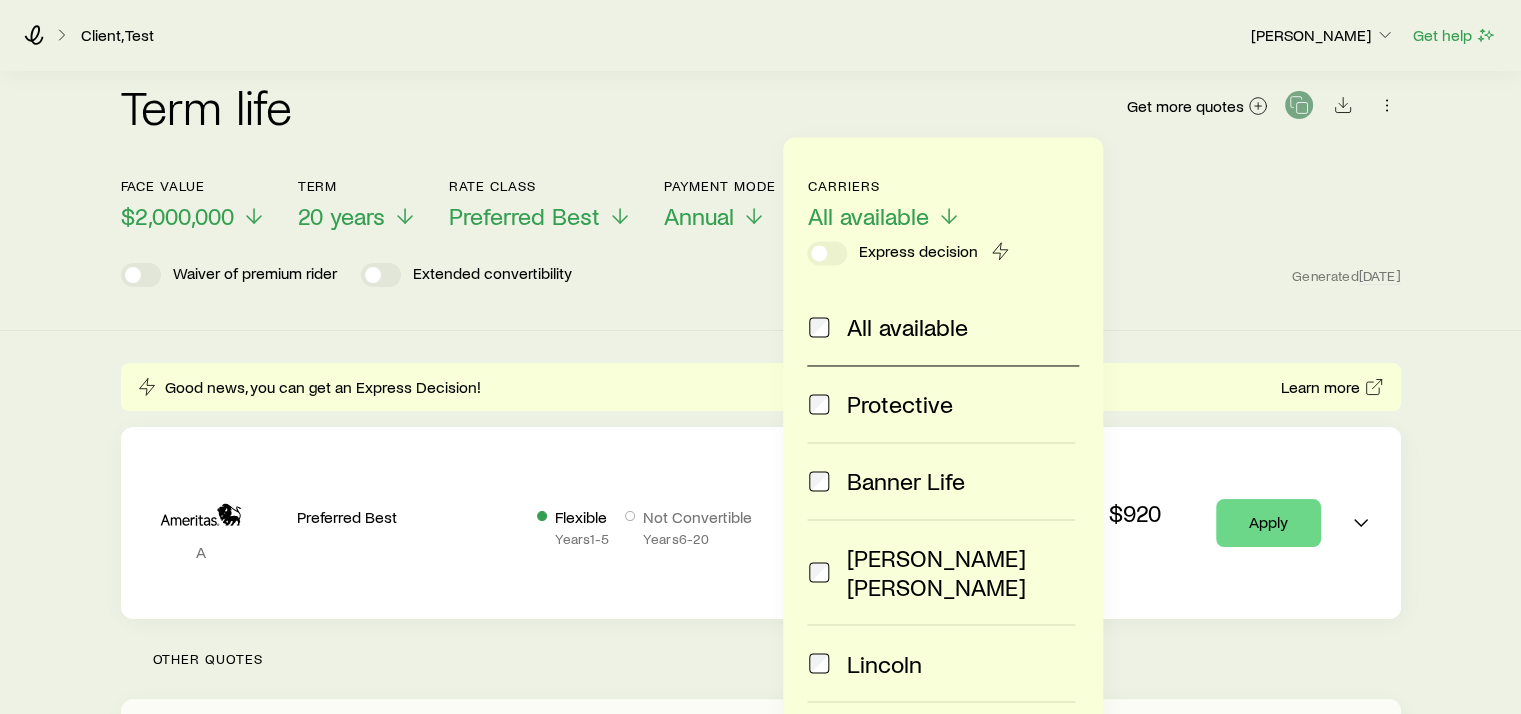 click on "Face value $2,000,000 Term 20 years Rate Class Preferred Best Payment Mode Annual Carriers All available Express decision All available Protective Banner Life [PERSON_NAME] American General Principal Symetra Pacific Life Lynchburg North American Mutual of Omaha MassMutual Nationwide Ameritas [US_STATE] Life Prudential Update Waiver of premium rider Extended convertibility Generated  [DATE]" at bounding box center [761, 238] 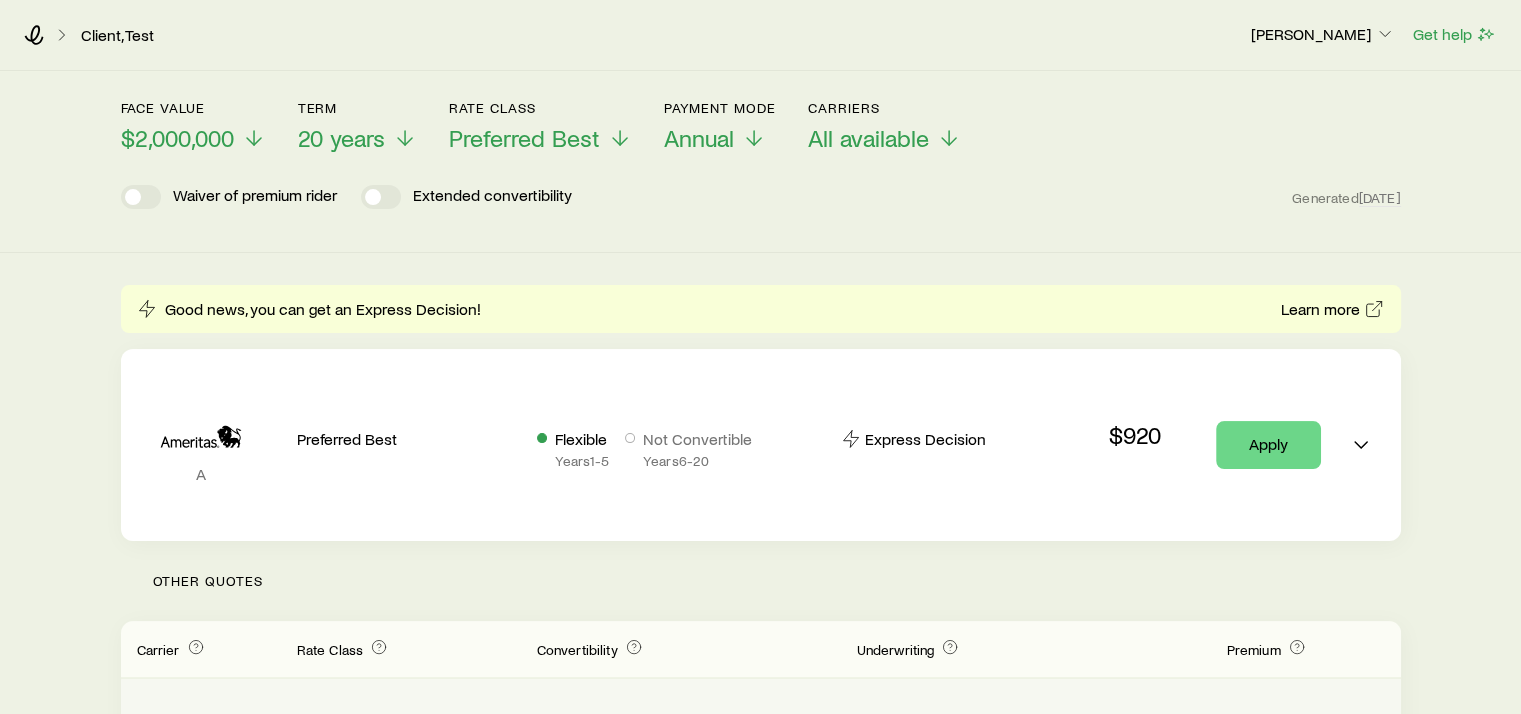 scroll, scrollTop: 0, scrollLeft: 0, axis: both 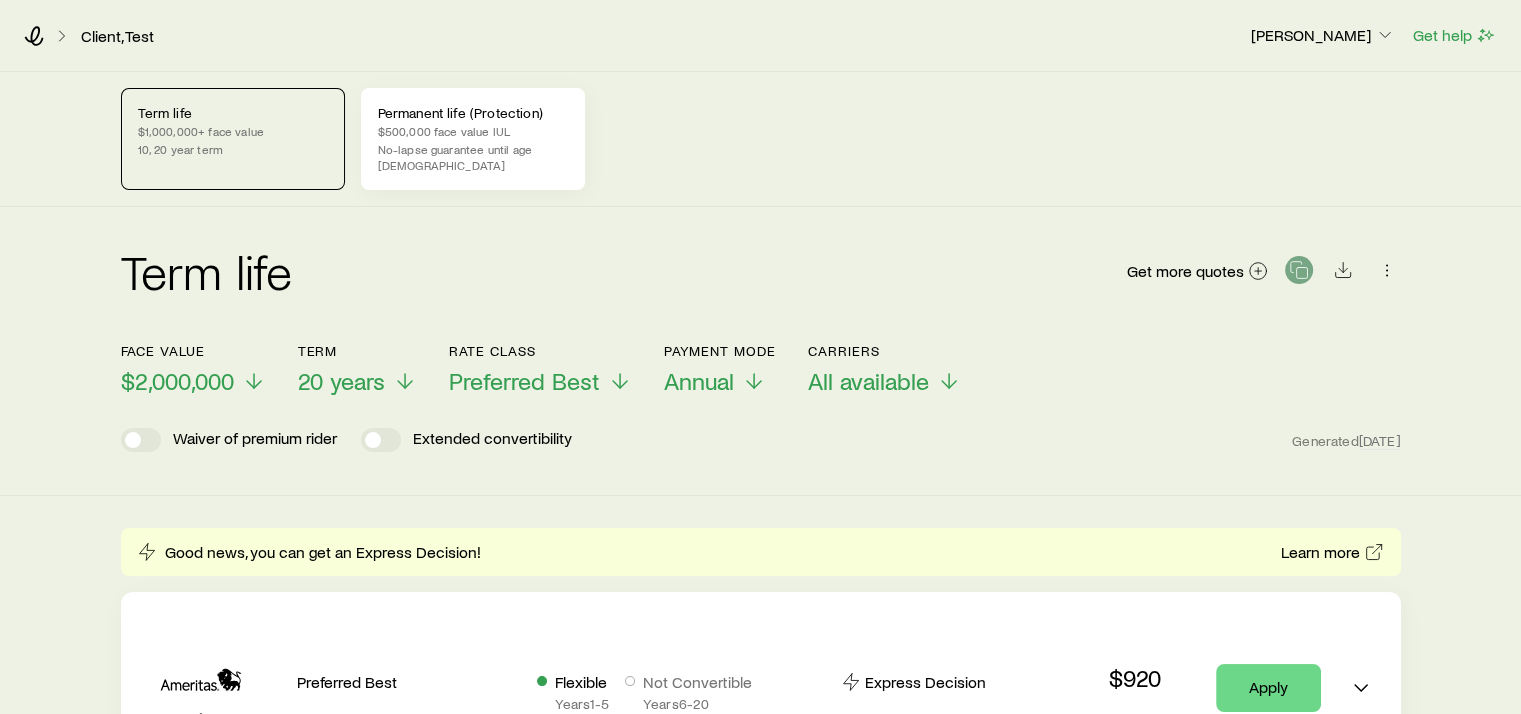 click on "Permanent life (Protection) $500,000 face value IUL No-lapse guarantee until age [DEMOGRAPHIC_DATA]" at bounding box center [473, 139] 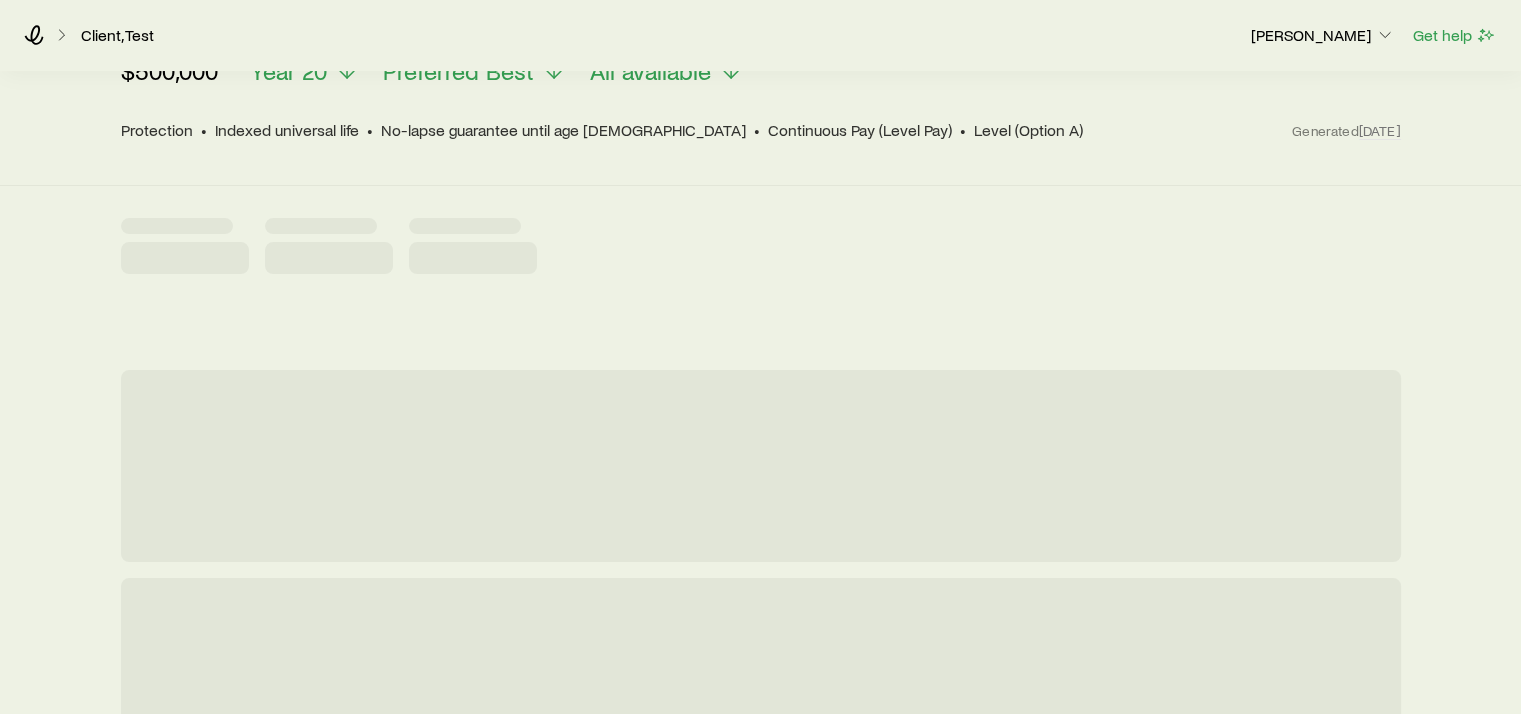 scroll, scrollTop: 400, scrollLeft: 0, axis: vertical 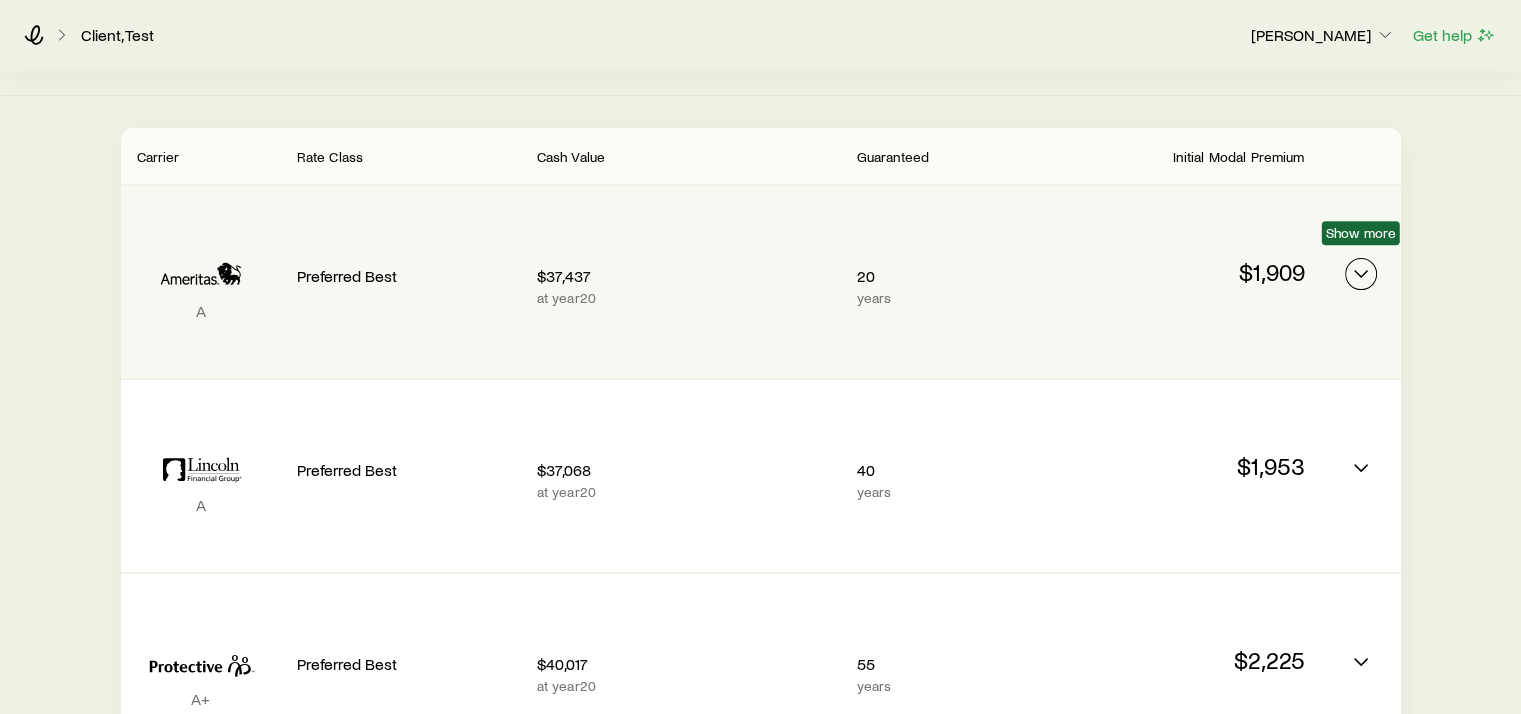 click 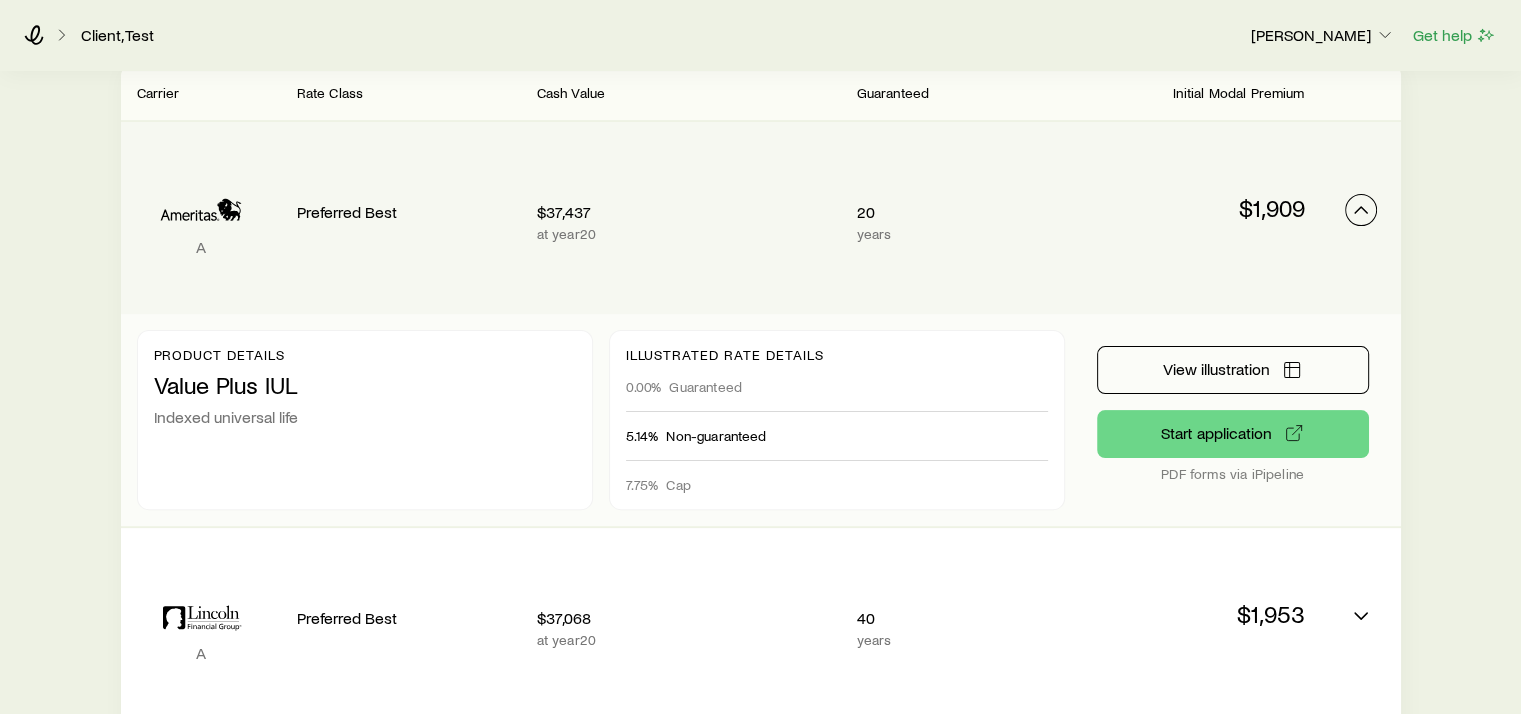 scroll, scrollTop: 500, scrollLeft: 0, axis: vertical 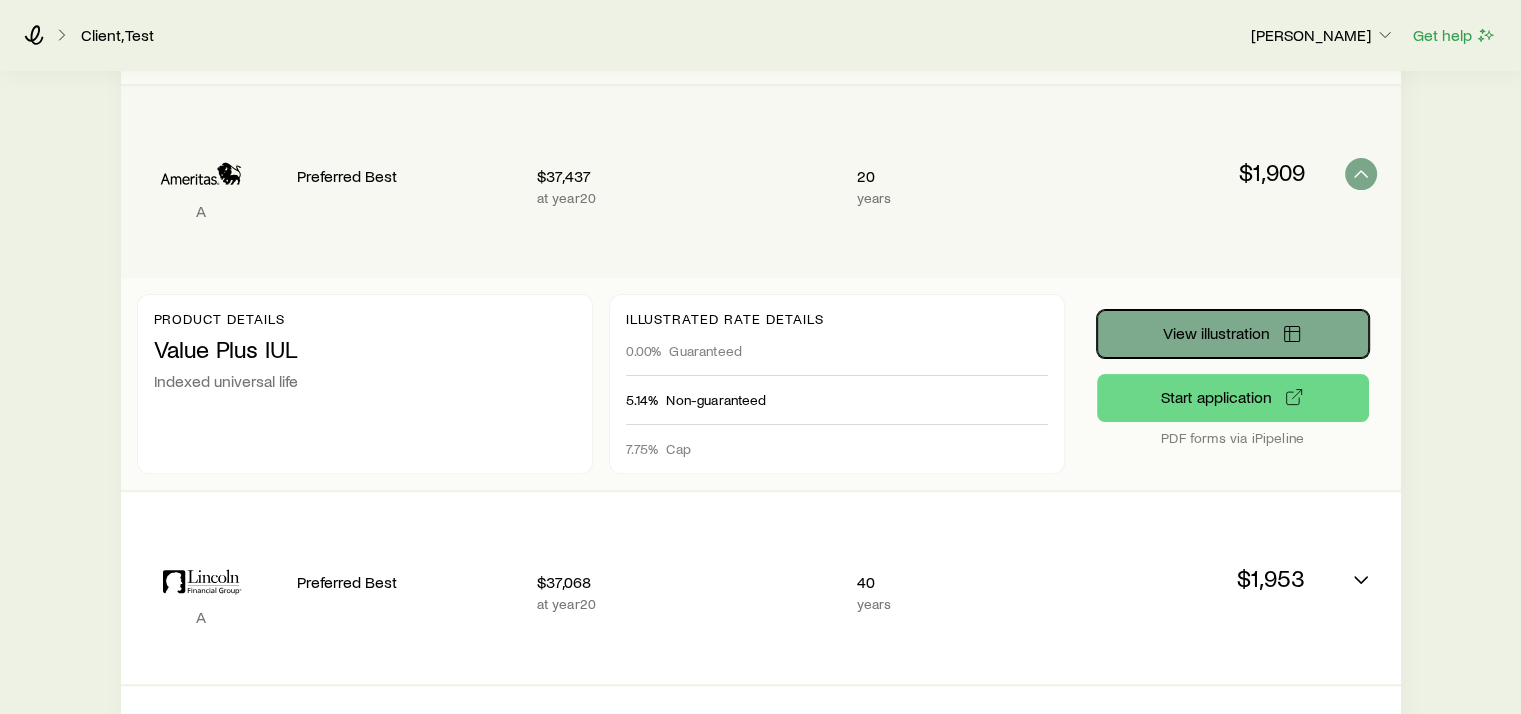 click on "View illustration" at bounding box center (1233, 334) 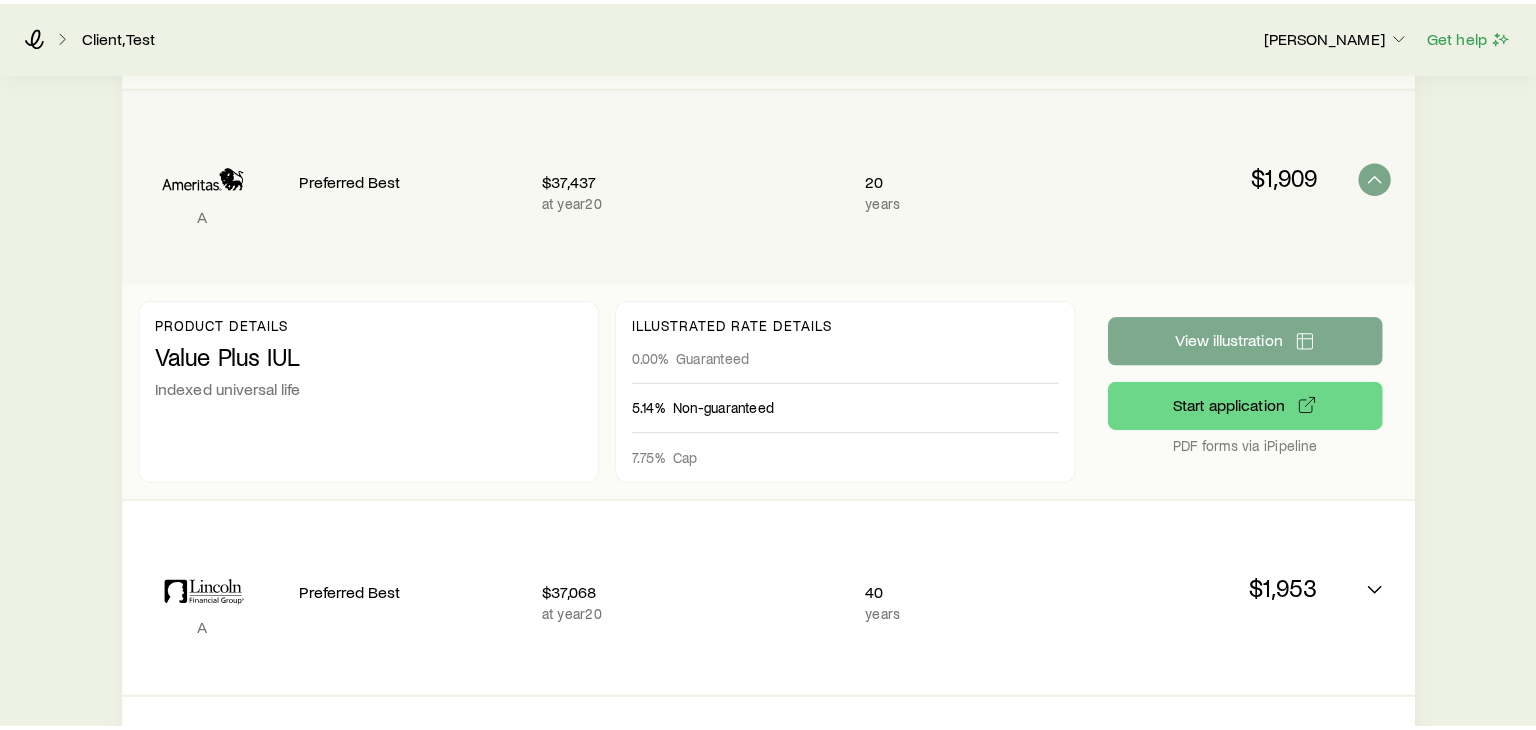 scroll, scrollTop: 0, scrollLeft: 0, axis: both 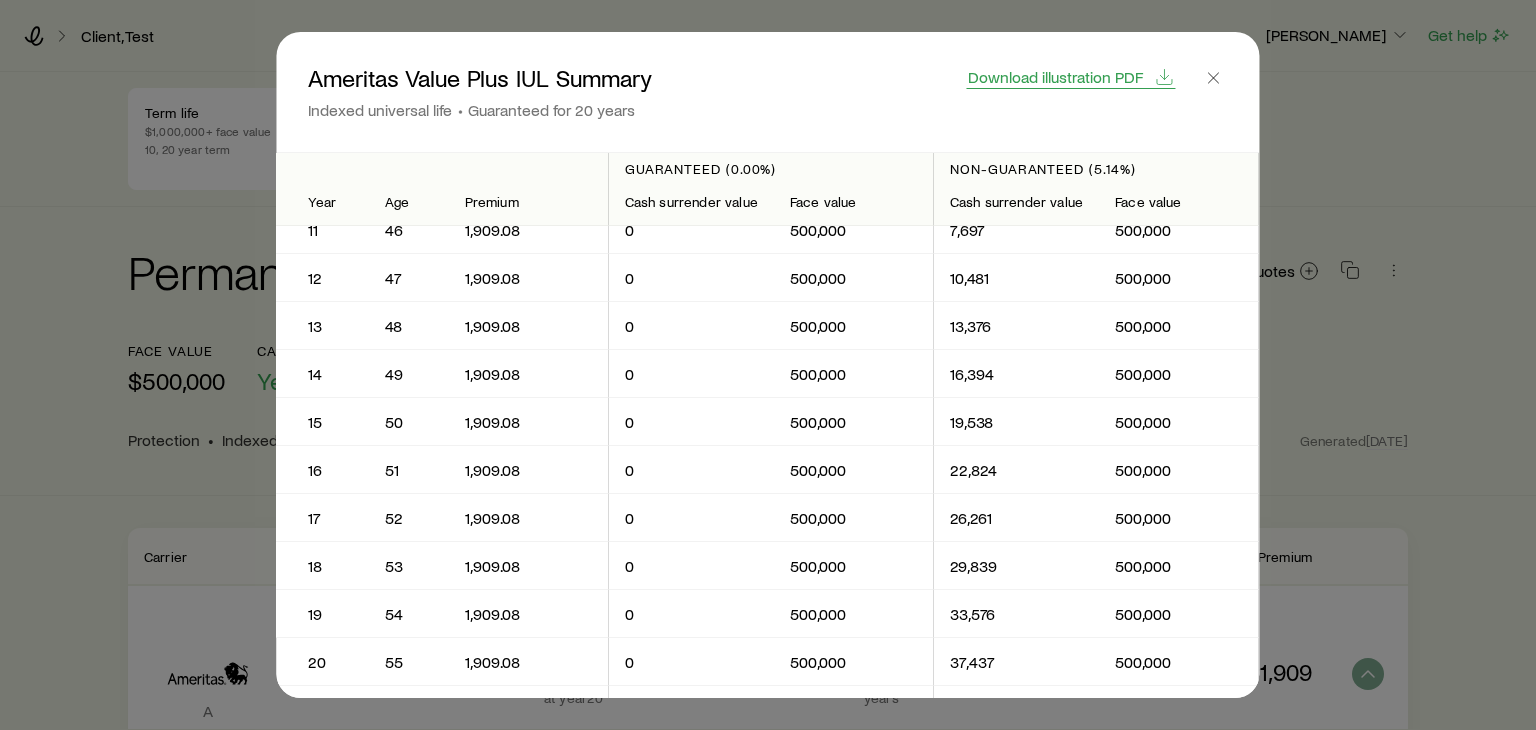 click on "Download illustration PDF" at bounding box center [1071, 77] 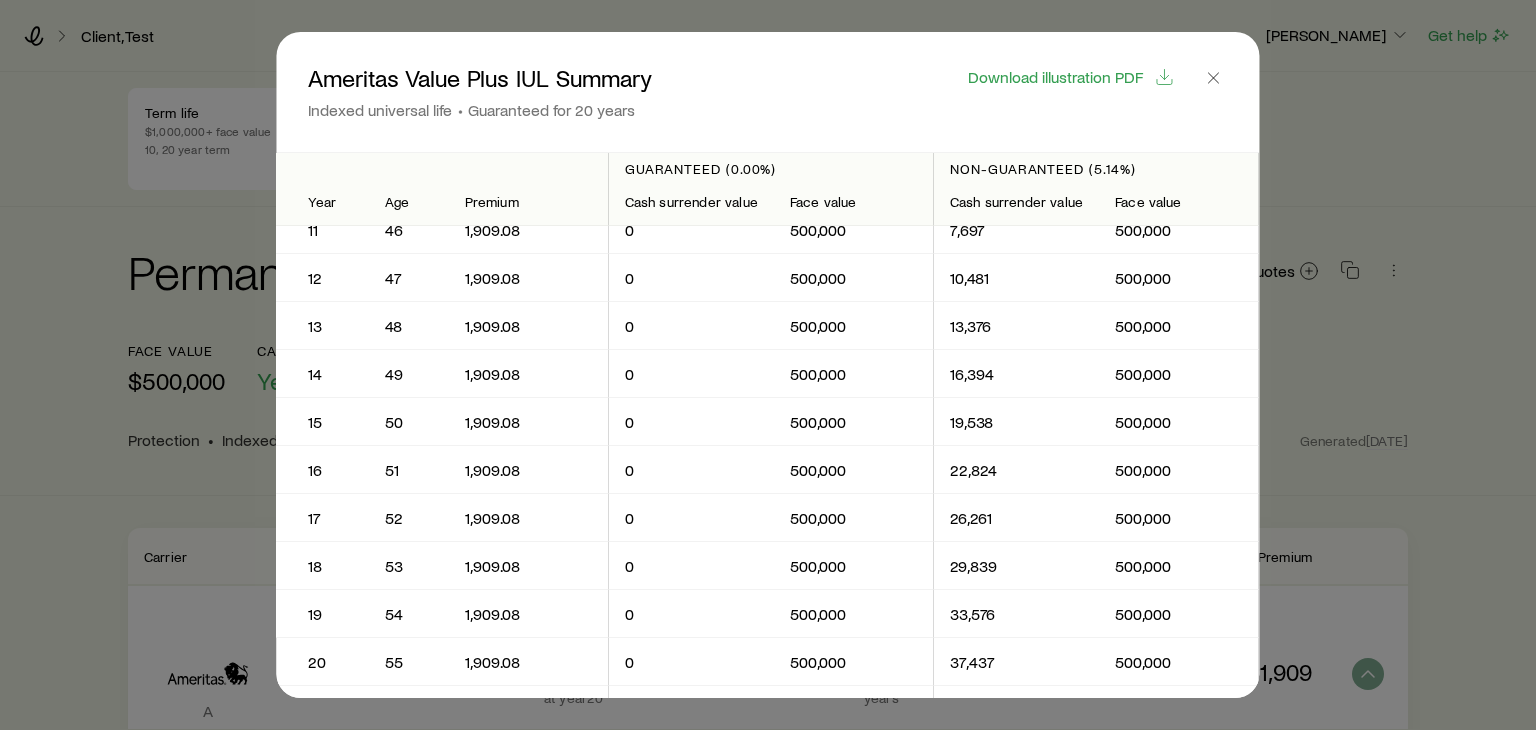 click at bounding box center [768, 365] 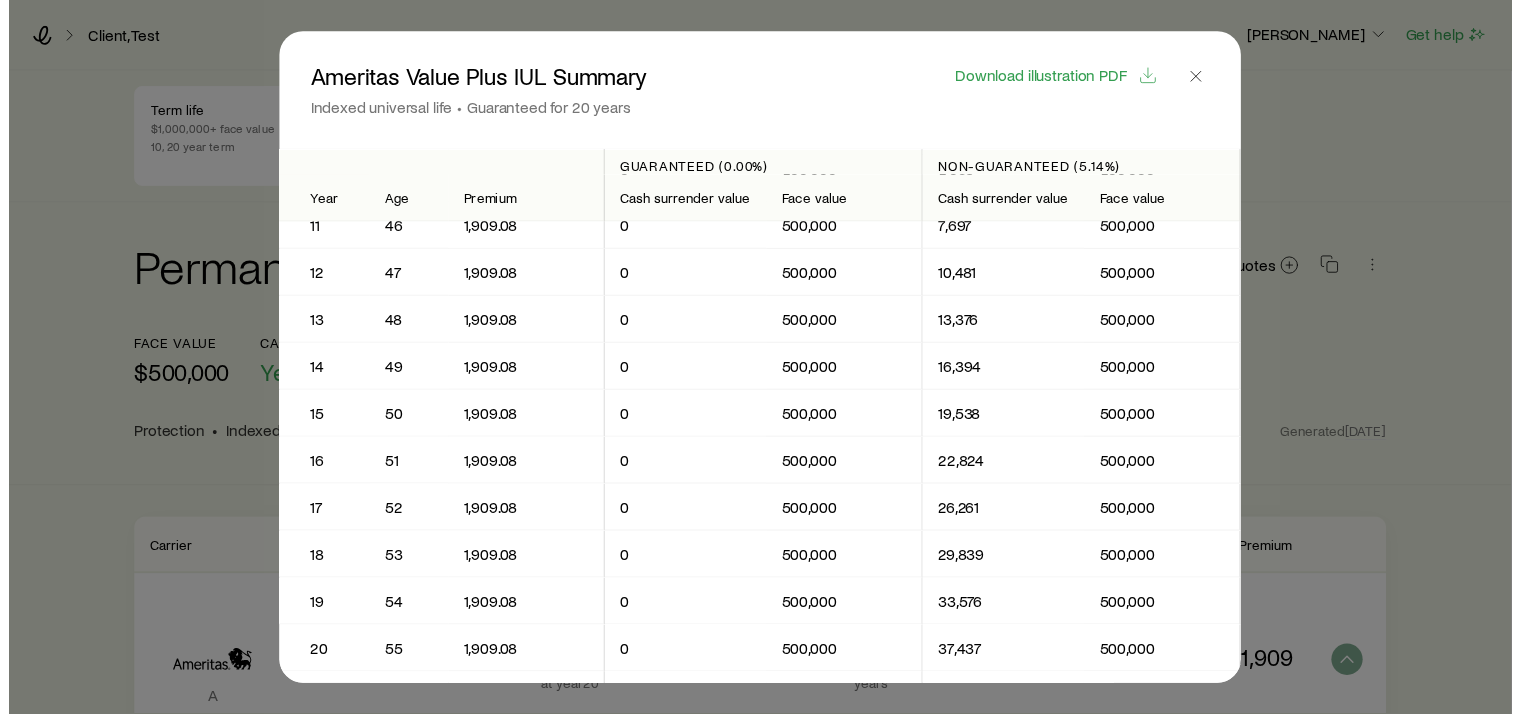 scroll, scrollTop: 500, scrollLeft: 0, axis: vertical 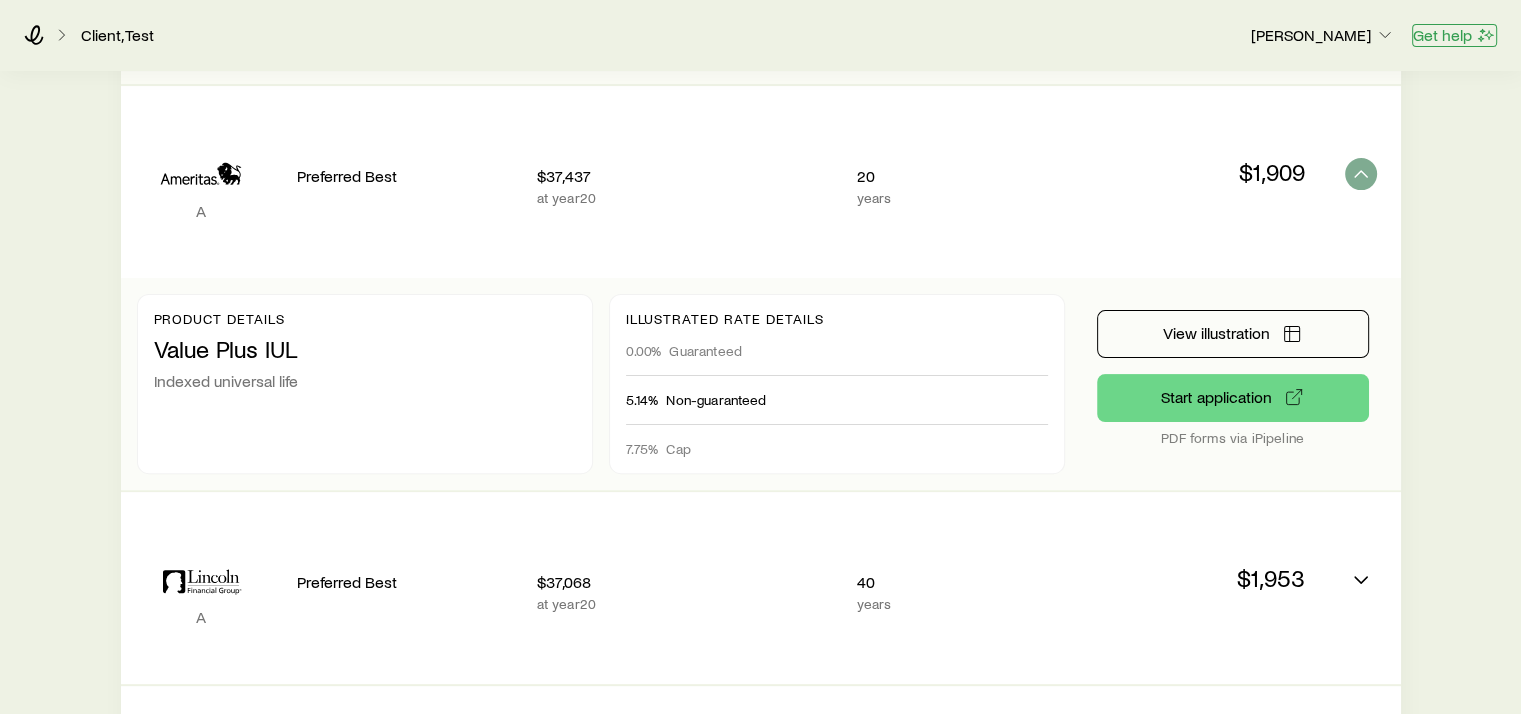 click on "Get help" at bounding box center [1454, 35] 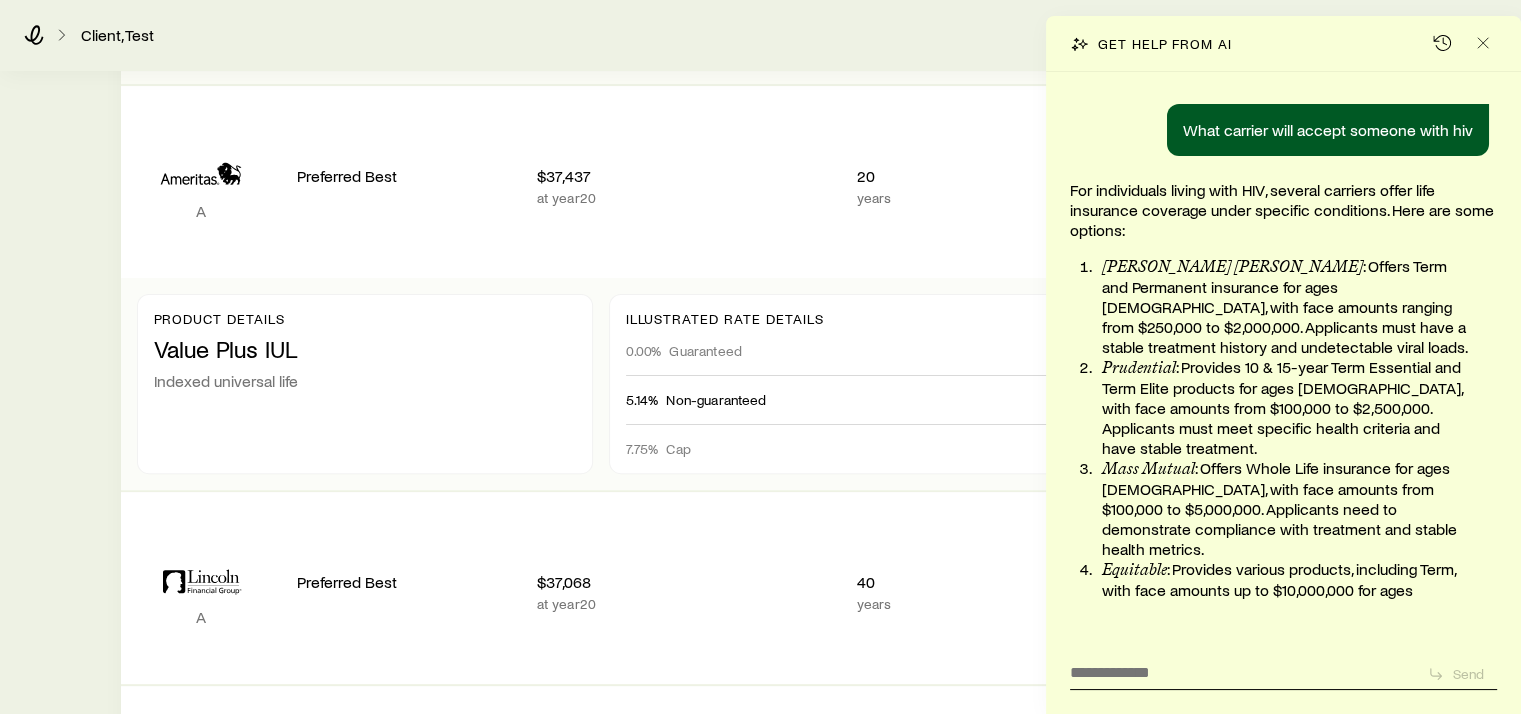 scroll, scrollTop: 145924, scrollLeft: 0, axis: vertical 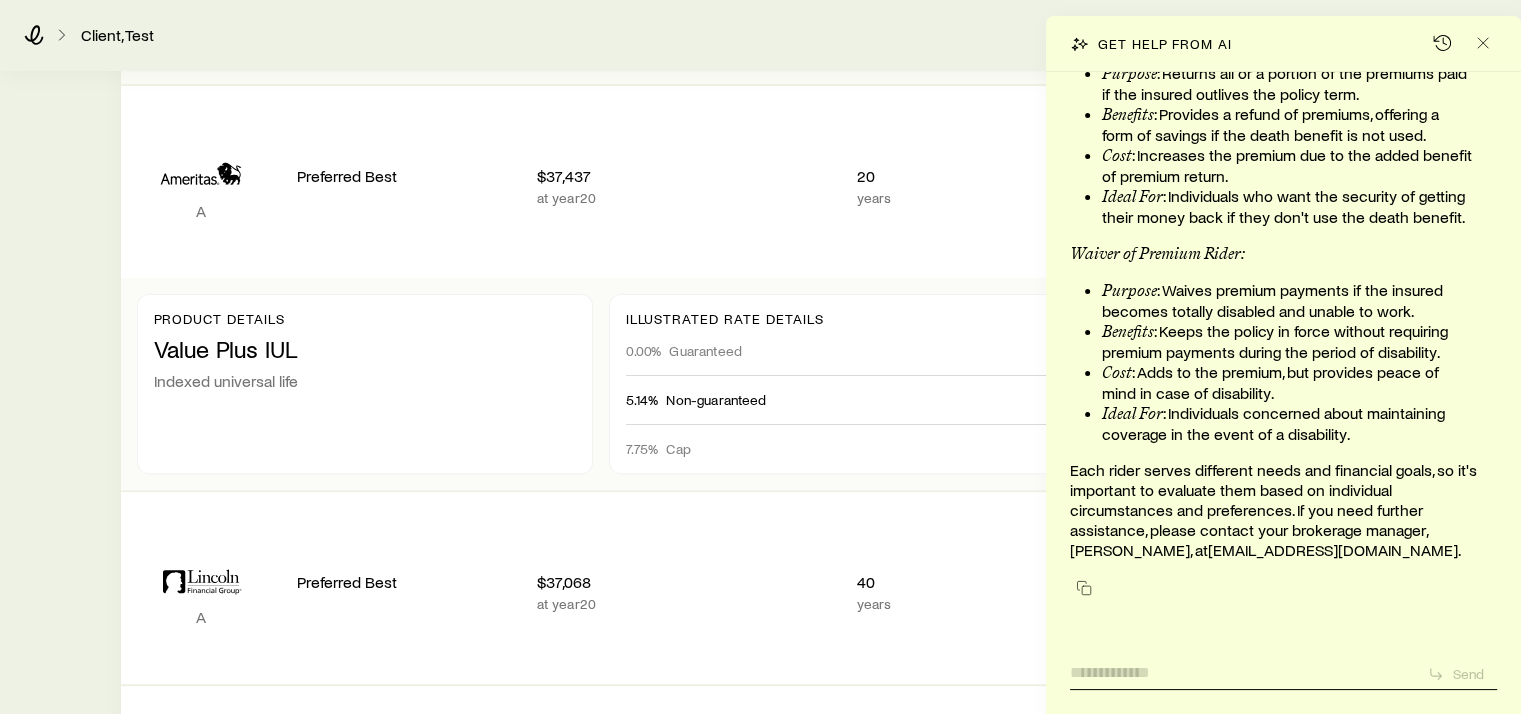 click at bounding box center (1241, 667) 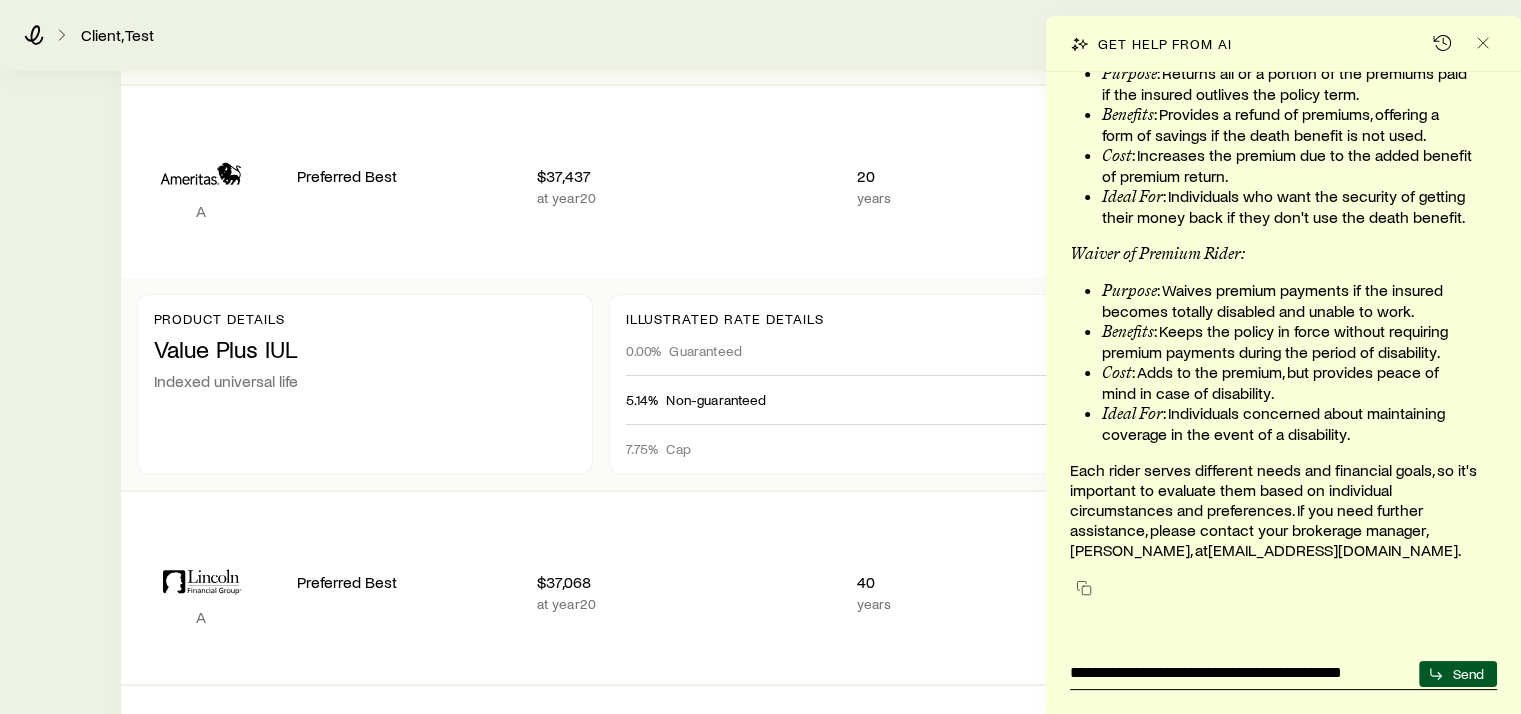 type on "**********" 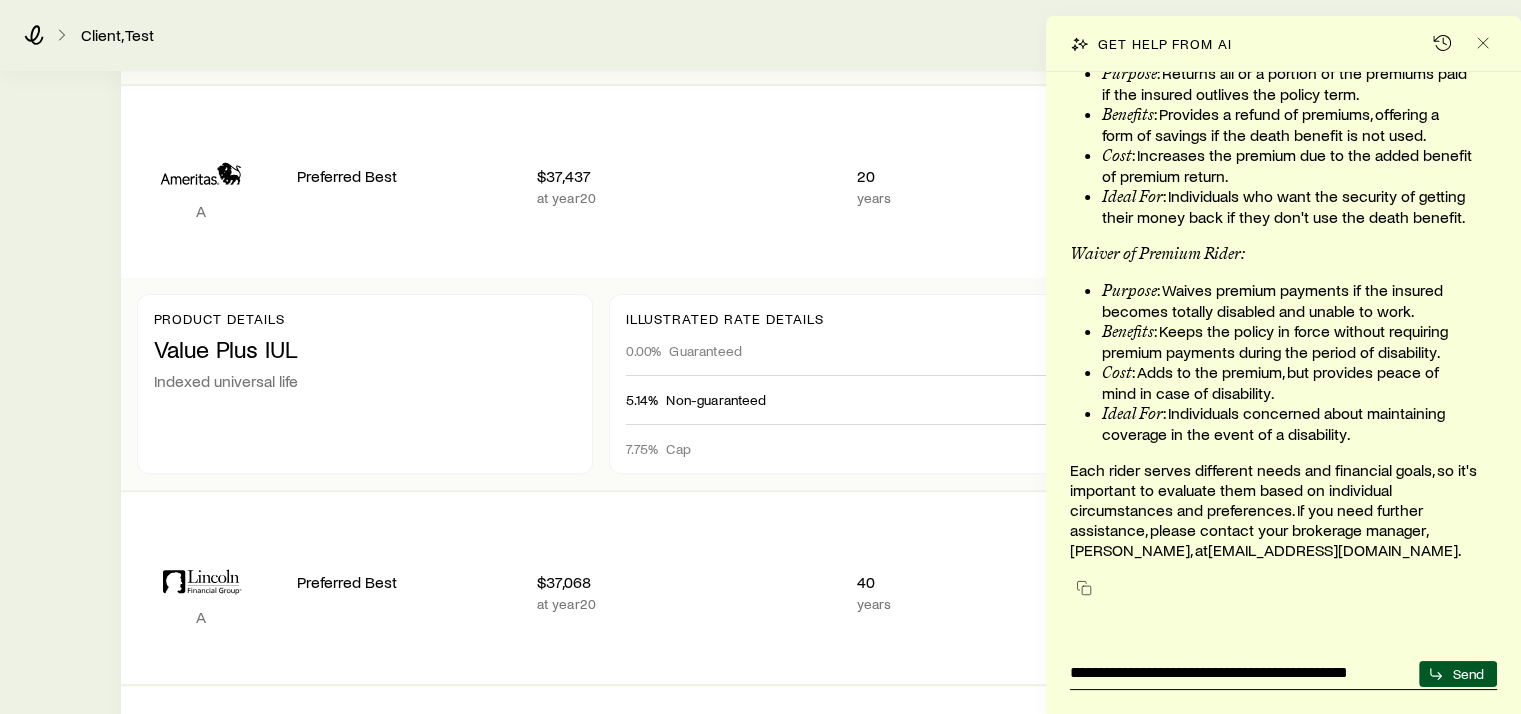 type 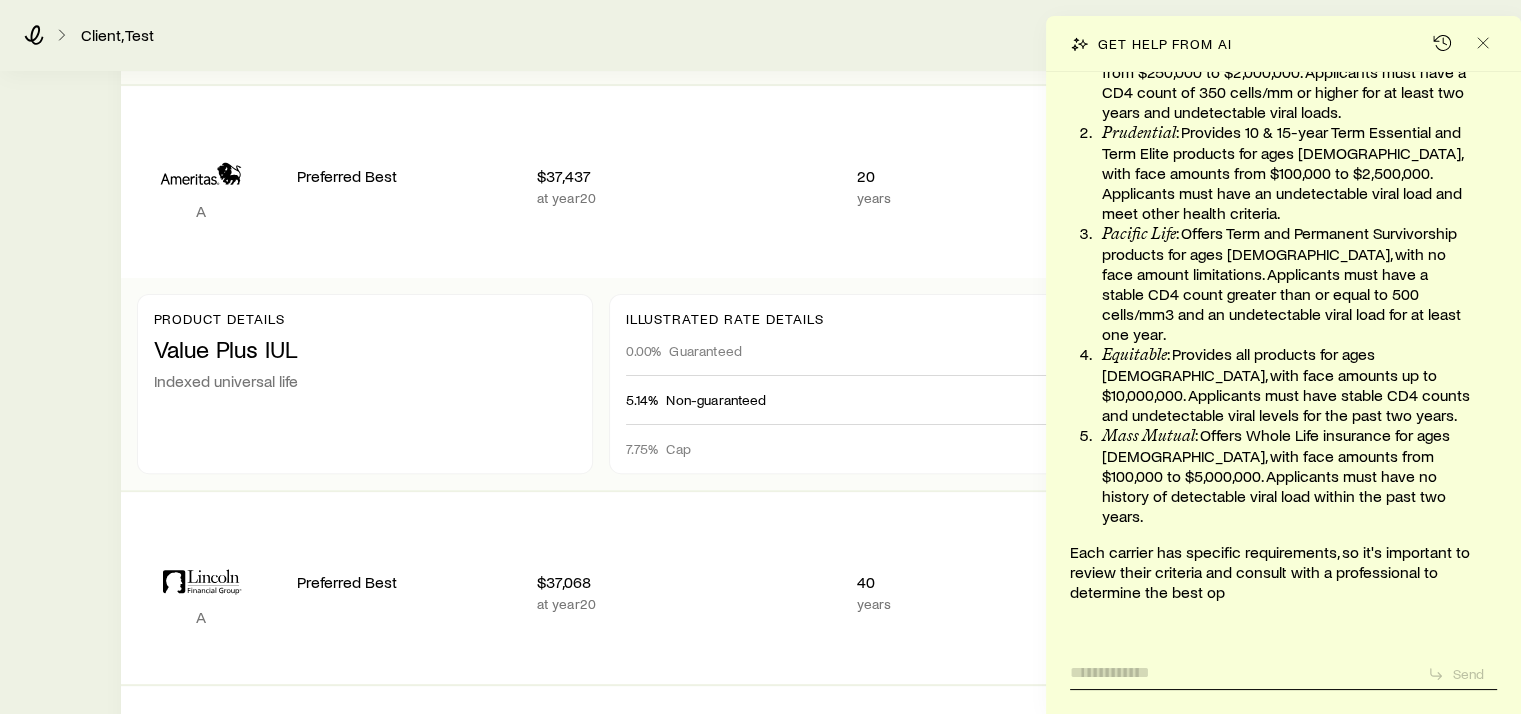 scroll, scrollTop: 146660, scrollLeft: 0, axis: vertical 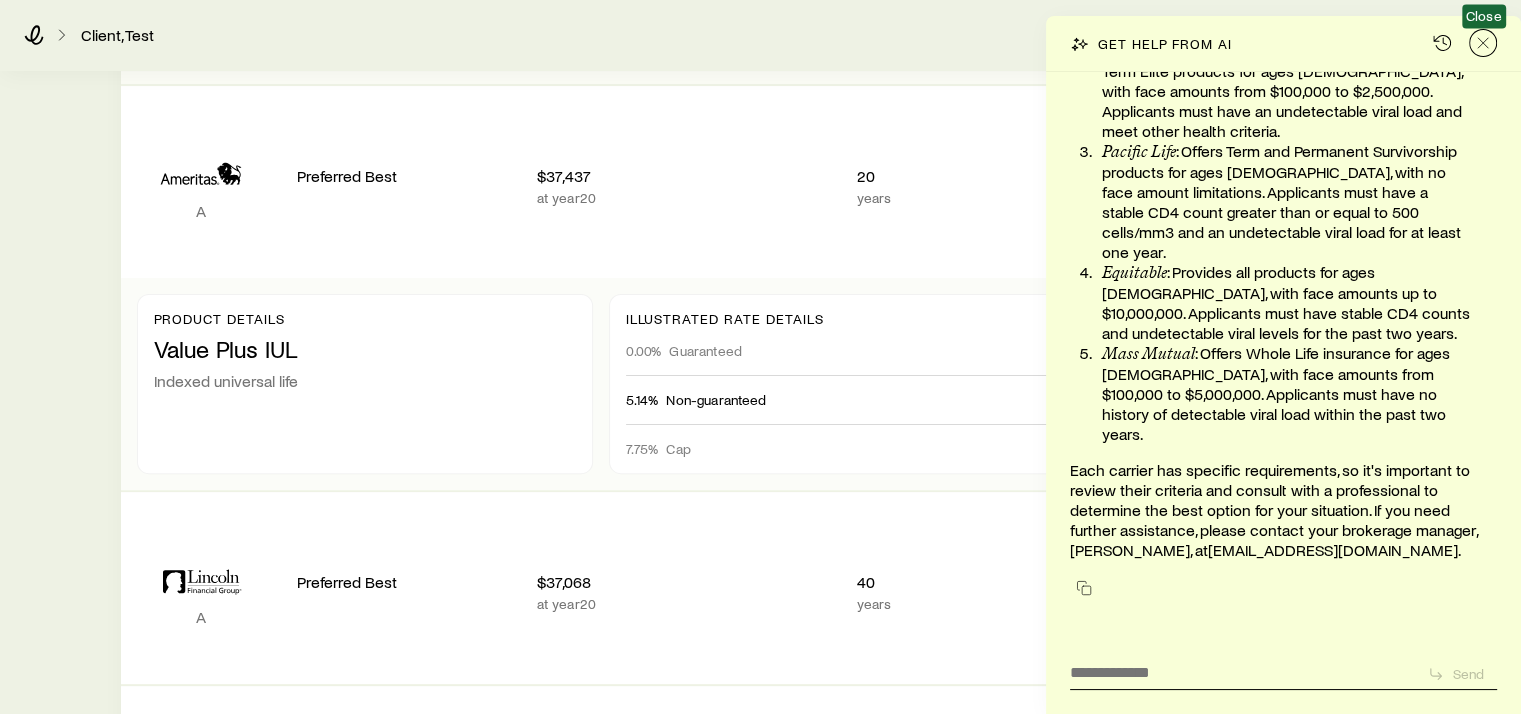 click at bounding box center [1483, 43] 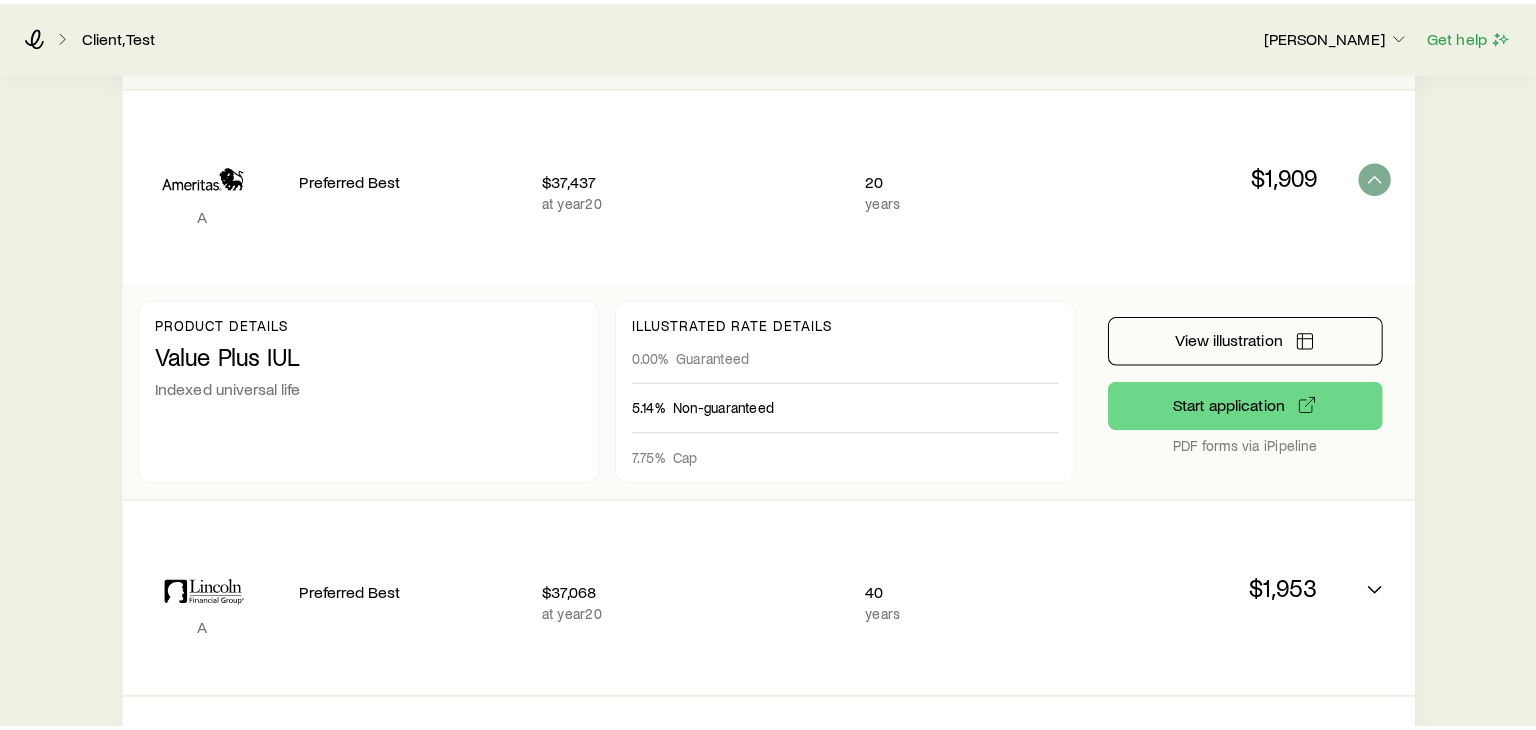 scroll, scrollTop: 0, scrollLeft: 0, axis: both 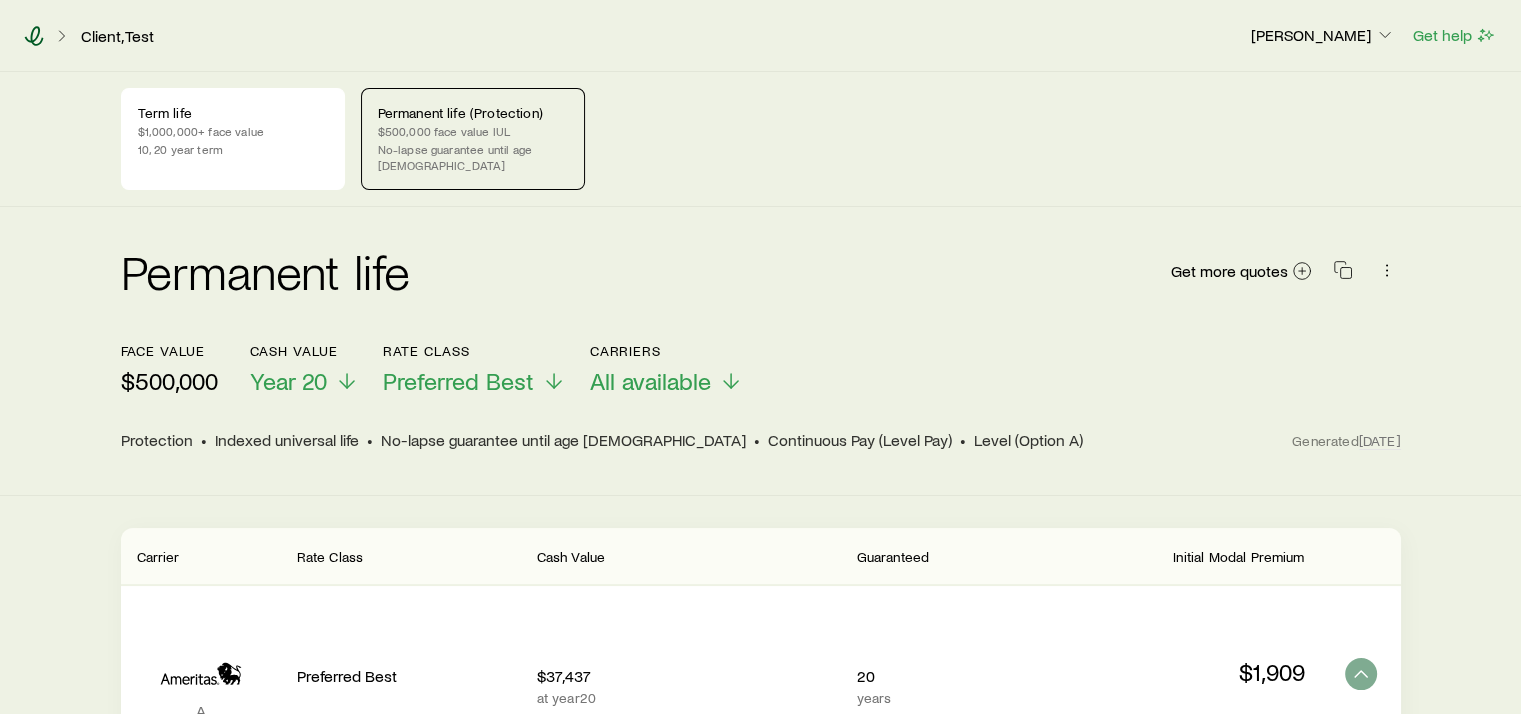 click 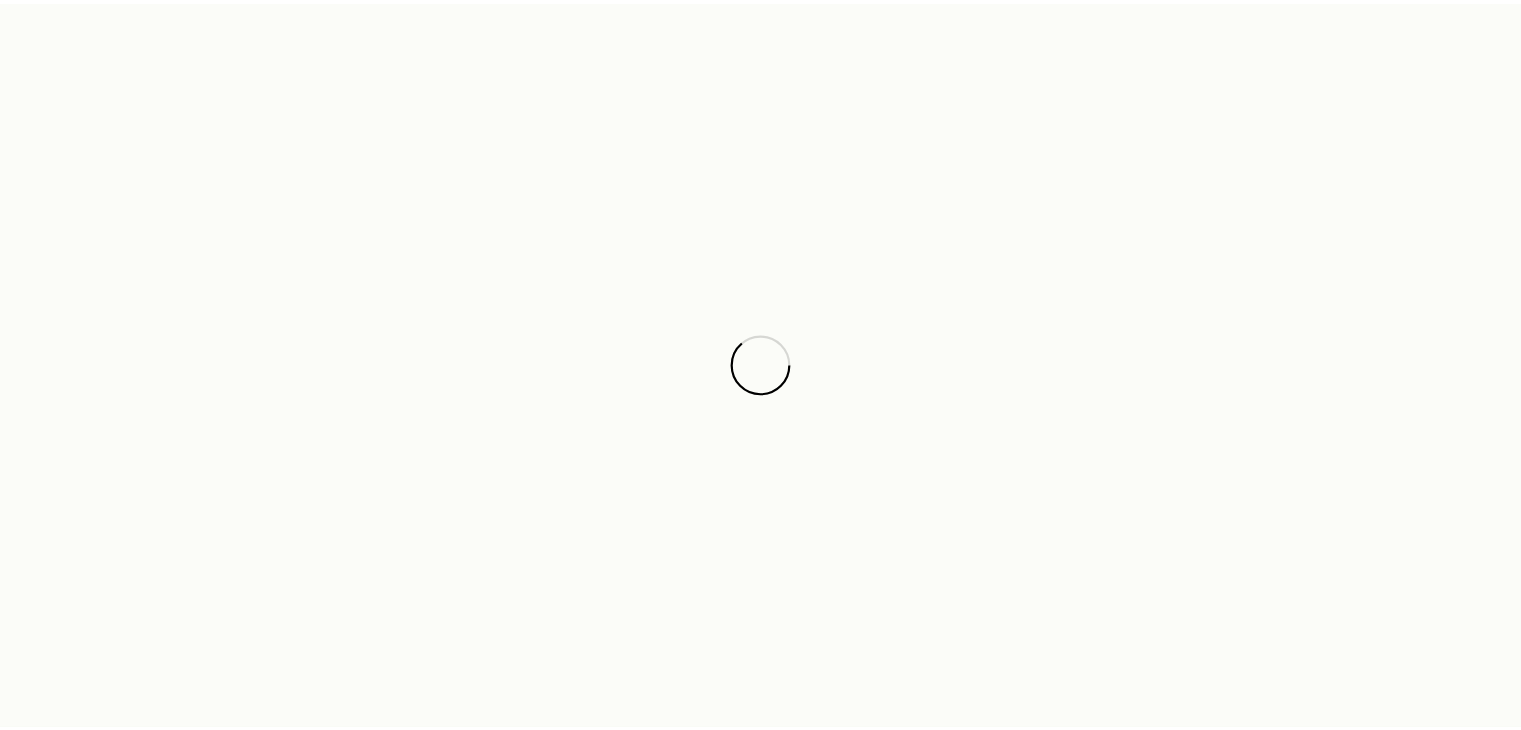 scroll, scrollTop: 146726, scrollLeft: 0, axis: vertical 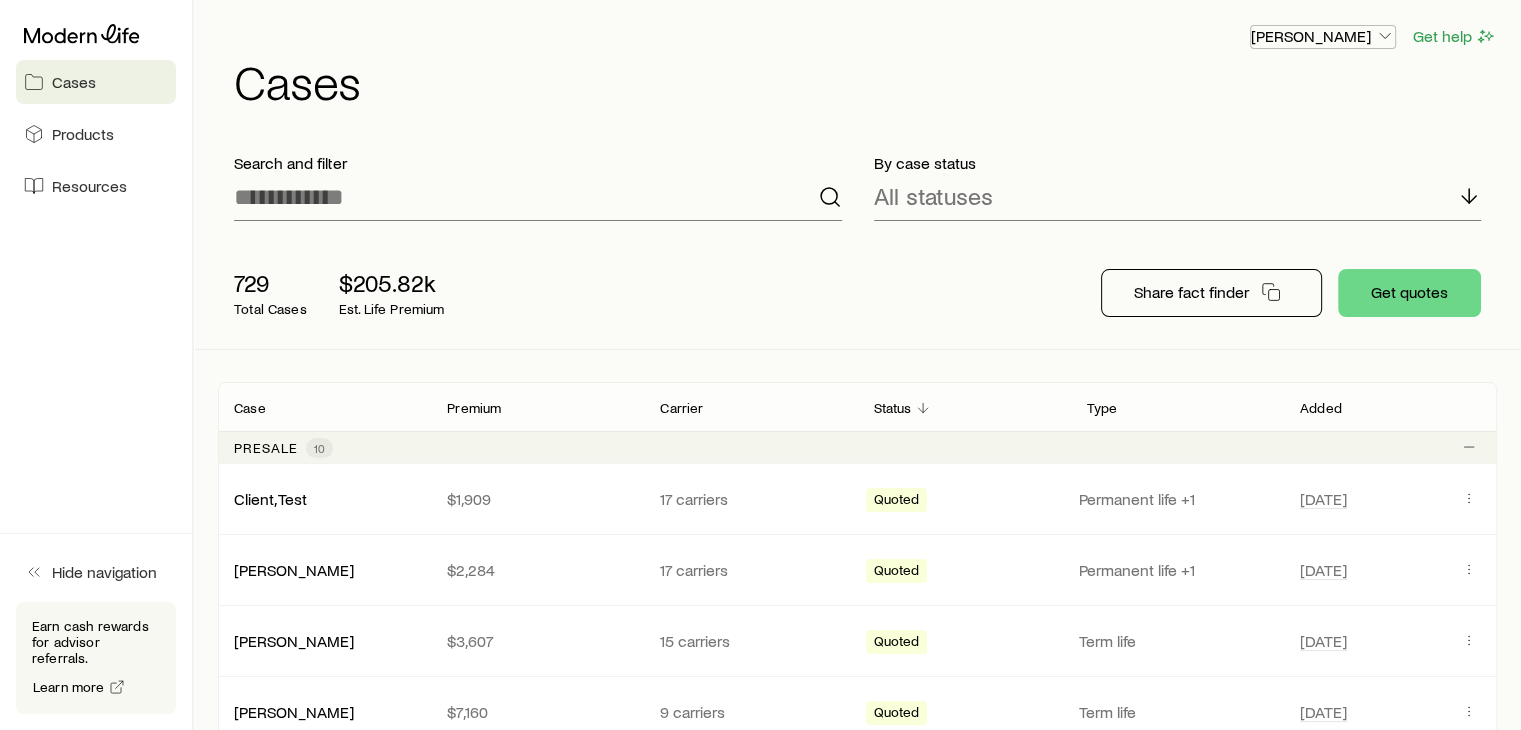 click on "[PERSON_NAME]" at bounding box center [1323, 36] 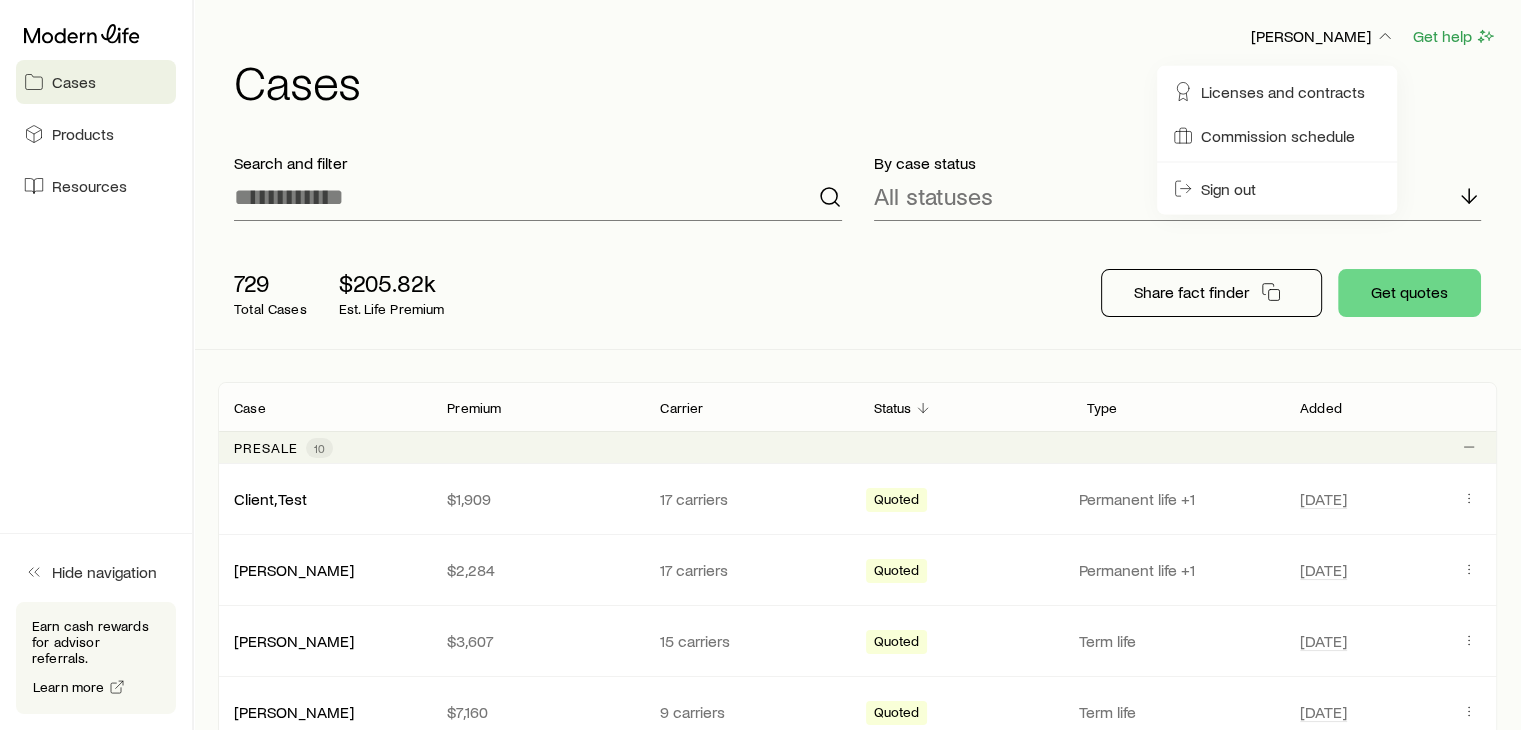 click on "[PERSON_NAME] Get help Cases" at bounding box center (857, 64) 